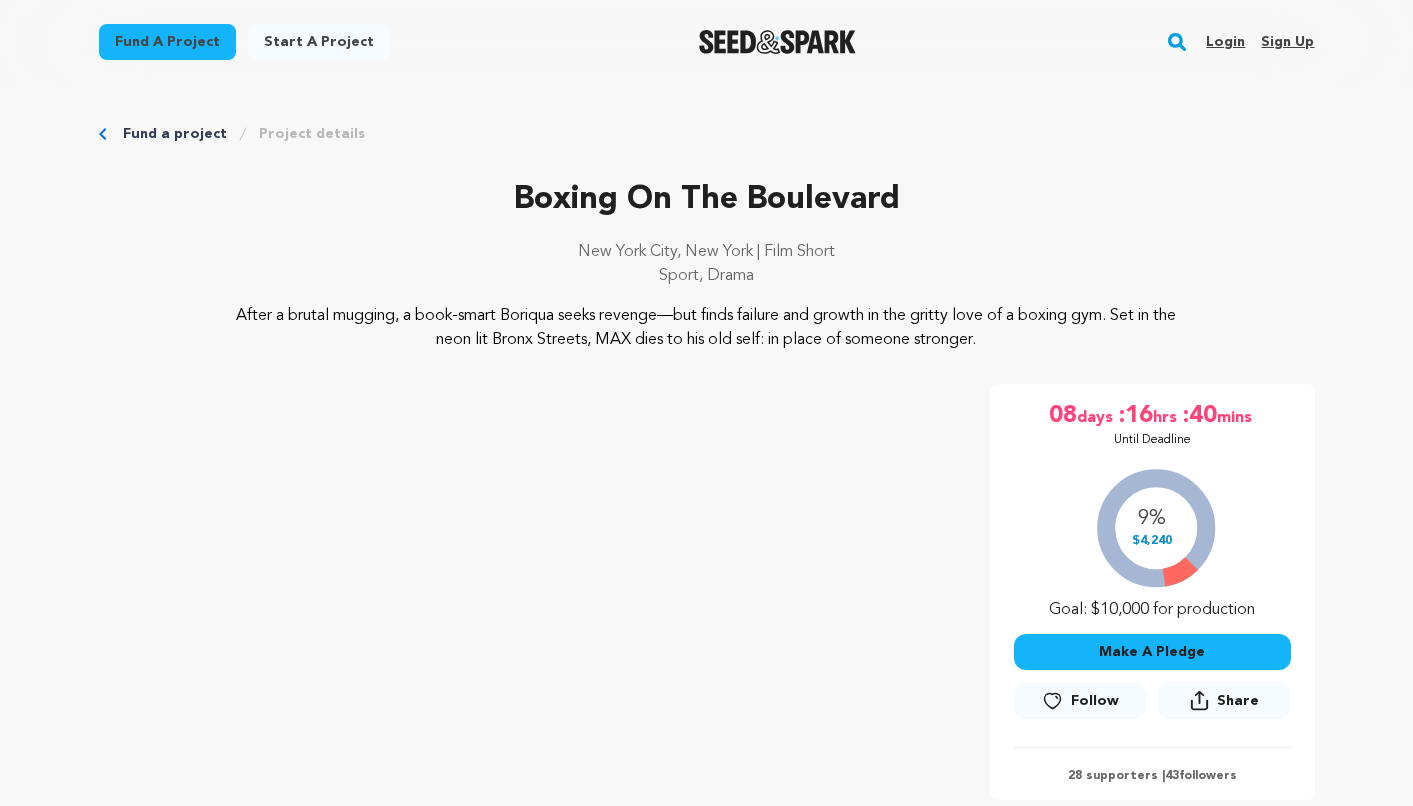scroll, scrollTop: 16, scrollLeft: 0, axis: vertical 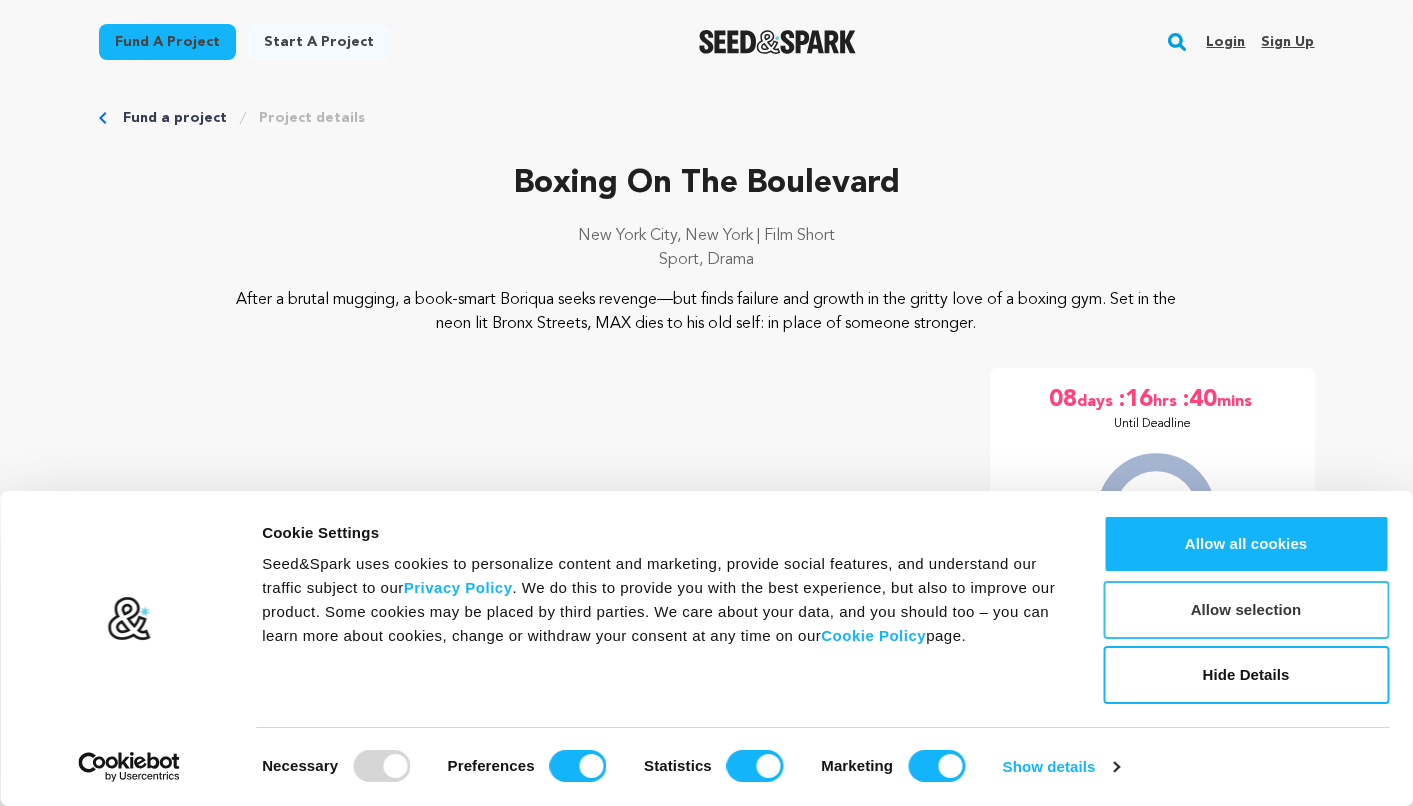 click on "Allow selection" at bounding box center [1246, 610] 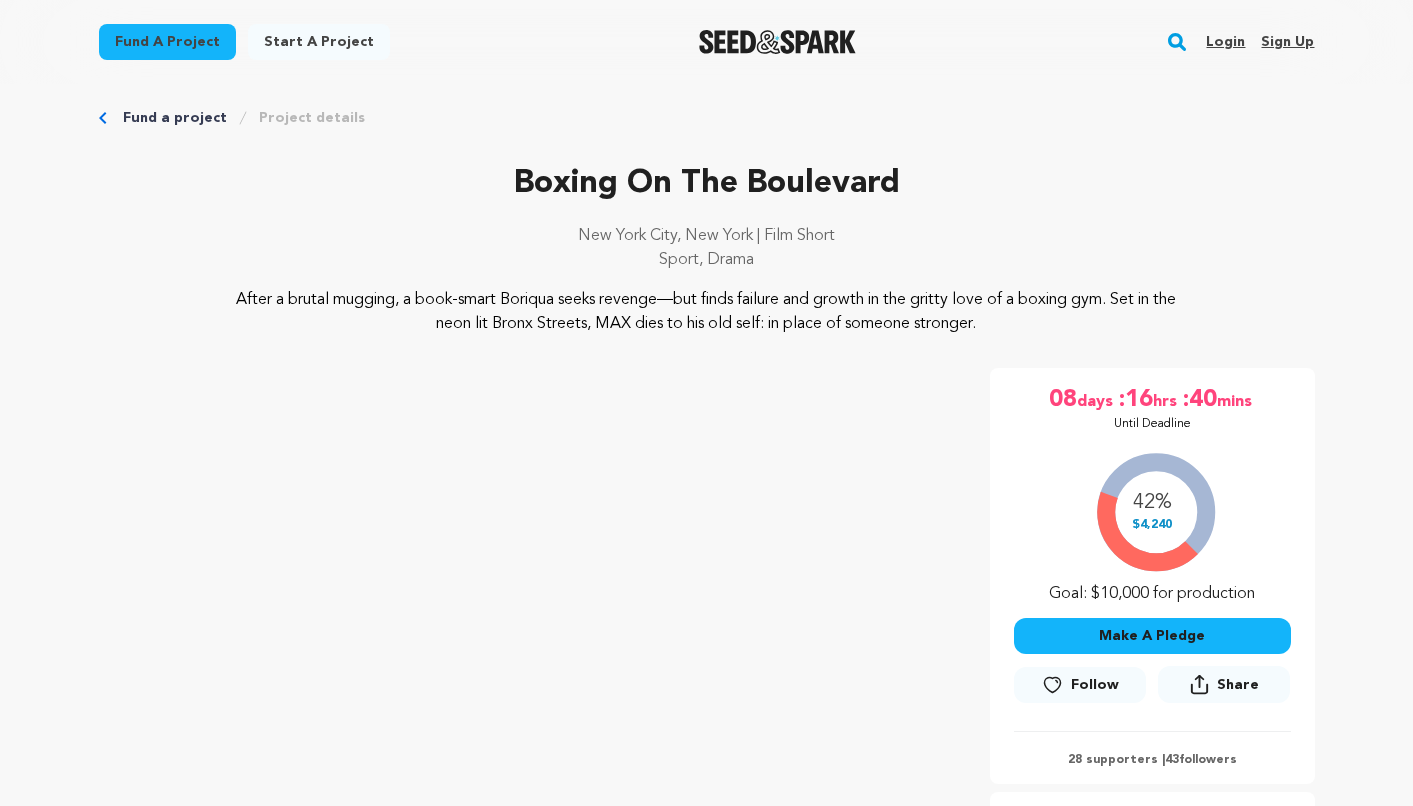 click on "Make A Pledge" at bounding box center (1152, 636) 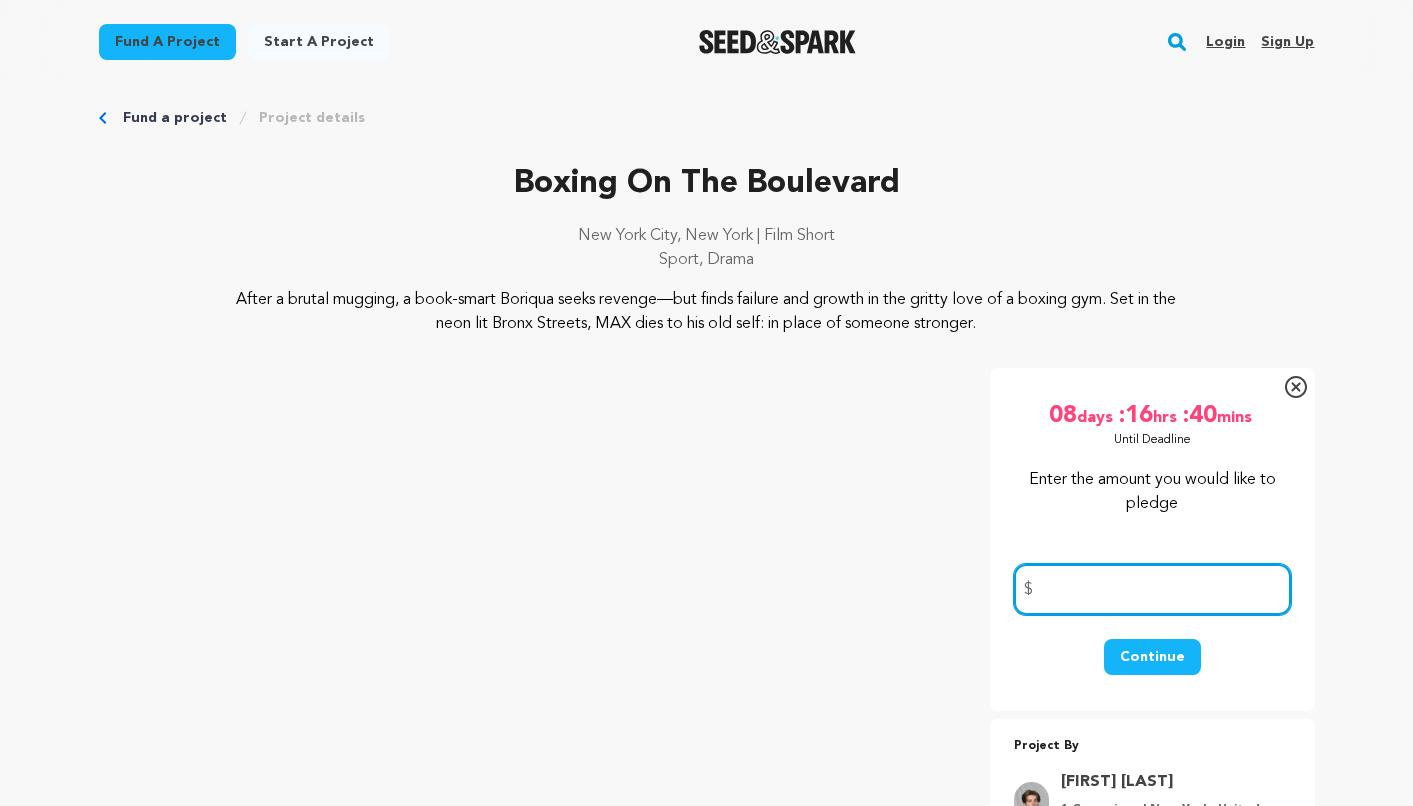 click at bounding box center [1152, 589] 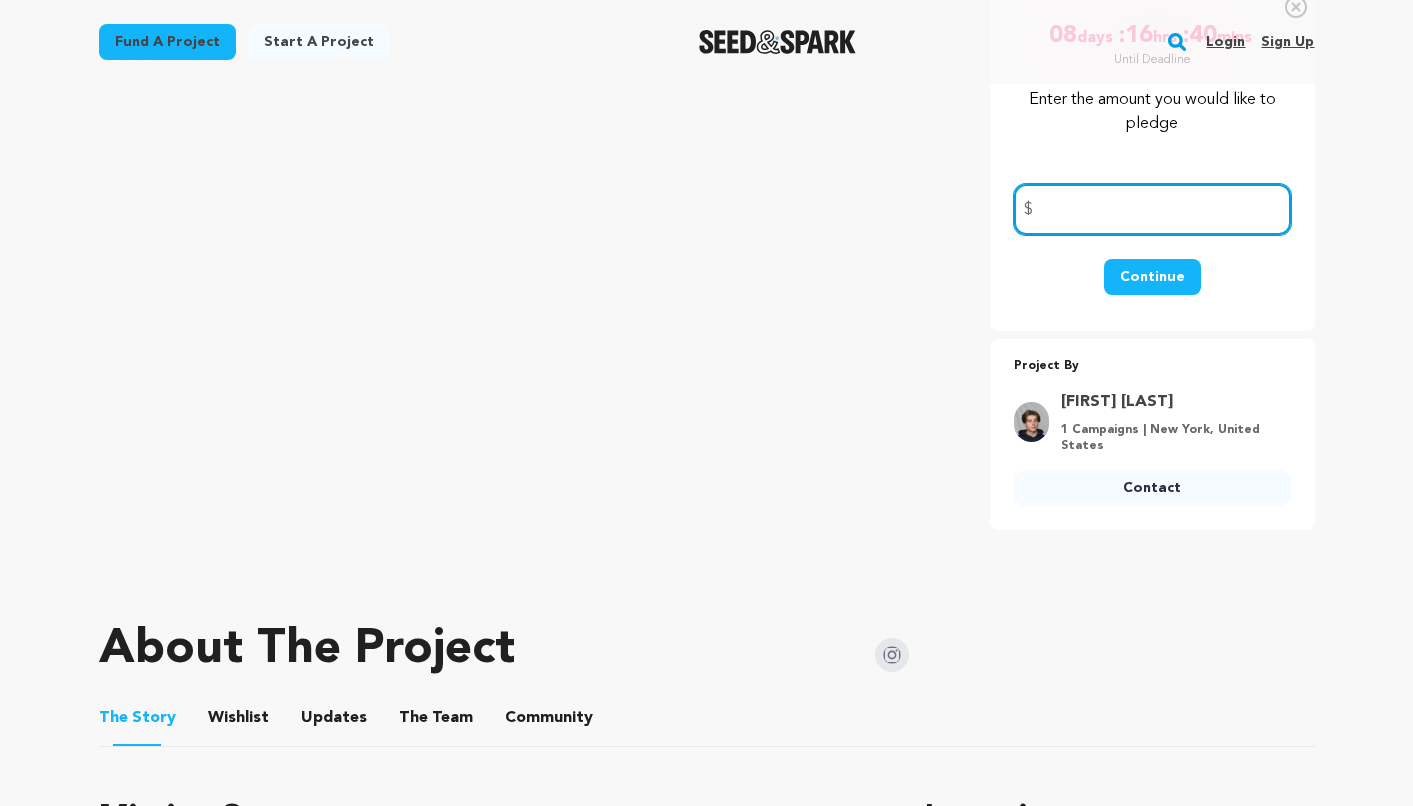 scroll, scrollTop: 395, scrollLeft: 0, axis: vertical 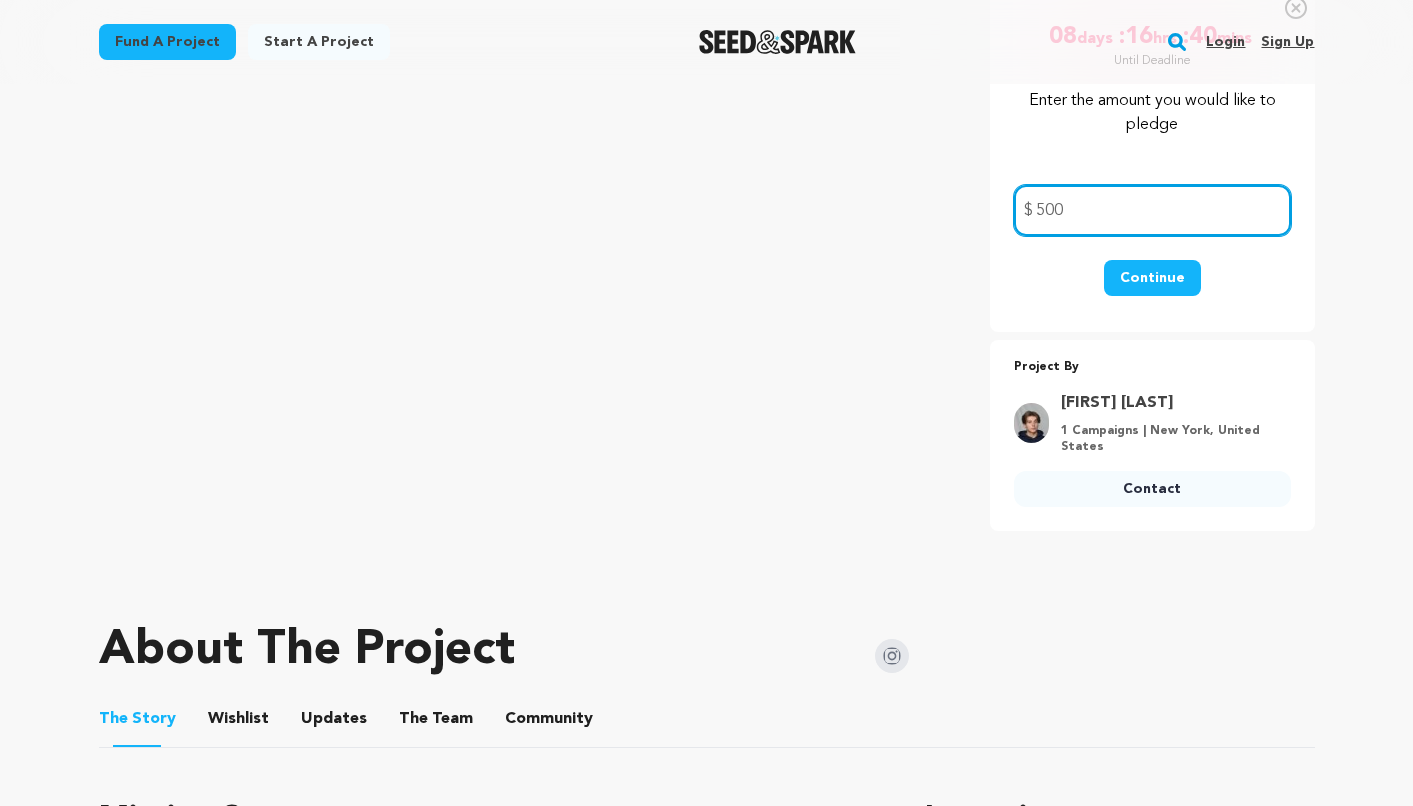 type on "500" 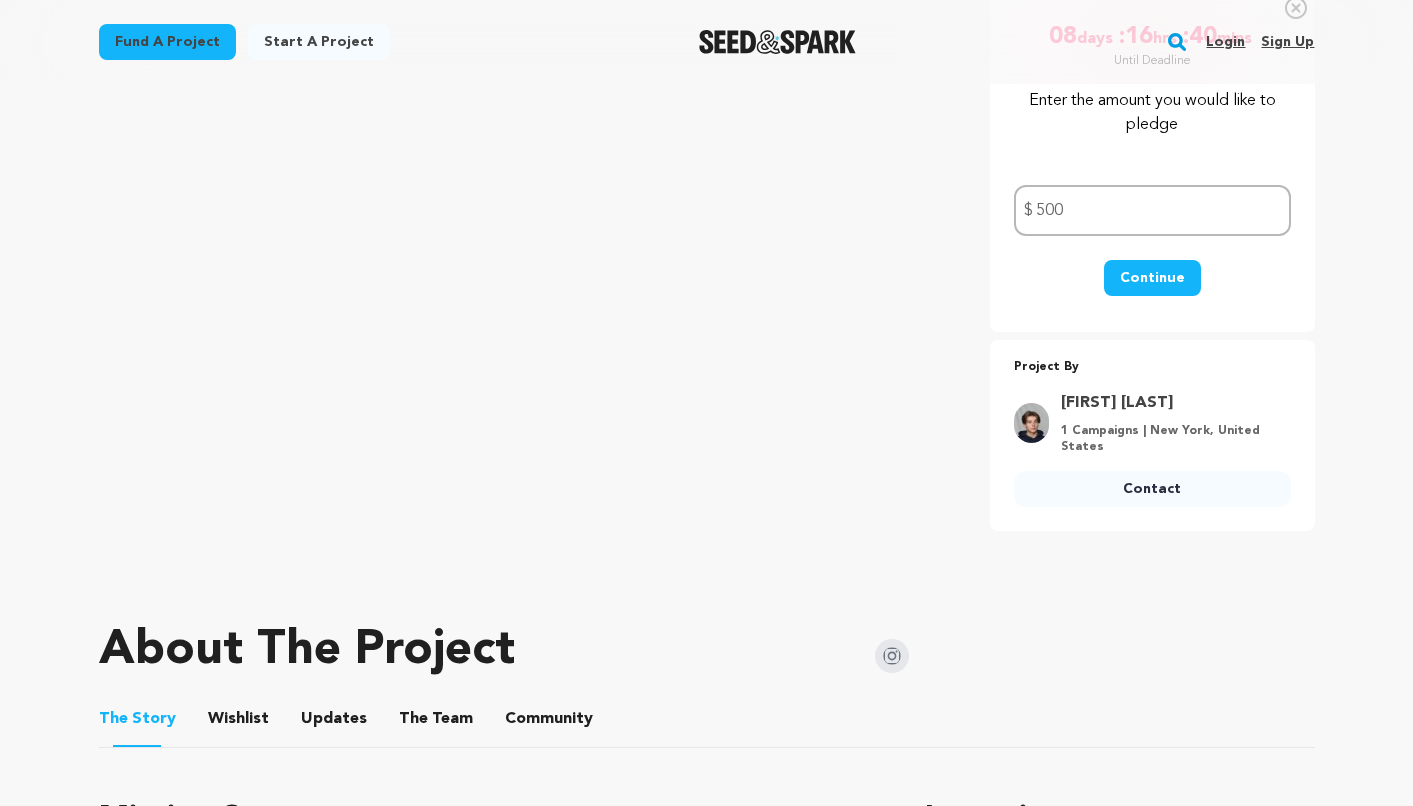 click on "Fund a project
Start a project
Search
Login
Sign up
Start a project" at bounding box center [706, 2688] 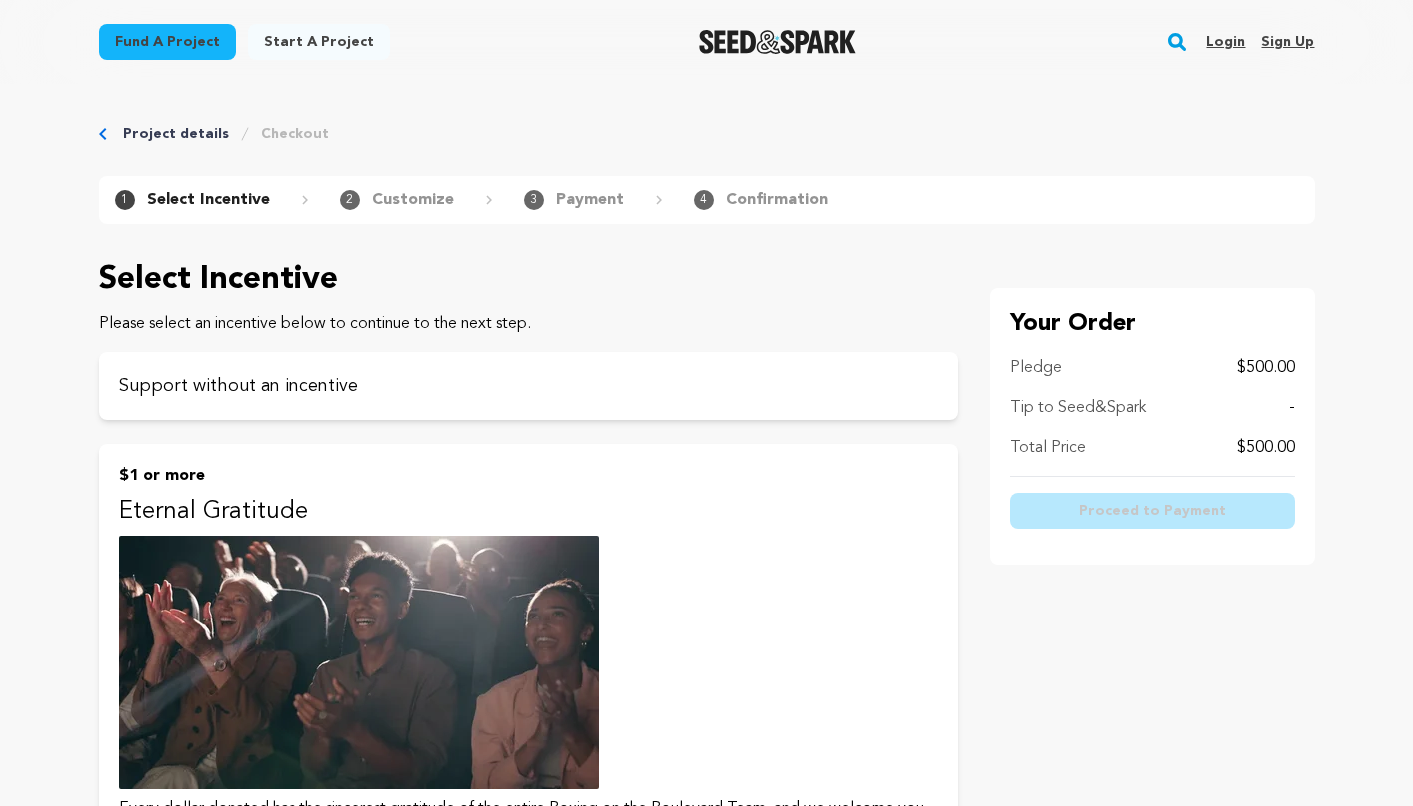 scroll, scrollTop: 0, scrollLeft: 0, axis: both 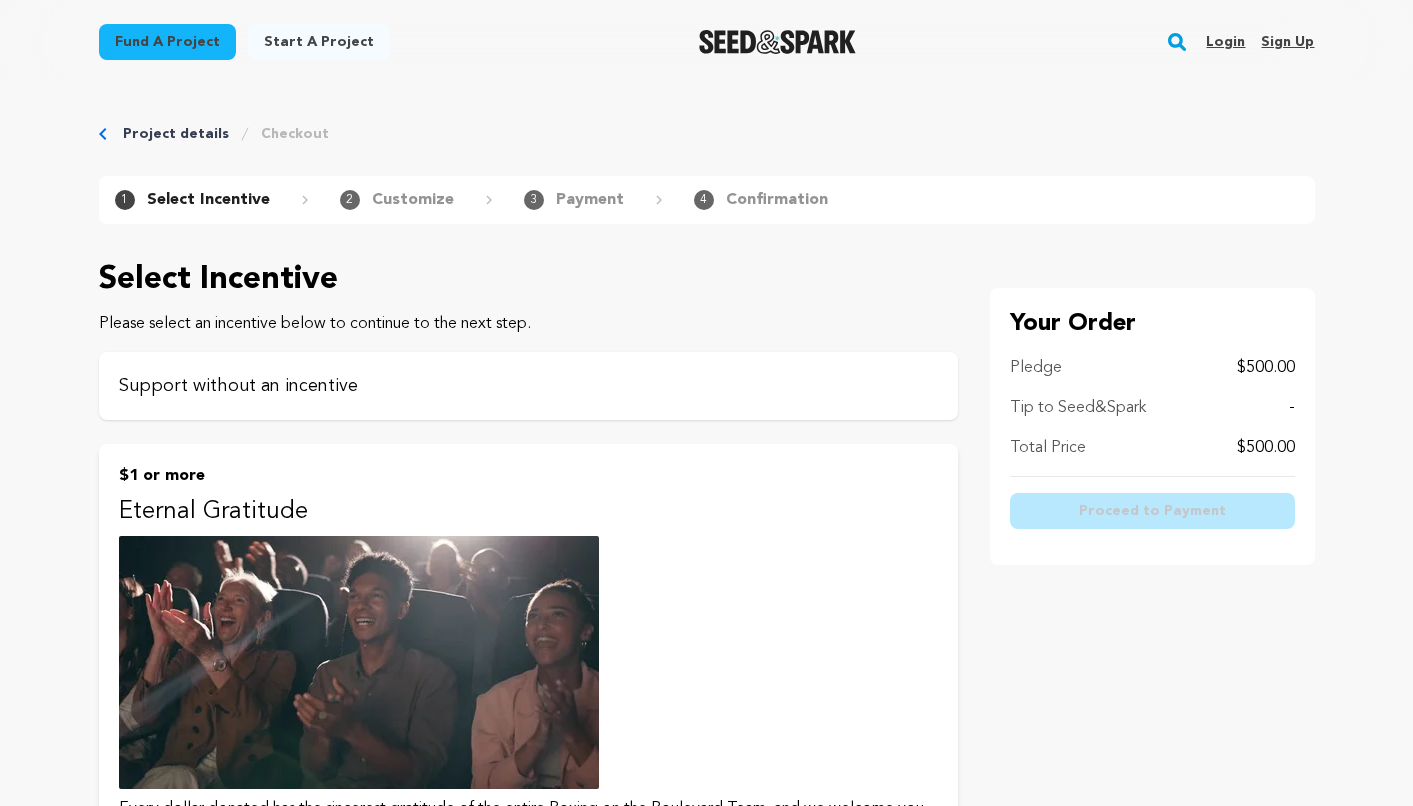click on "Support without an incentive" at bounding box center [528, 386] 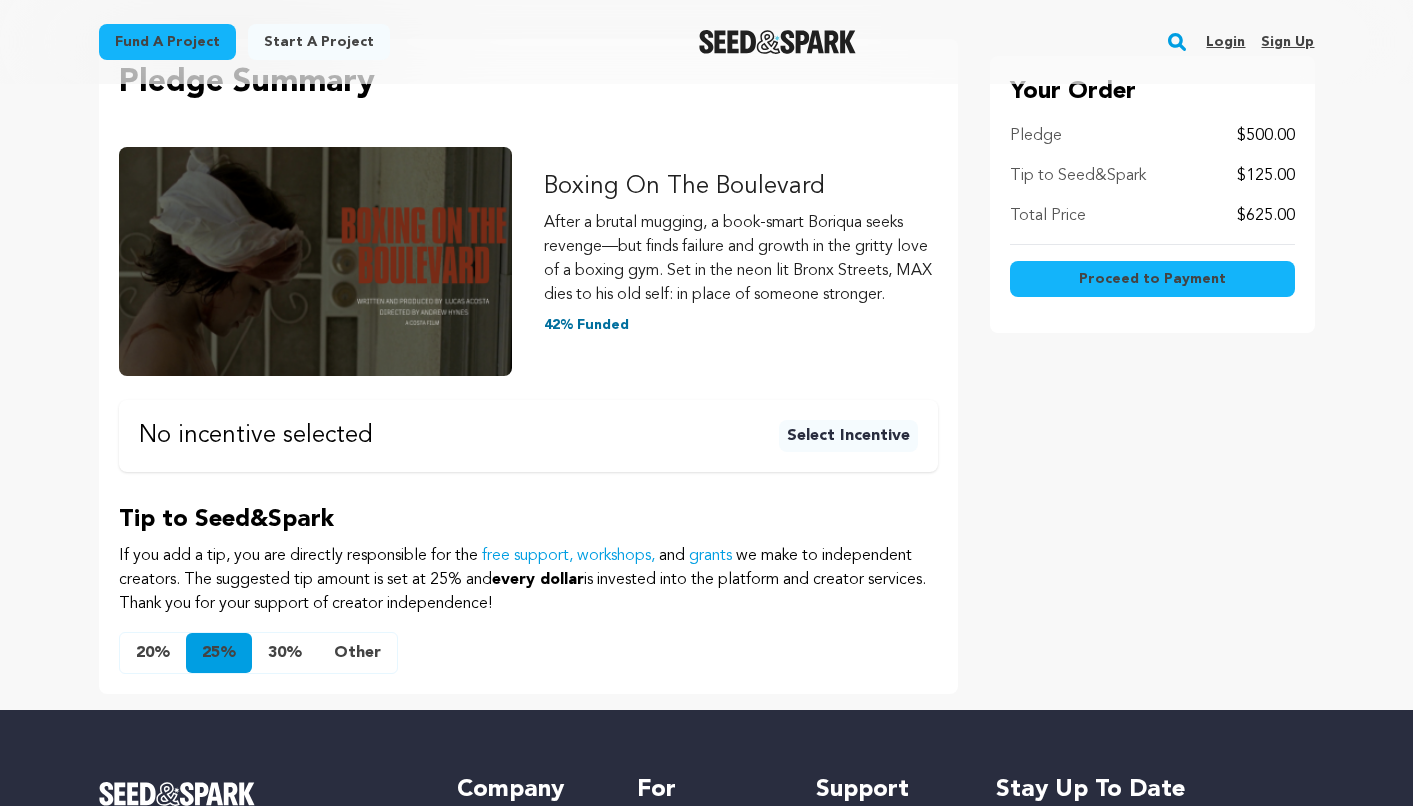 scroll, scrollTop: 288, scrollLeft: 0, axis: vertical 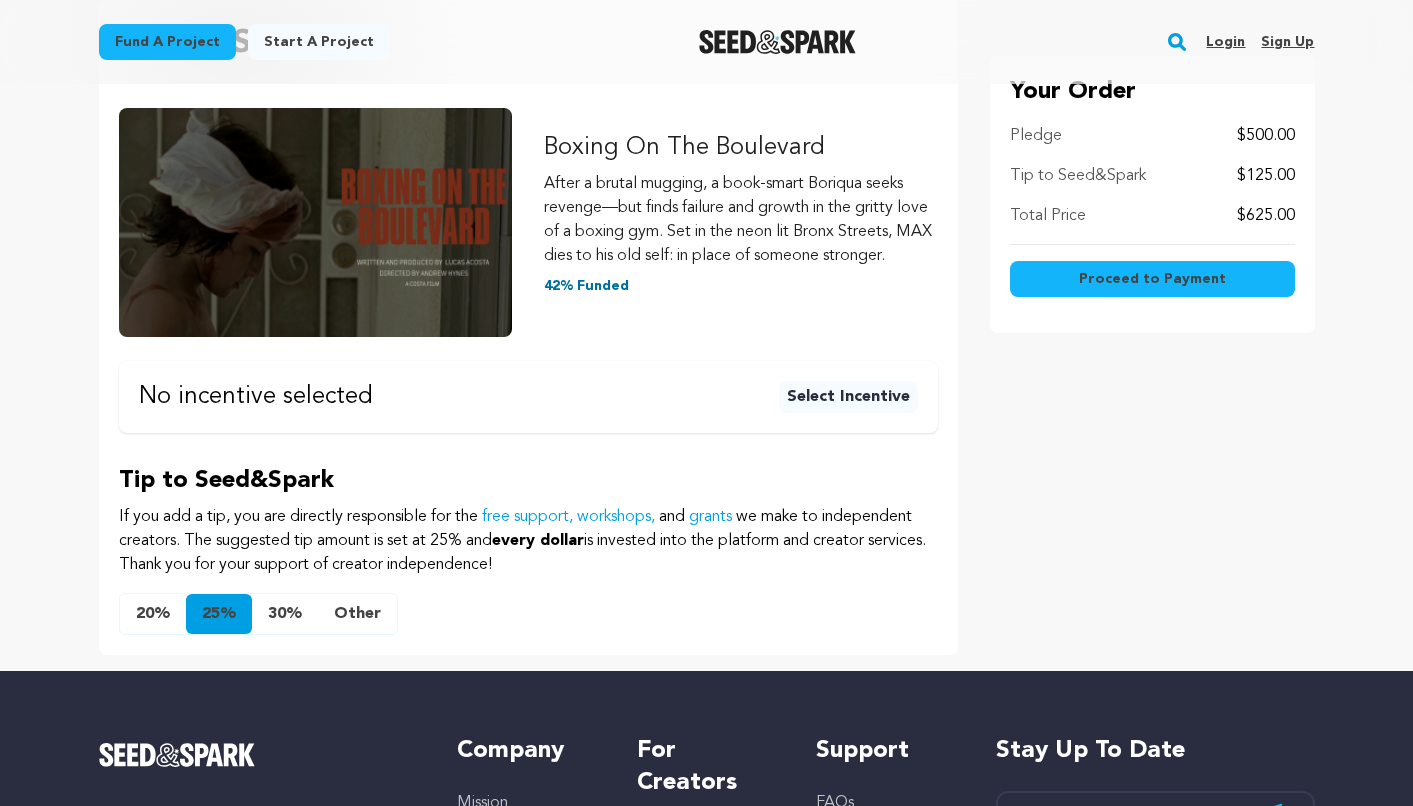 click on "Other" at bounding box center (357, 614) 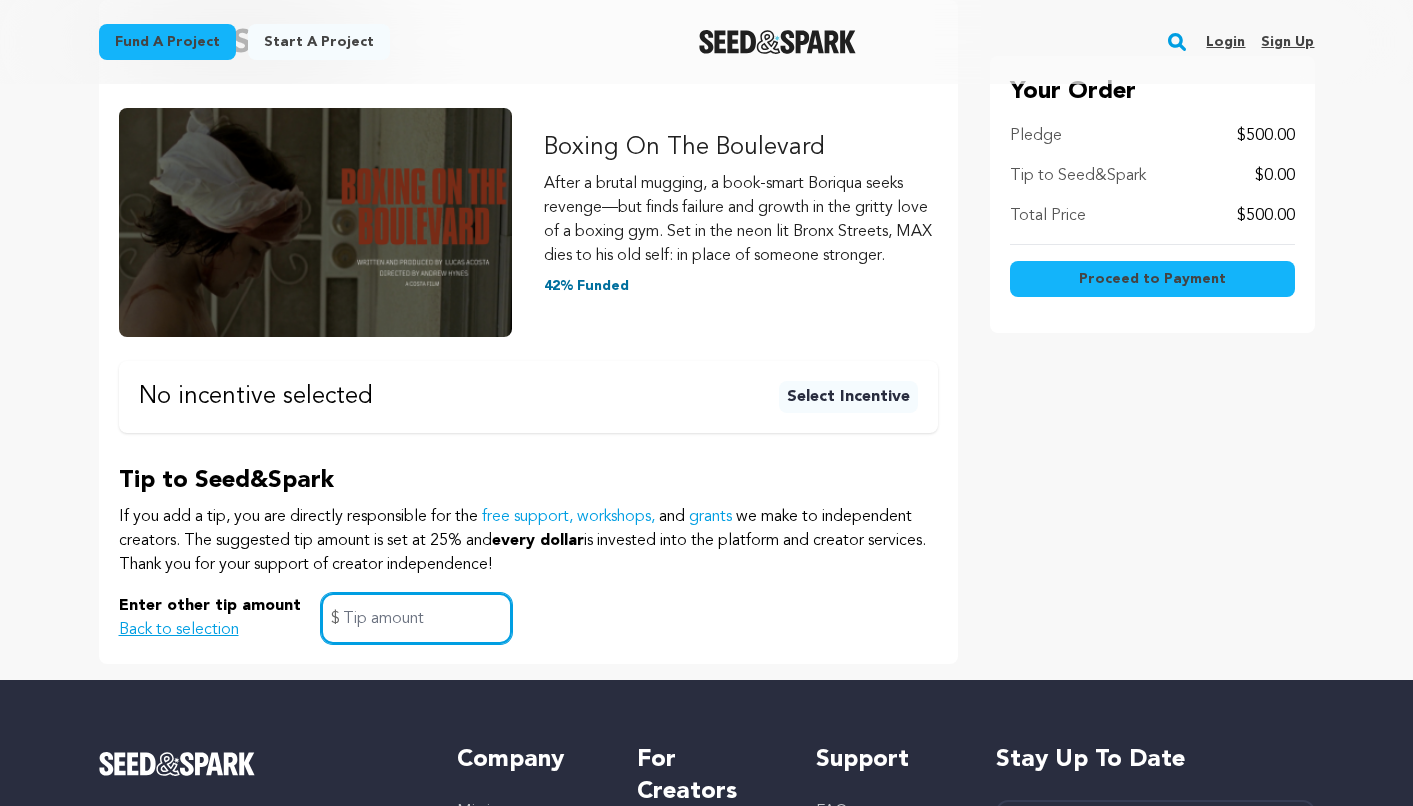 click at bounding box center (416, 618) 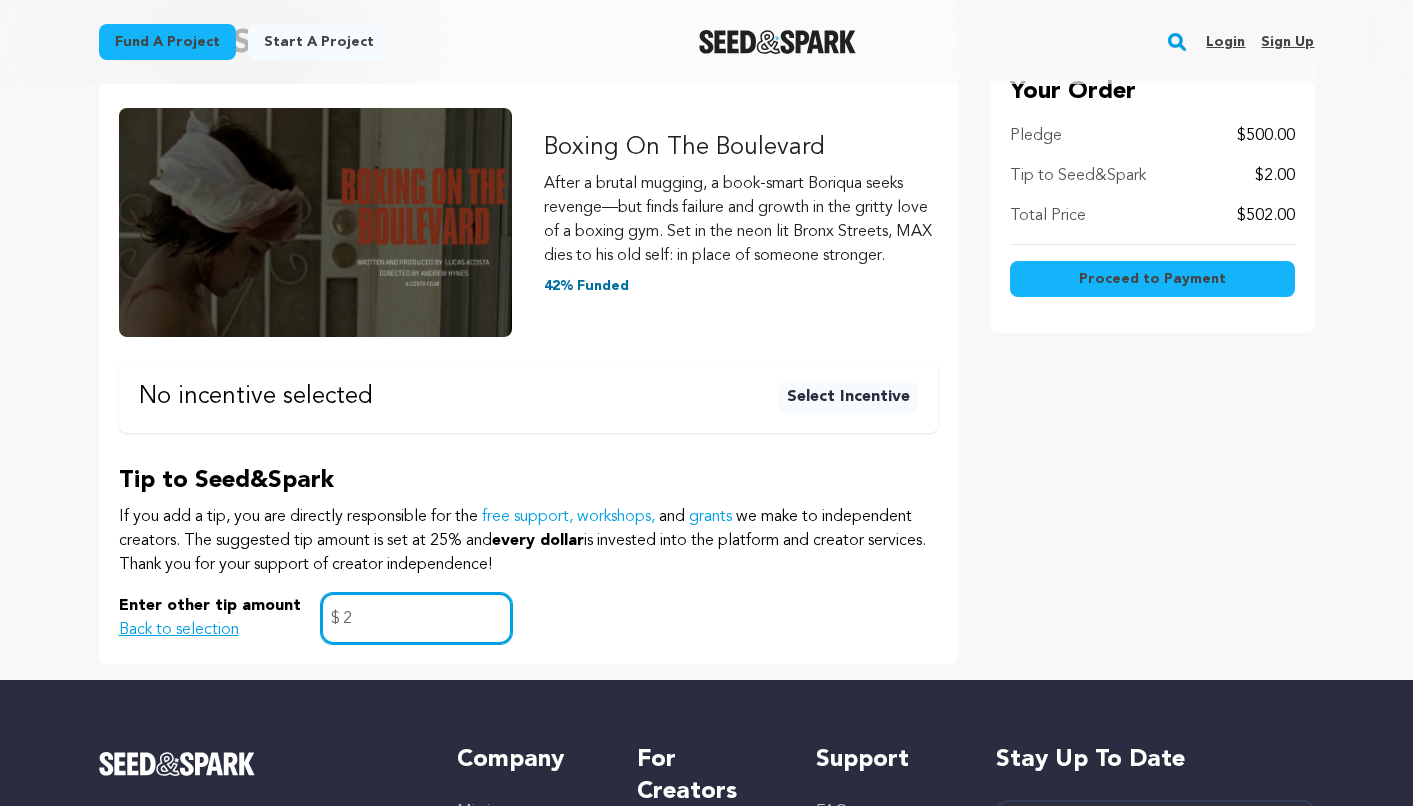 type on "2" 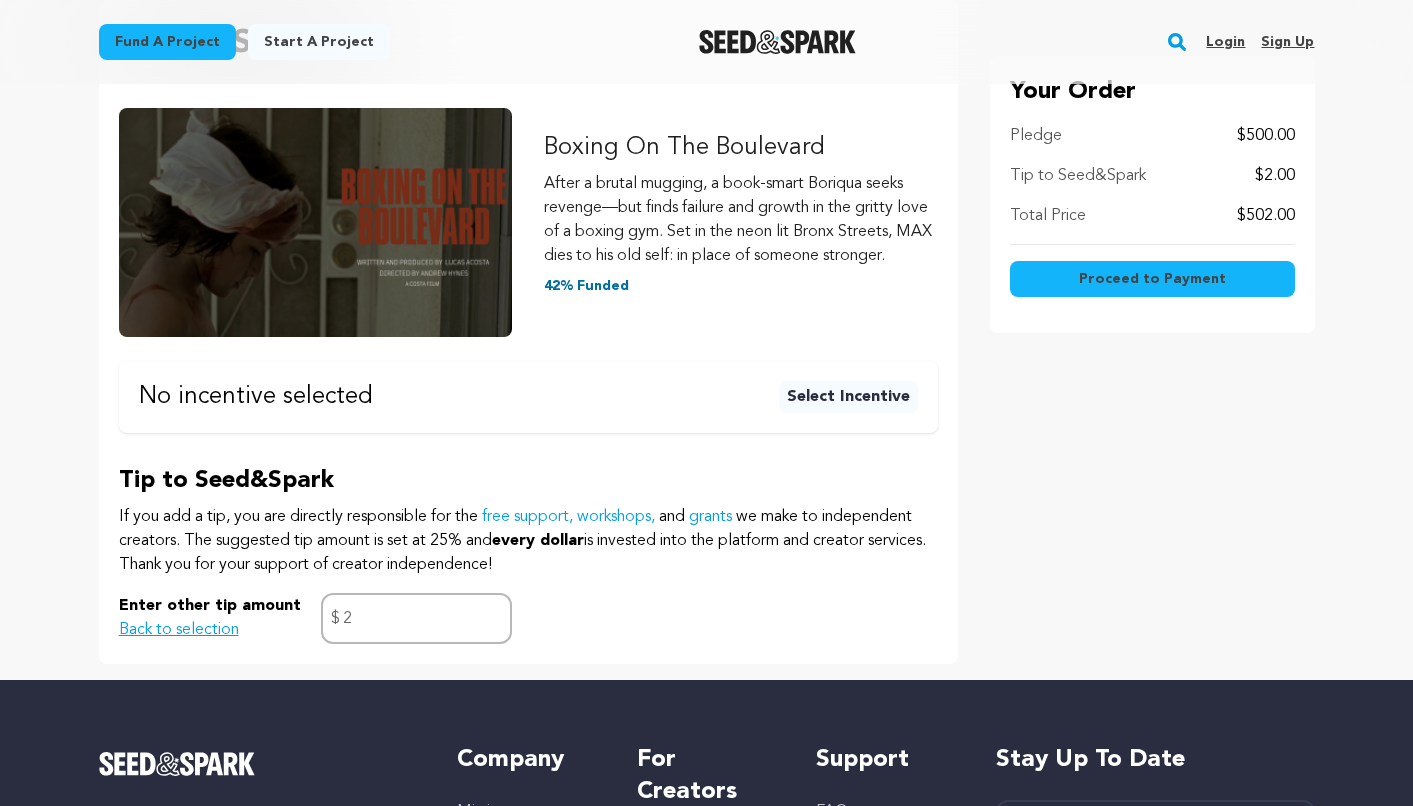 click on "Enter other tip amount
Back to selection
2
$" at bounding box center [528, 618] 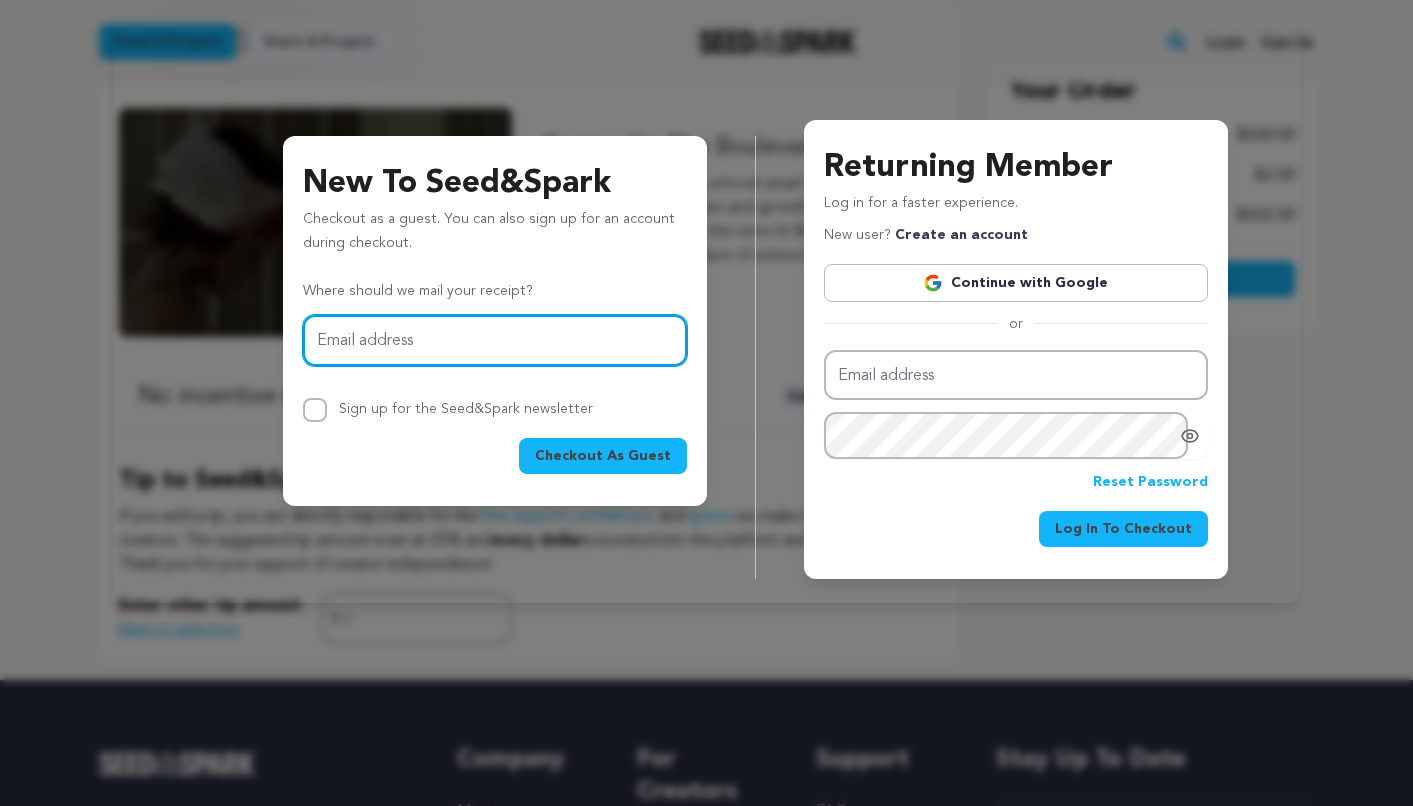 type on "nacosta@blackwaterfilms.com" 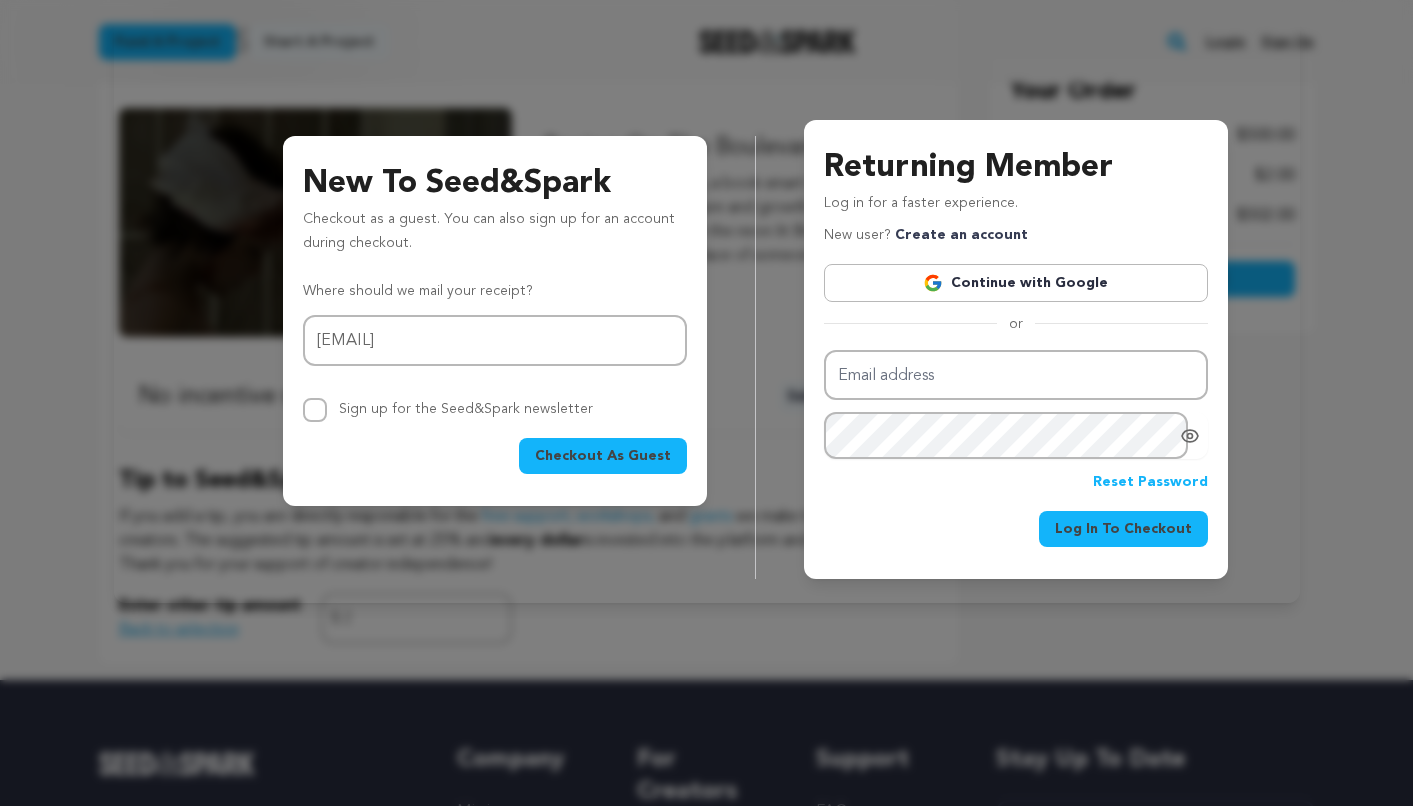 click on "Checkout As Guest" at bounding box center (603, 456) 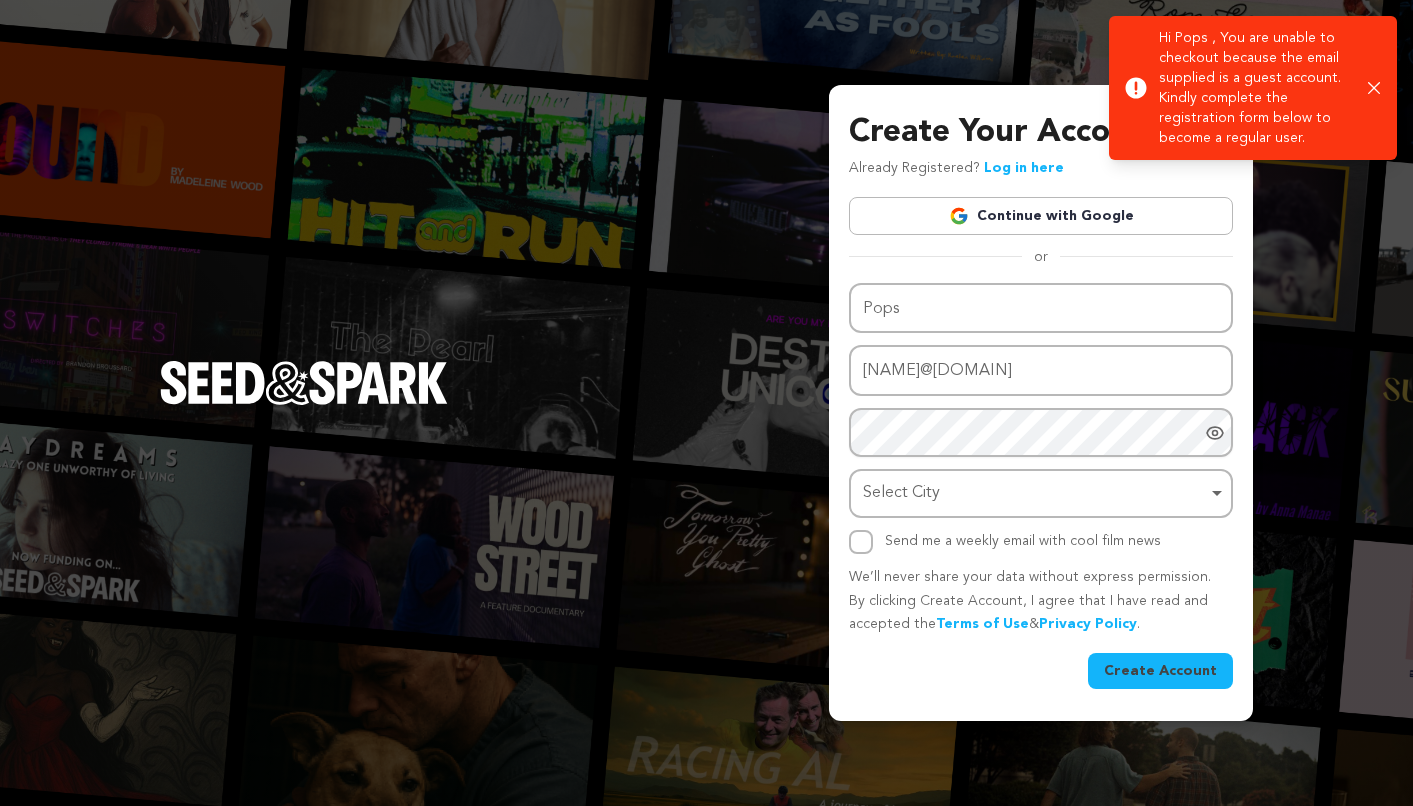 scroll, scrollTop: 0, scrollLeft: 0, axis: both 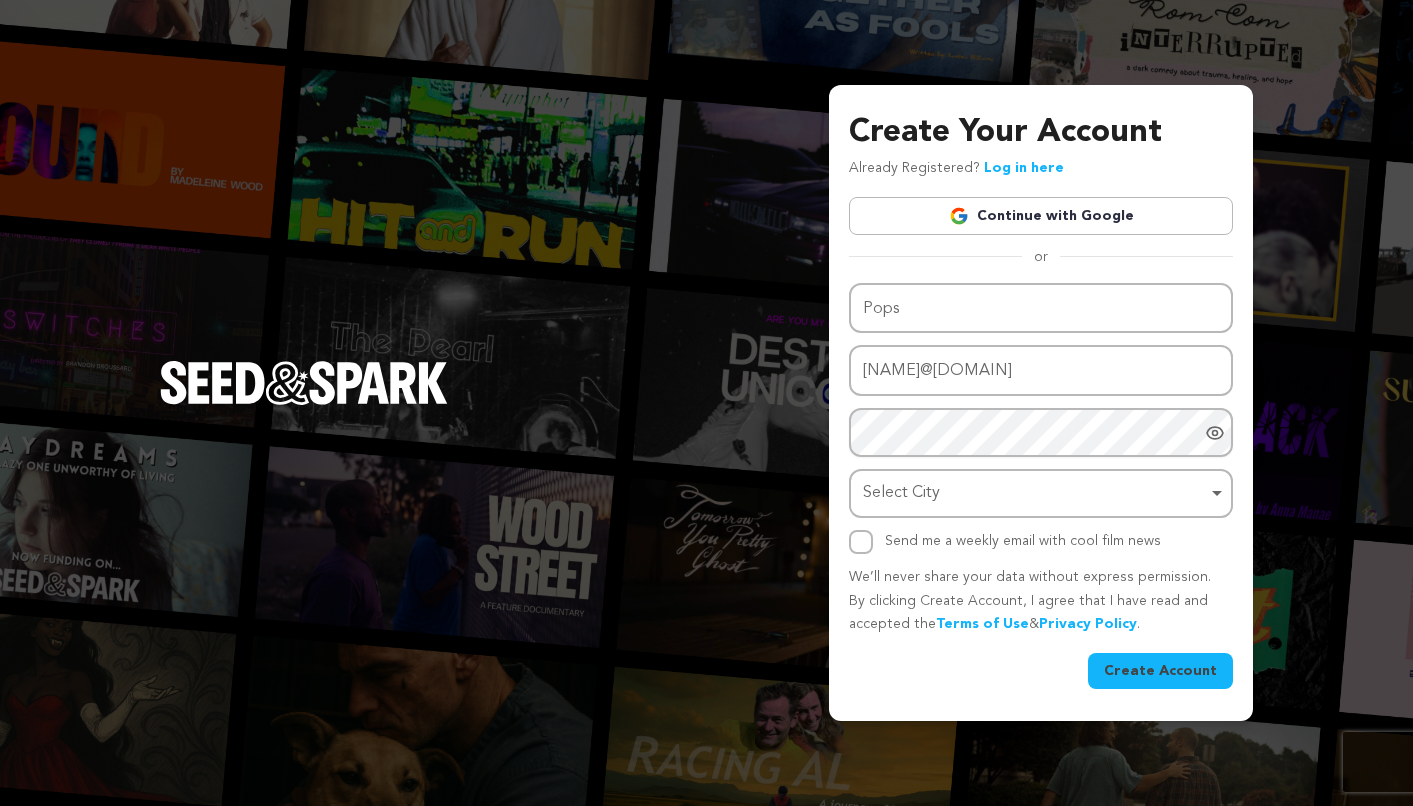 click on "Create Your Account
Already Registered?
Log in here
Continue with Google
or
eyJpdiI6InIzbk5Yczl2cit0Z3NrOXN4UVJSeEE9PSIsInZhbHVlIjoiZURRT2RVT2JVR25KM0FVWjhScWVTdz09IiwibWFjIjoiOTg4YWI5YTQyYThmMWZkZTZlOTI3Mzk4MWVlNTY3MjMxYzhkZmRiYjY0YWQyNjgxYzMxMTczYzcwOWJhNGM3MiIsInRhZyI6IiJ9
Name
Pops" at bounding box center [1041, 403] 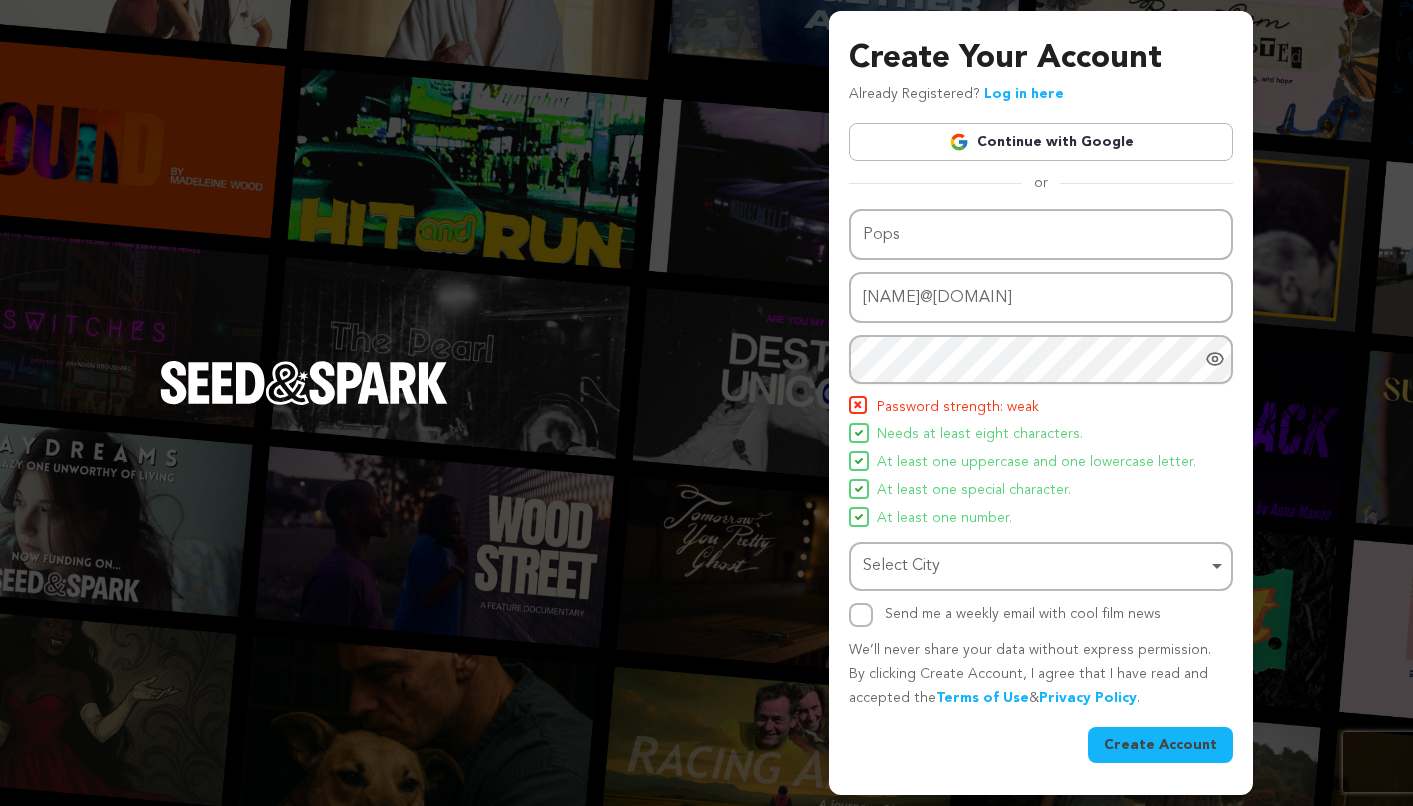 click on "Continue with Google" at bounding box center (1041, 142) 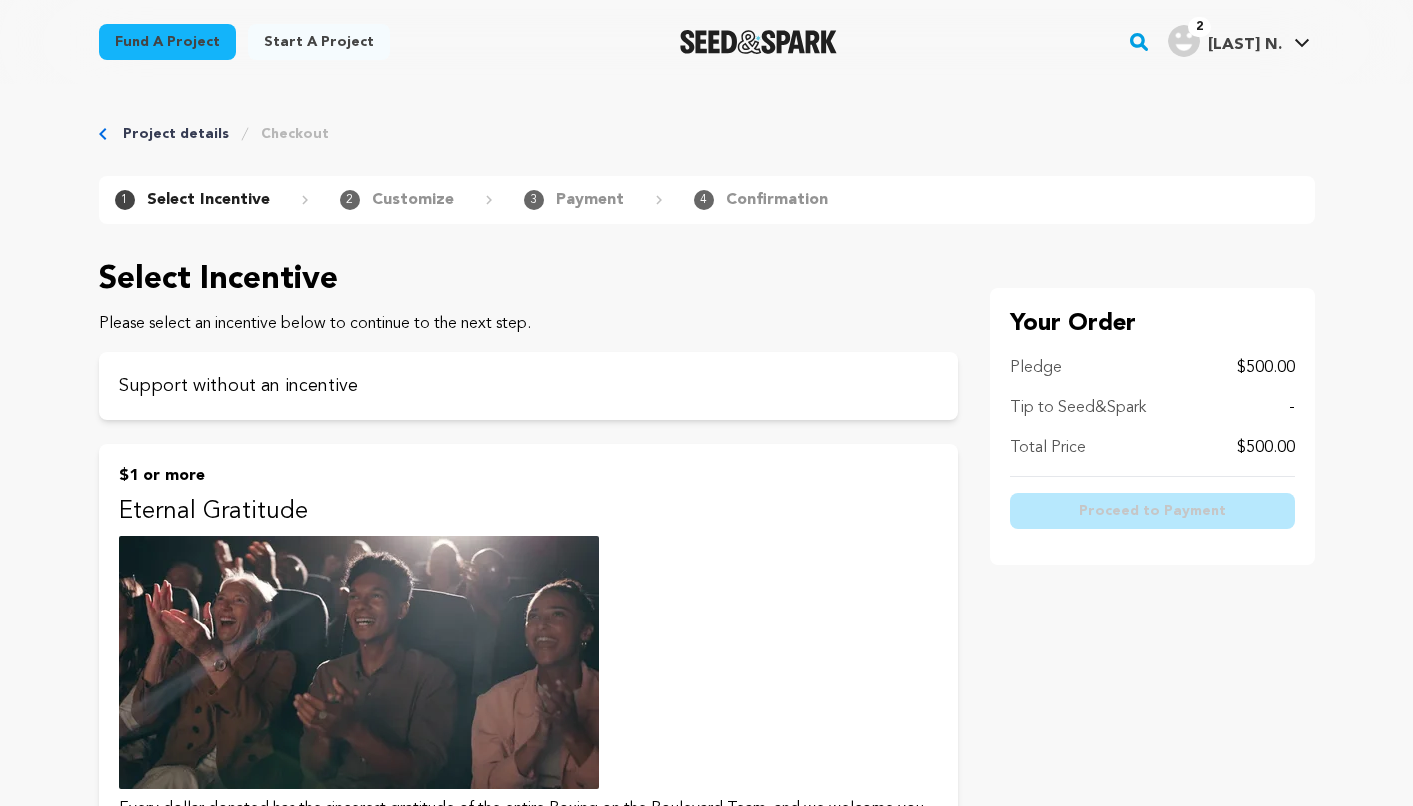 scroll, scrollTop: 0, scrollLeft: 0, axis: both 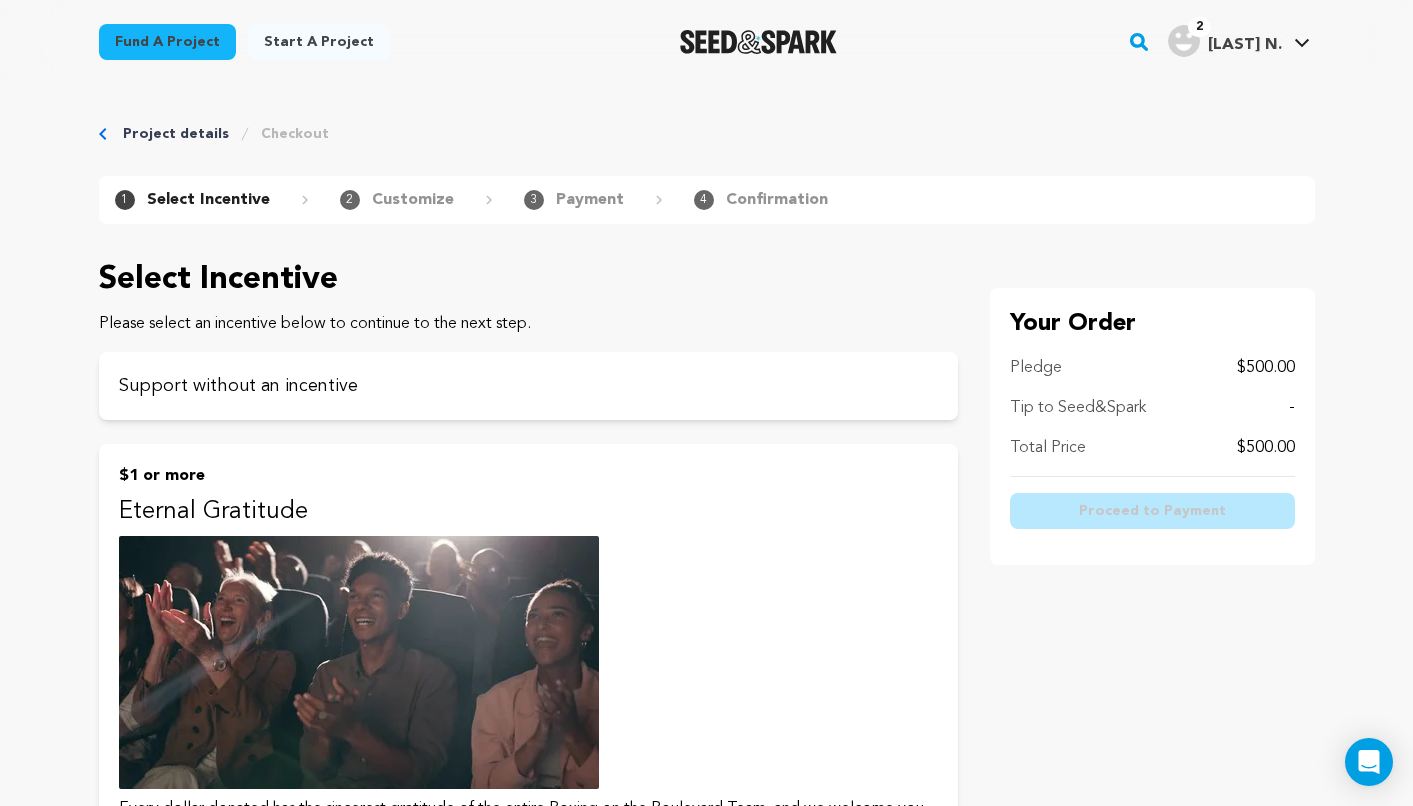 click on "Support without an incentive
$1
or more
Eternal Gratitude
Every dollar donated has the sincerest gratitude of the entire Boxing on the Boulevard Team, and we welcome you to it! A personally addressed letter written to each donor, no matter the amount." at bounding box center [528, 2000] 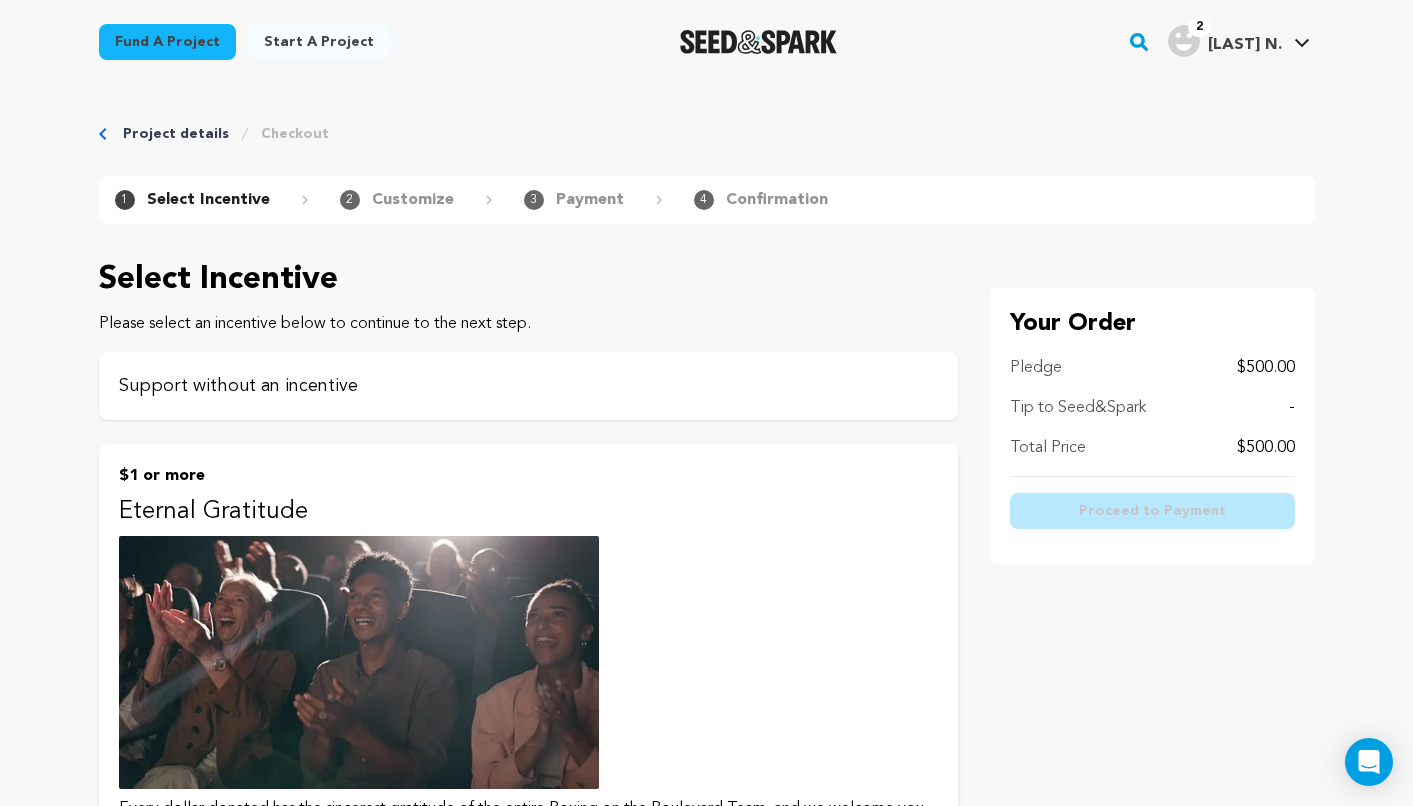 click on "Support without an incentive" at bounding box center (528, 386) 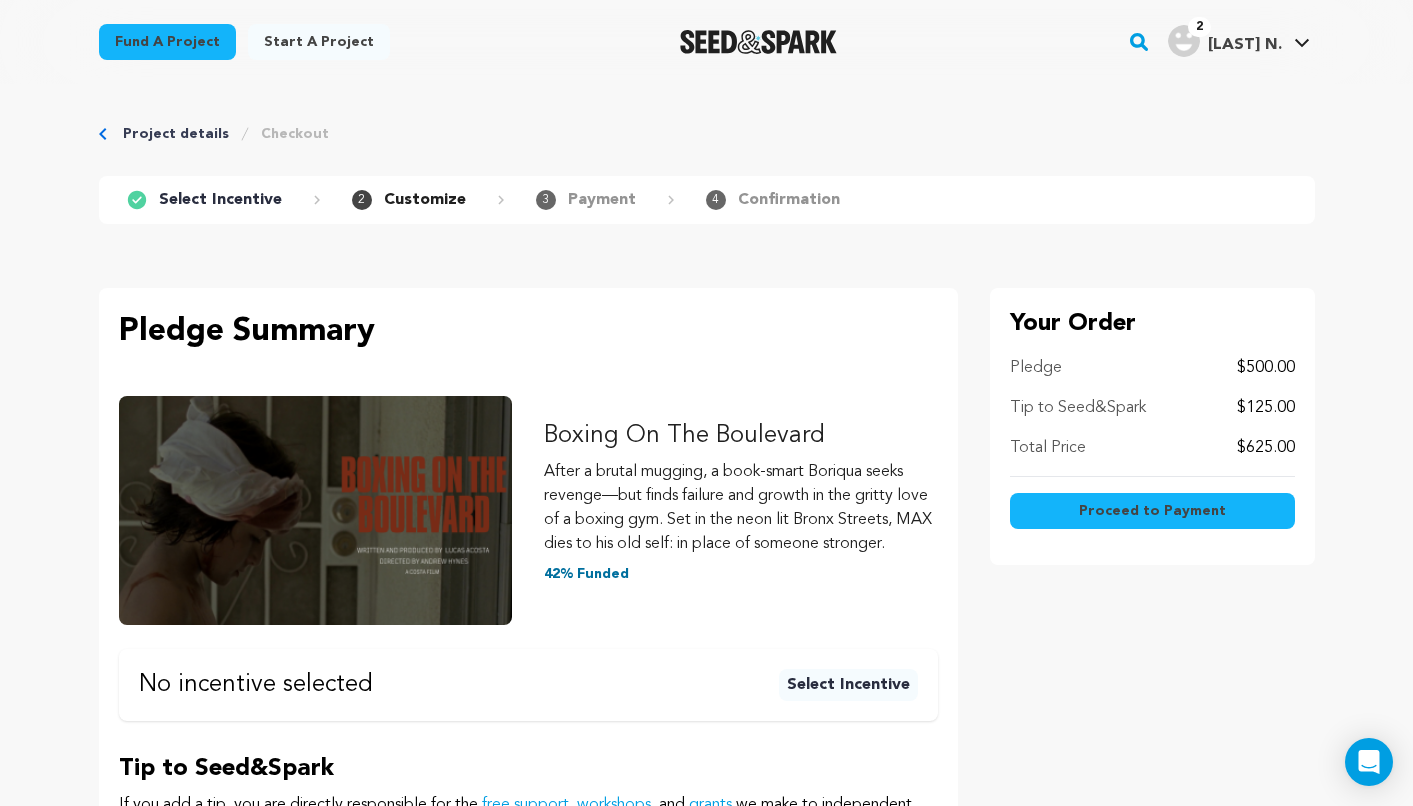 click on "Proceed to Payment" at bounding box center (1152, 511) 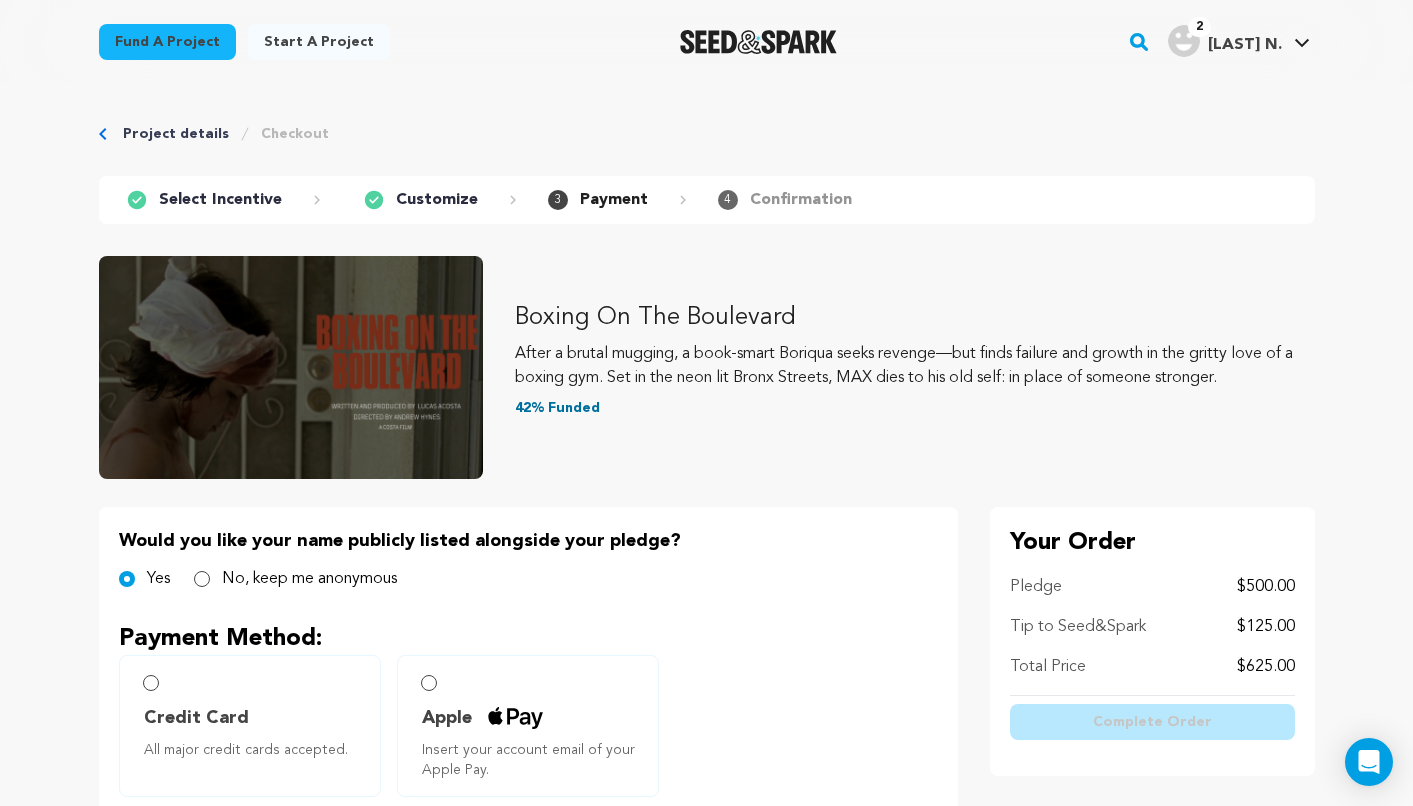 scroll, scrollTop: 0, scrollLeft: 0, axis: both 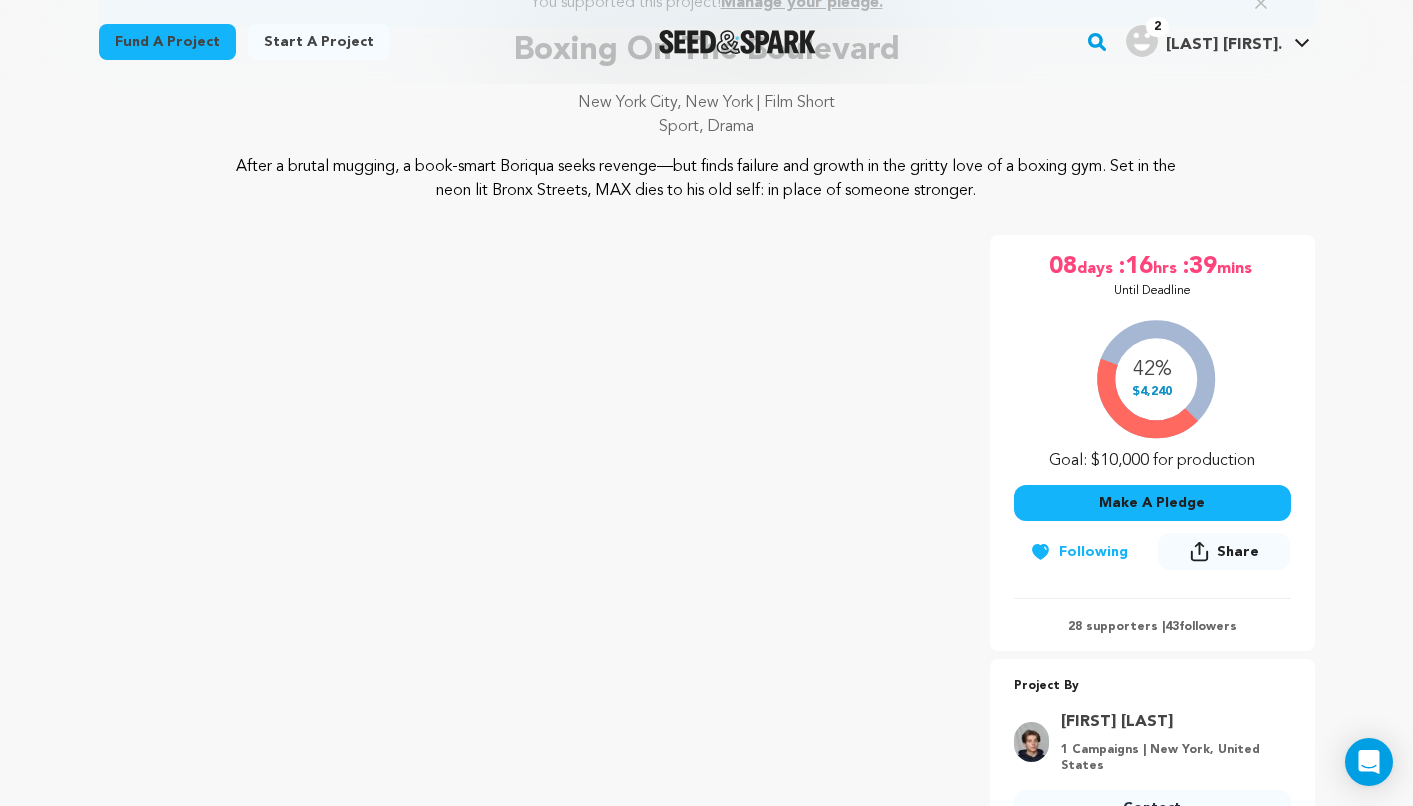 click on "Make A Pledge" at bounding box center [1152, 503] 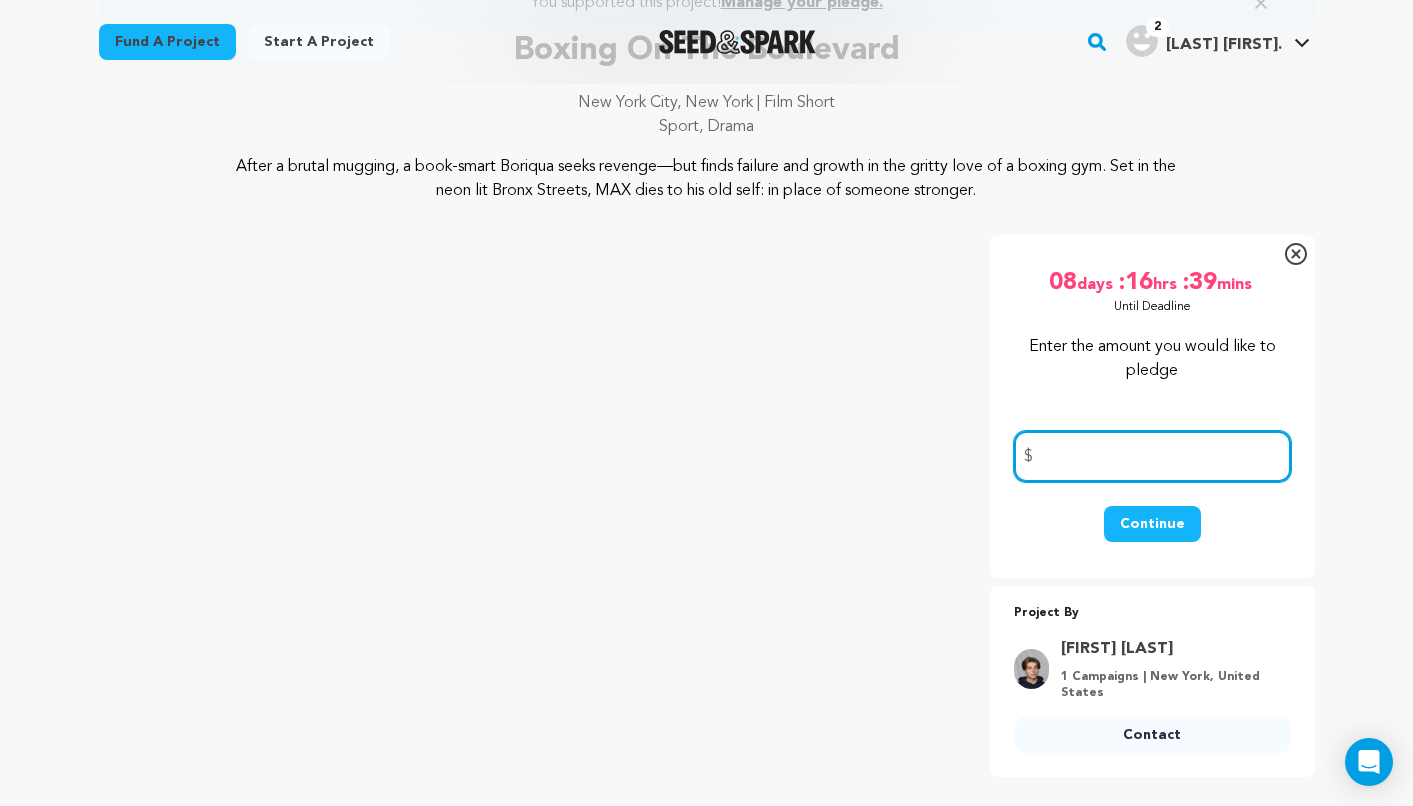 click at bounding box center (1152, 456) 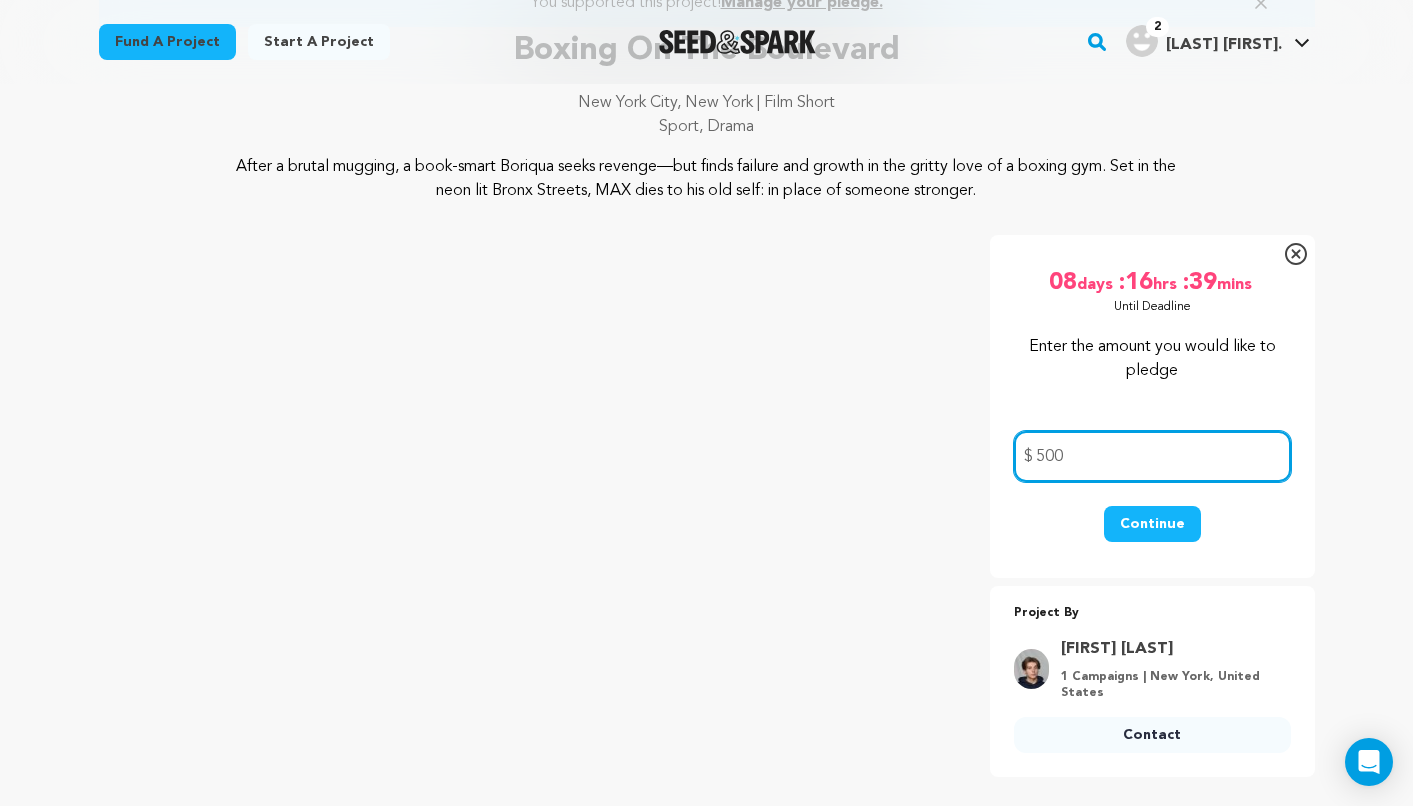 type on "500" 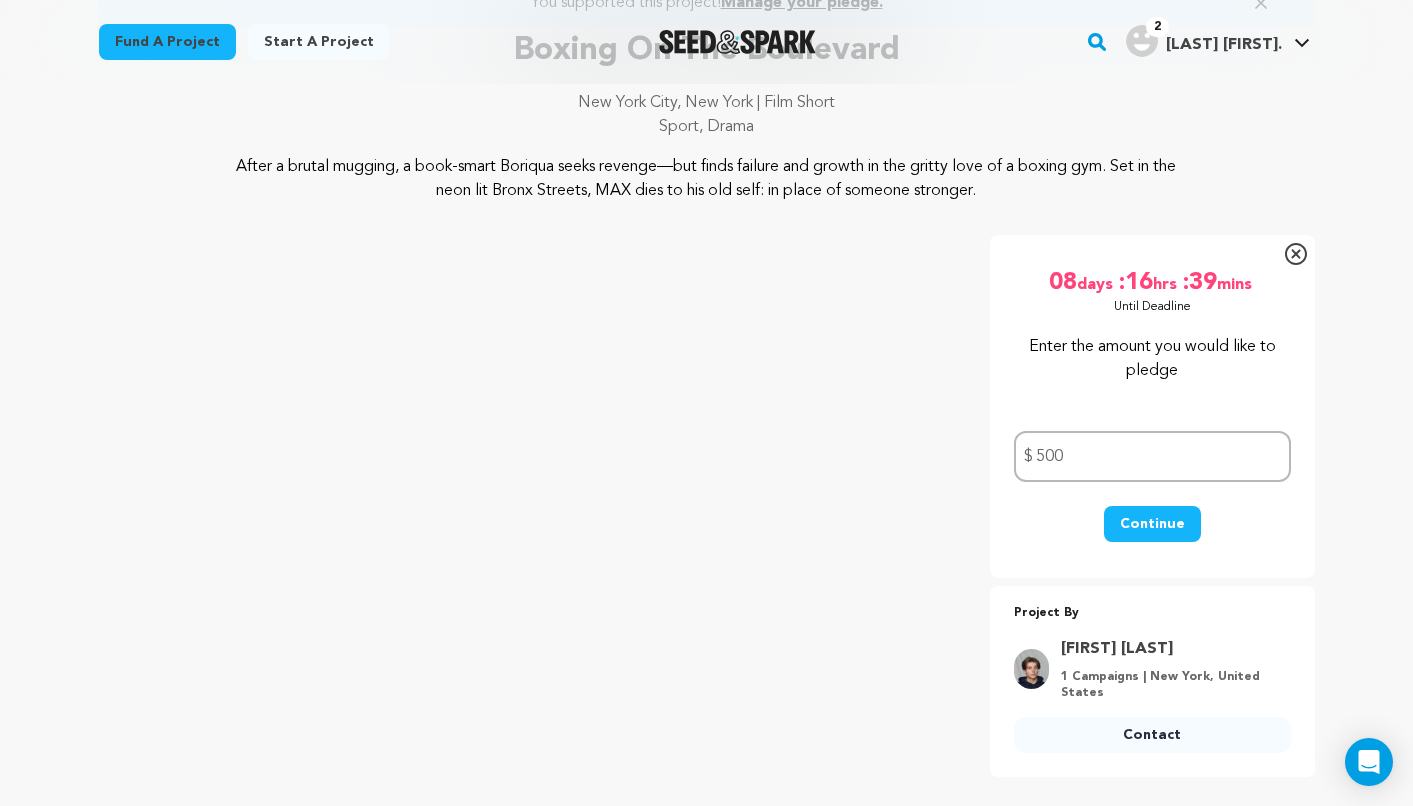click on "Continue" at bounding box center (1152, 524) 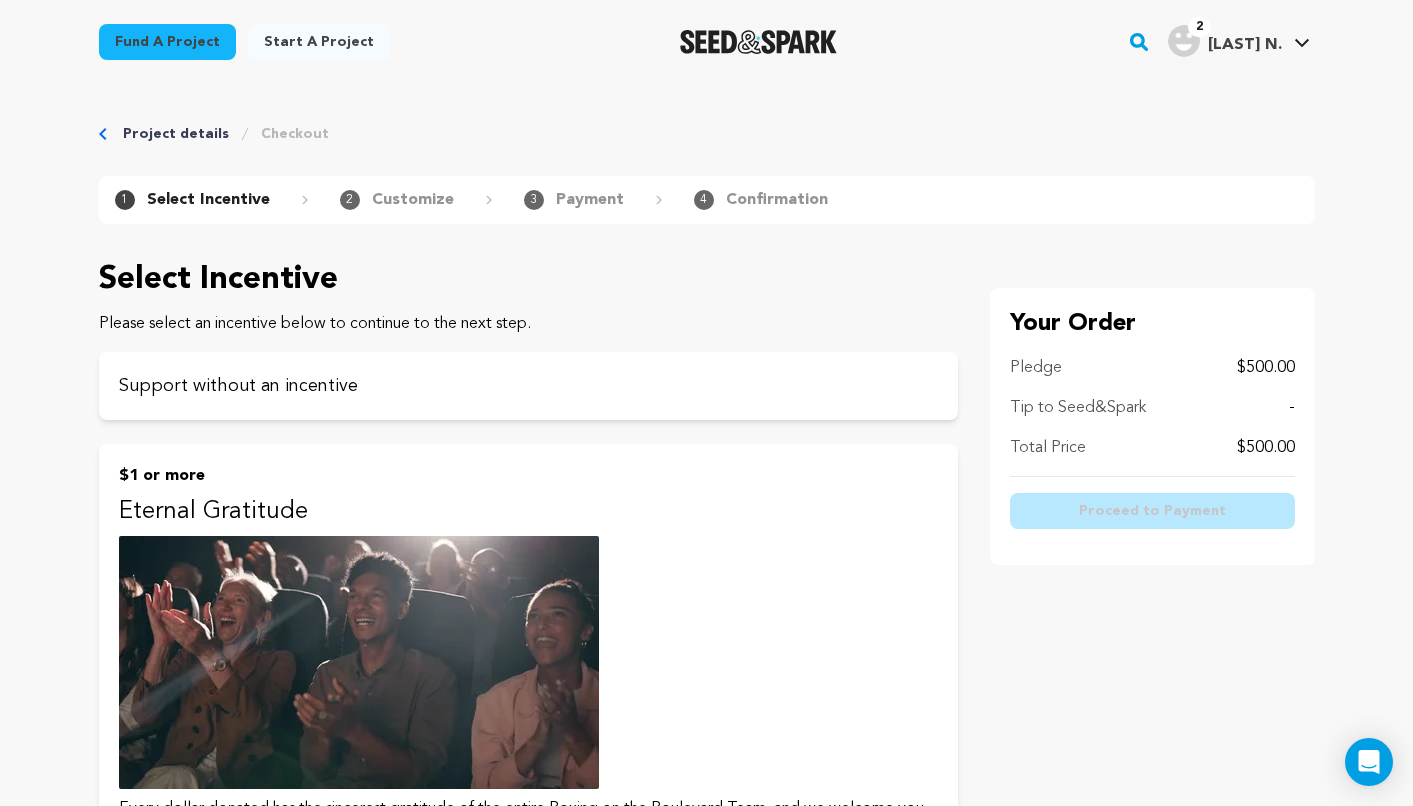 scroll, scrollTop: 0, scrollLeft: 0, axis: both 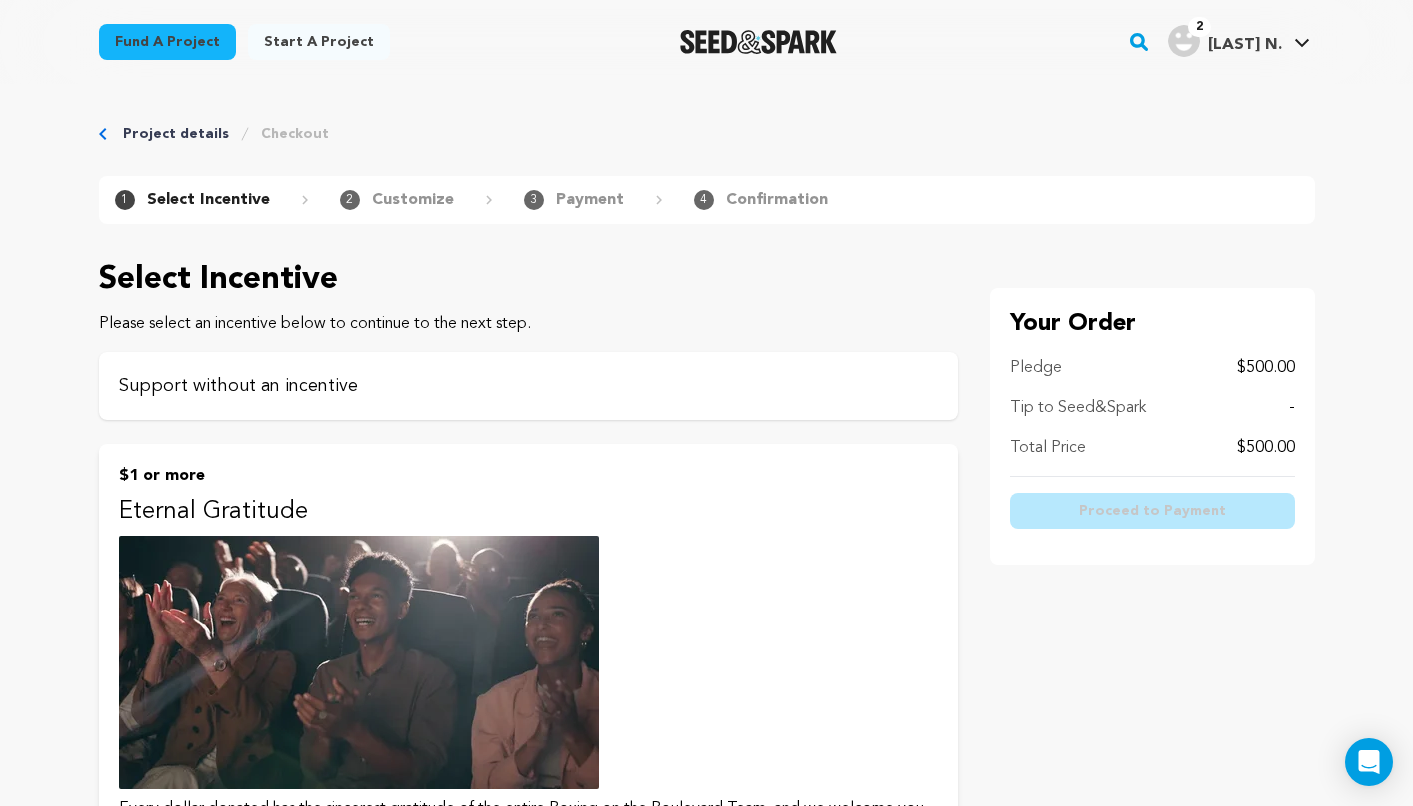 click on "Support without an incentive" at bounding box center (528, 386) 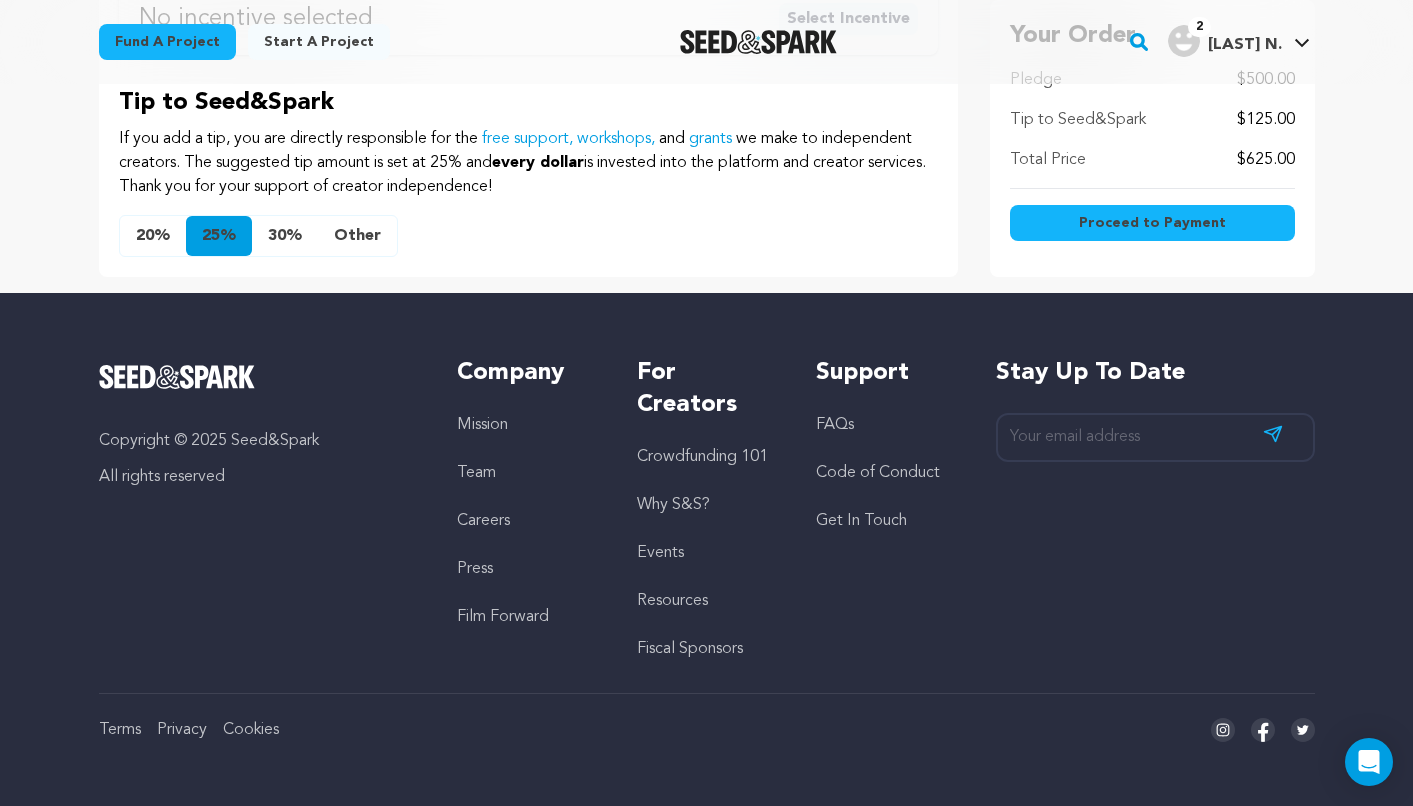 scroll, scrollTop: 666, scrollLeft: 0, axis: vertical 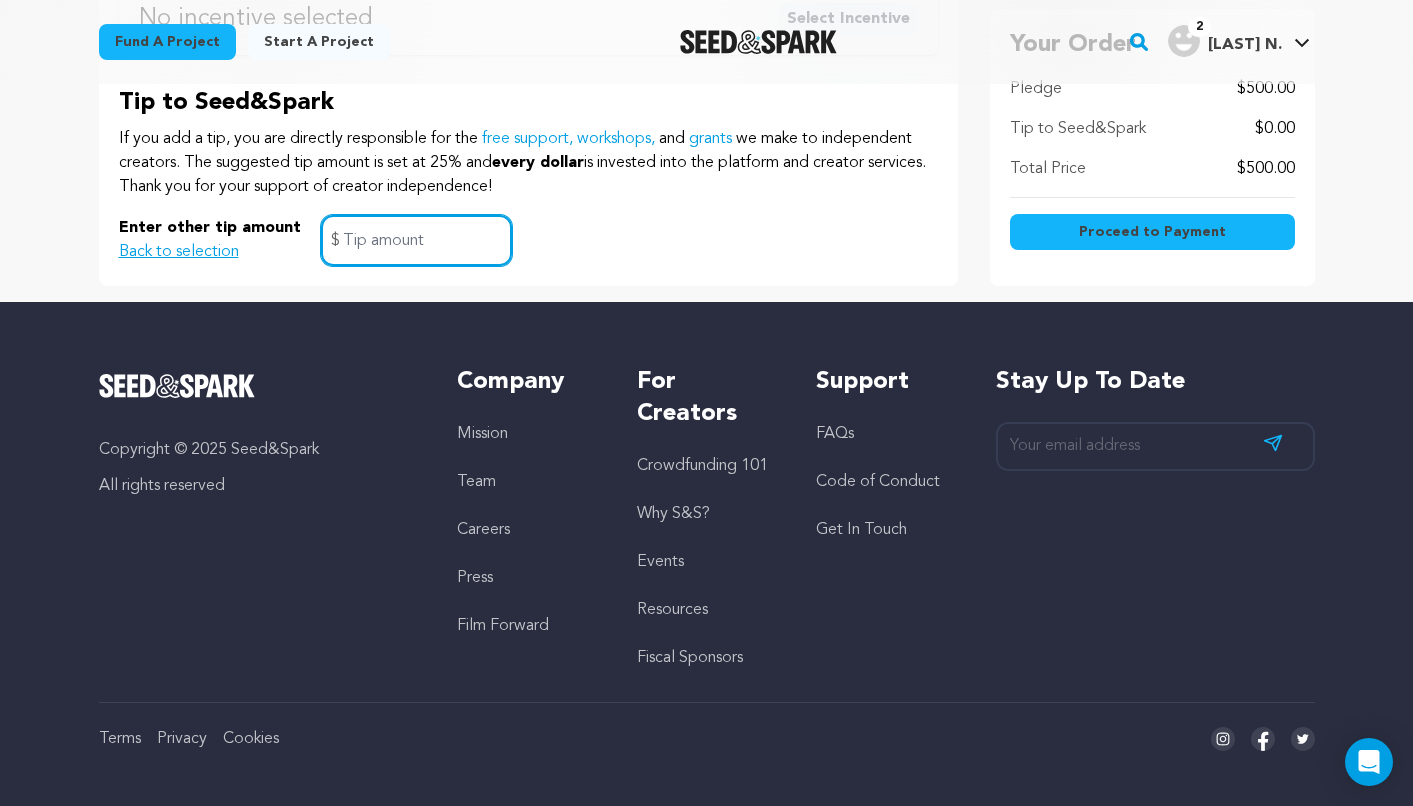 click at bounding box center (416, 240) 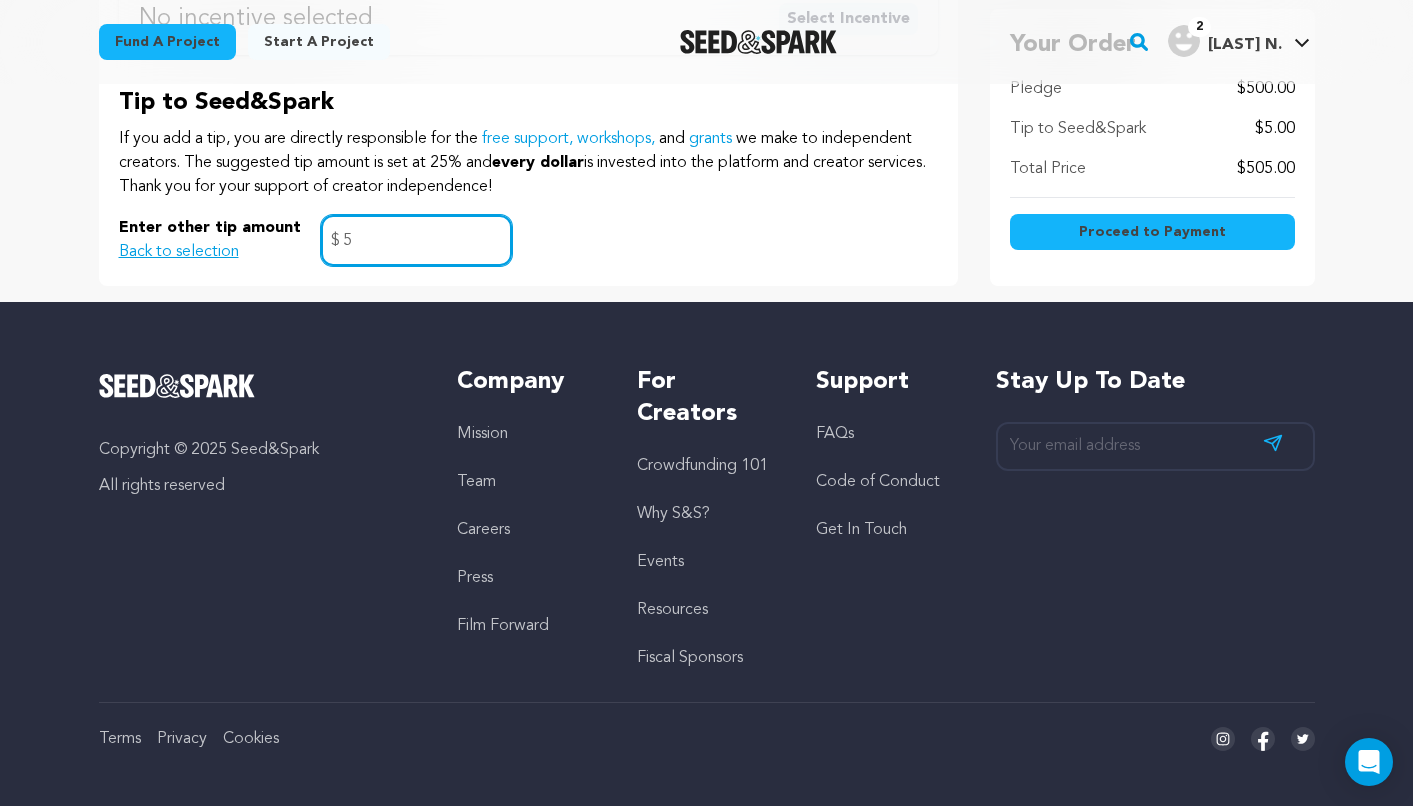 type on "5" 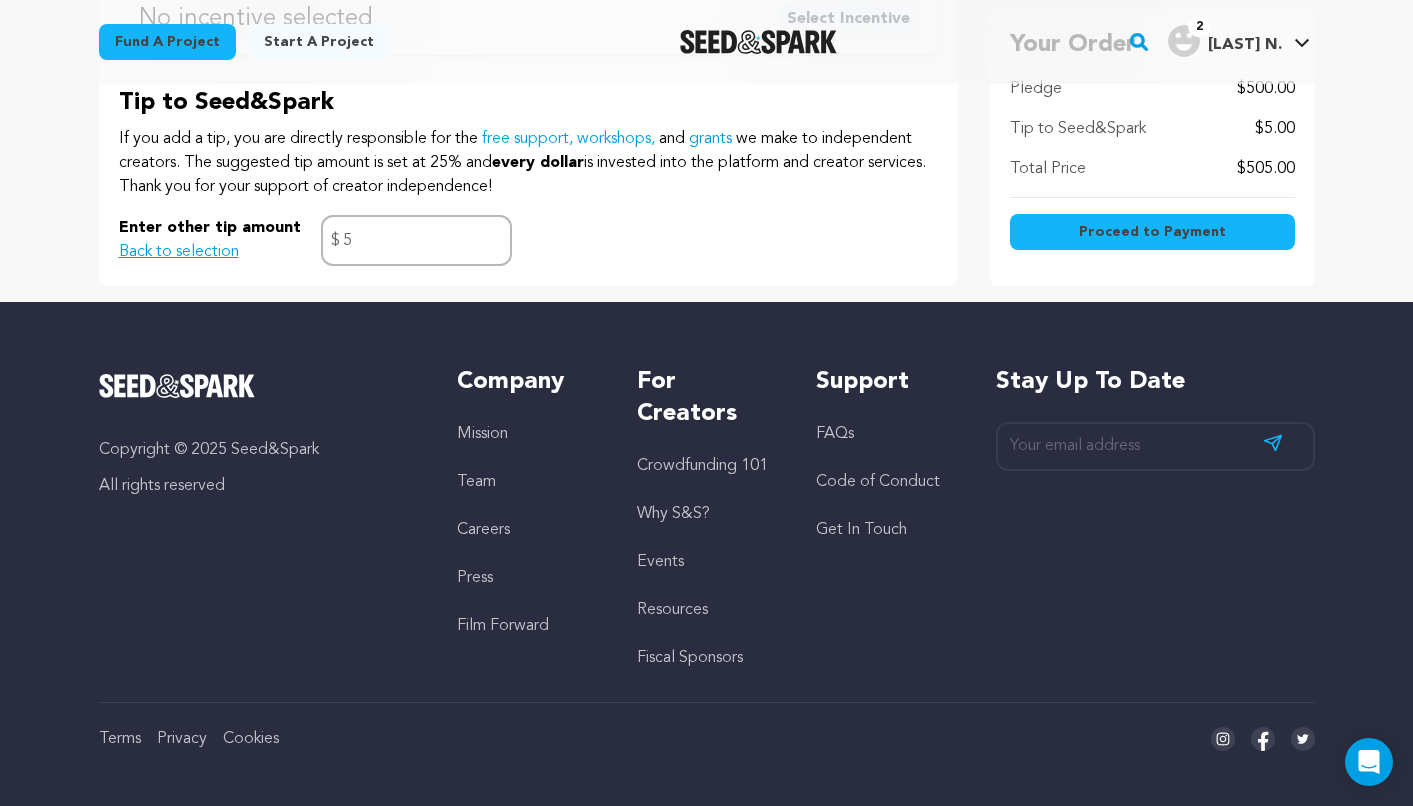 click on "Proceed to Payment" at bounding box center [1152, 232] 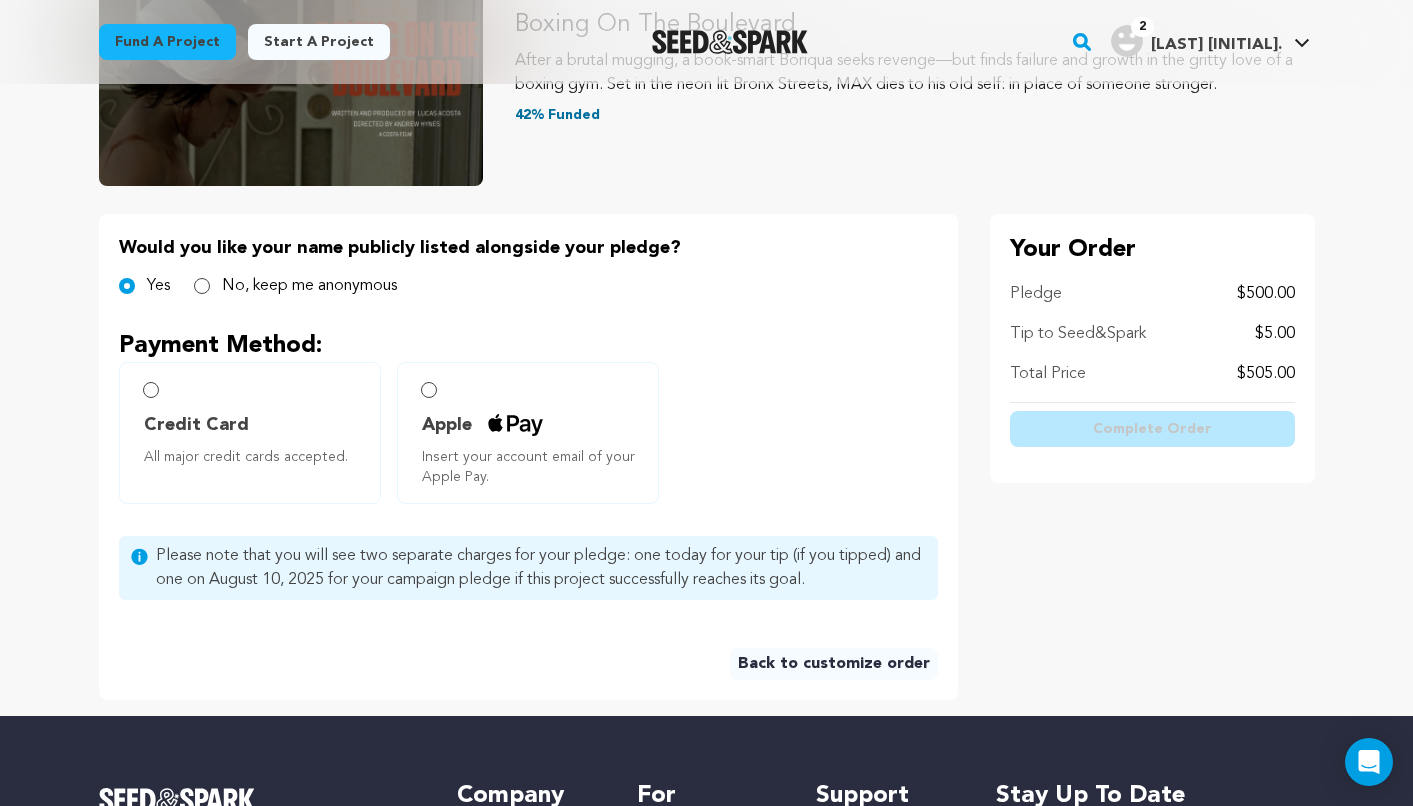 scroll, scrollTop: 332, scrollLeft: 0, axis: vertical 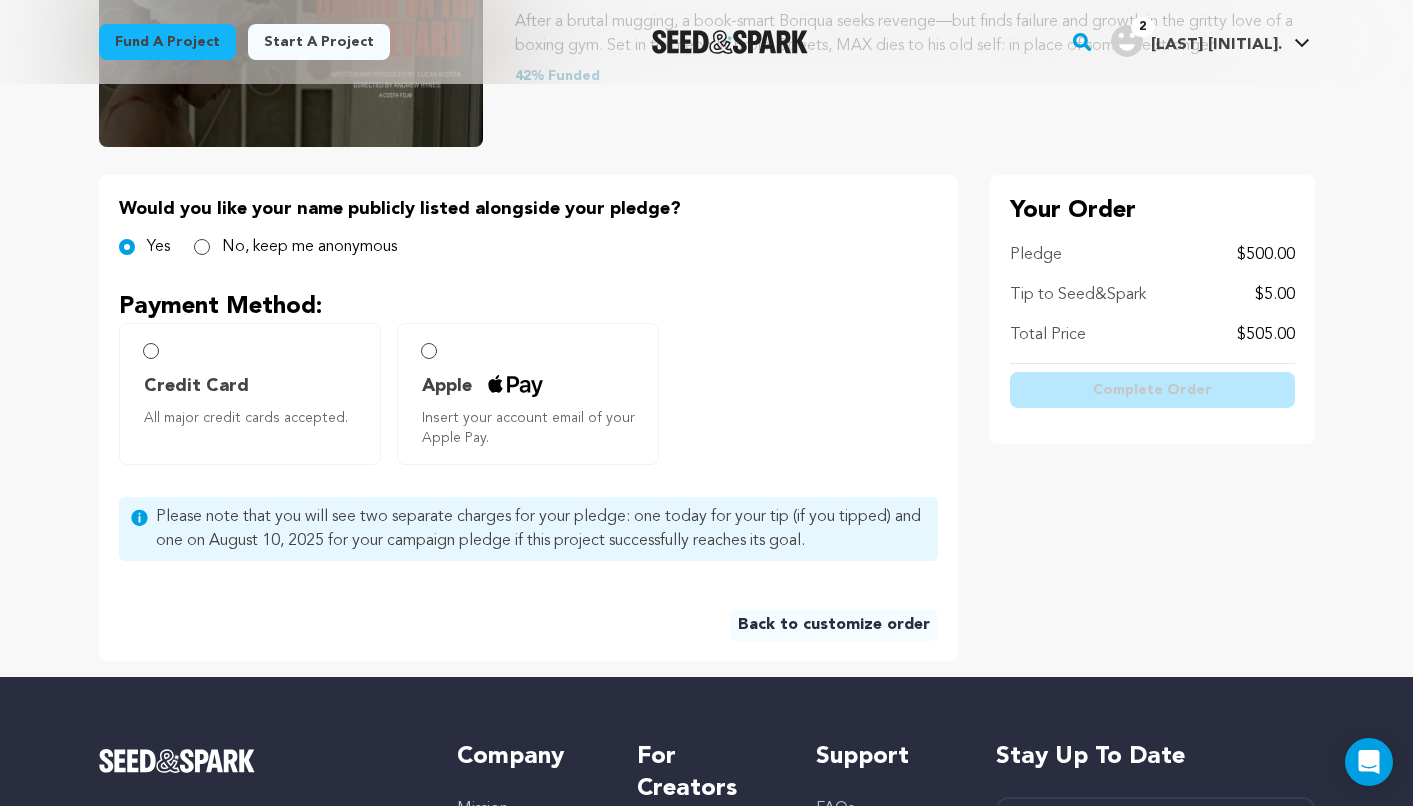 click on "Credit Card
All major credit cards accepted." at bounding box center [250, 394] 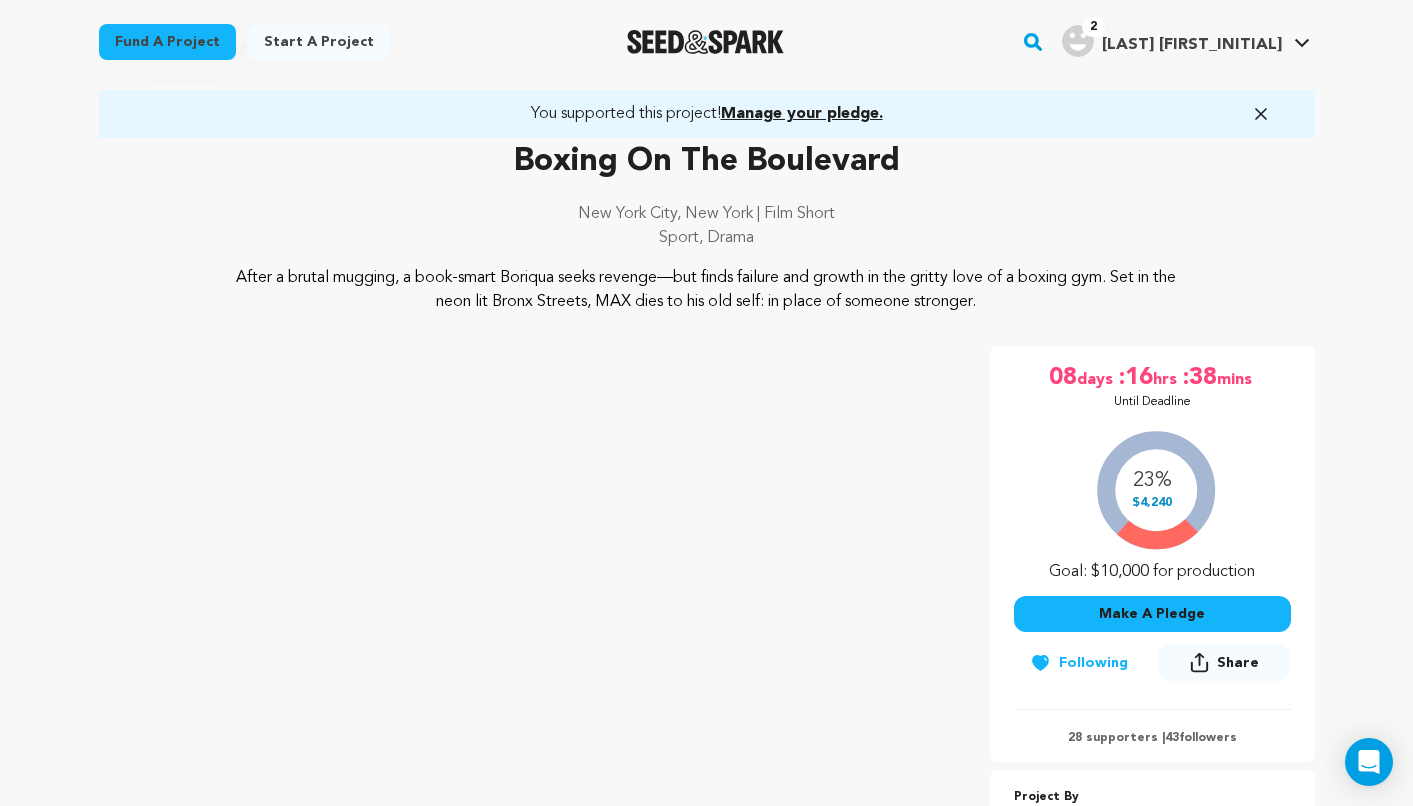 scroll, scrollTop: 88, scrollLeft: 0, axis: vertical 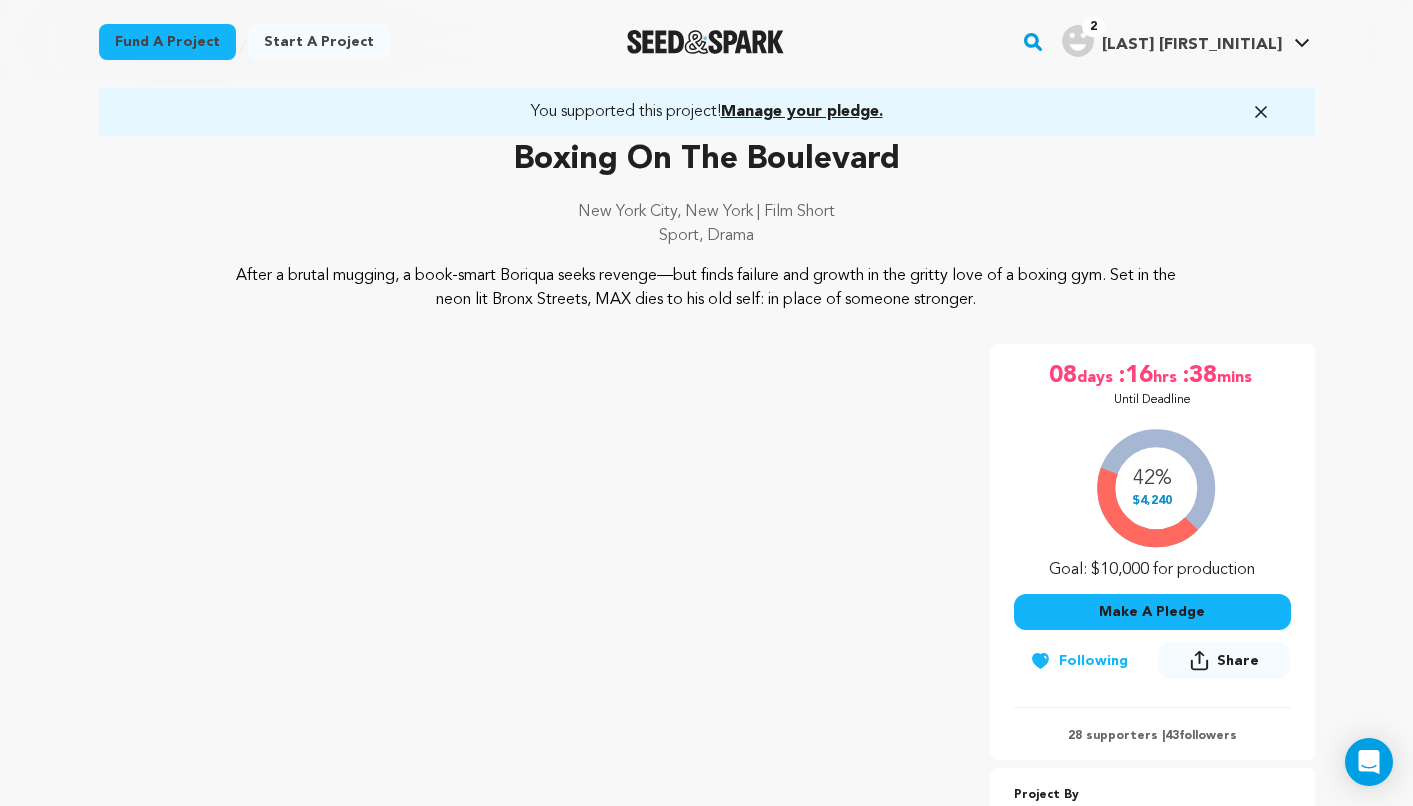 click on "Make A Pledge" at bounding box center (1152, 612) 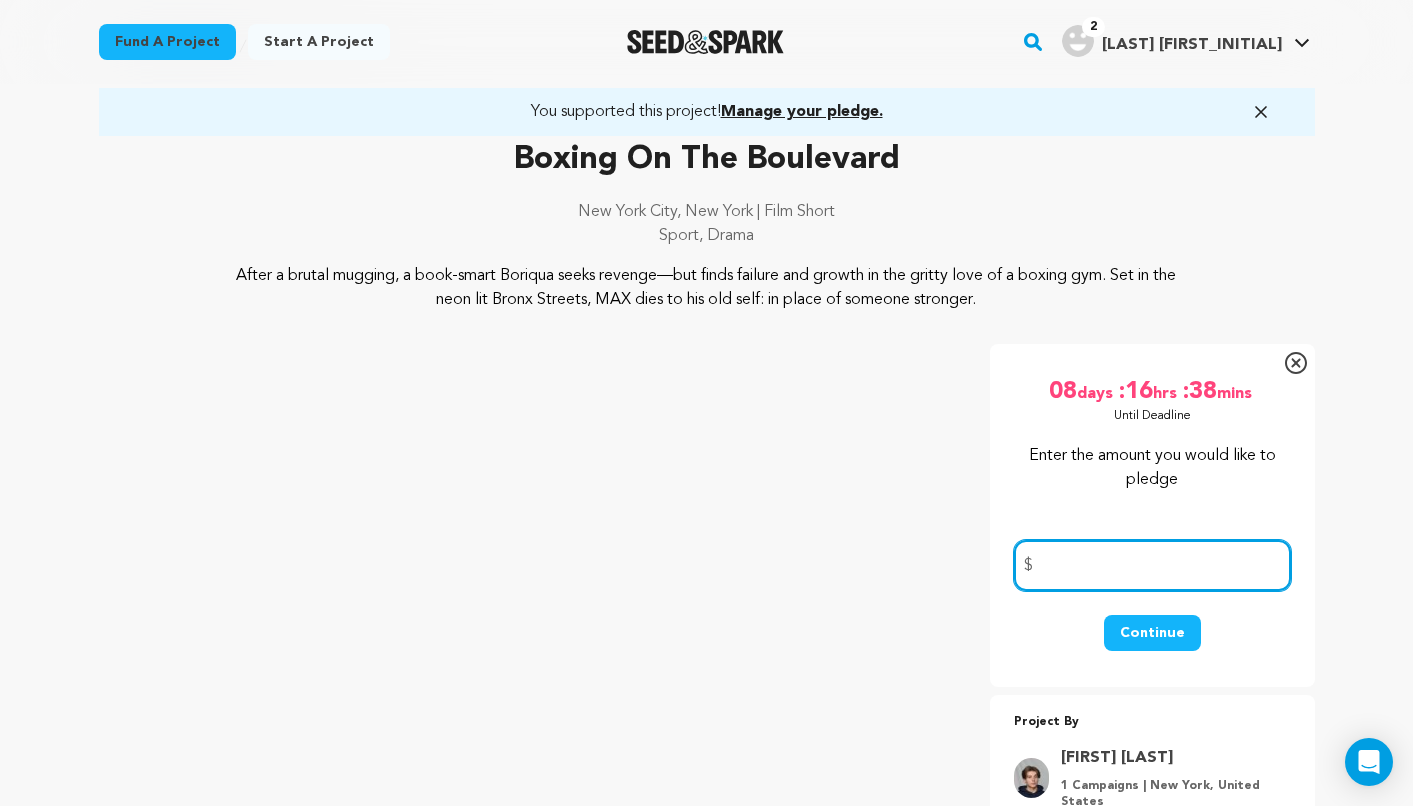 click at bounding box center (1152, 565) 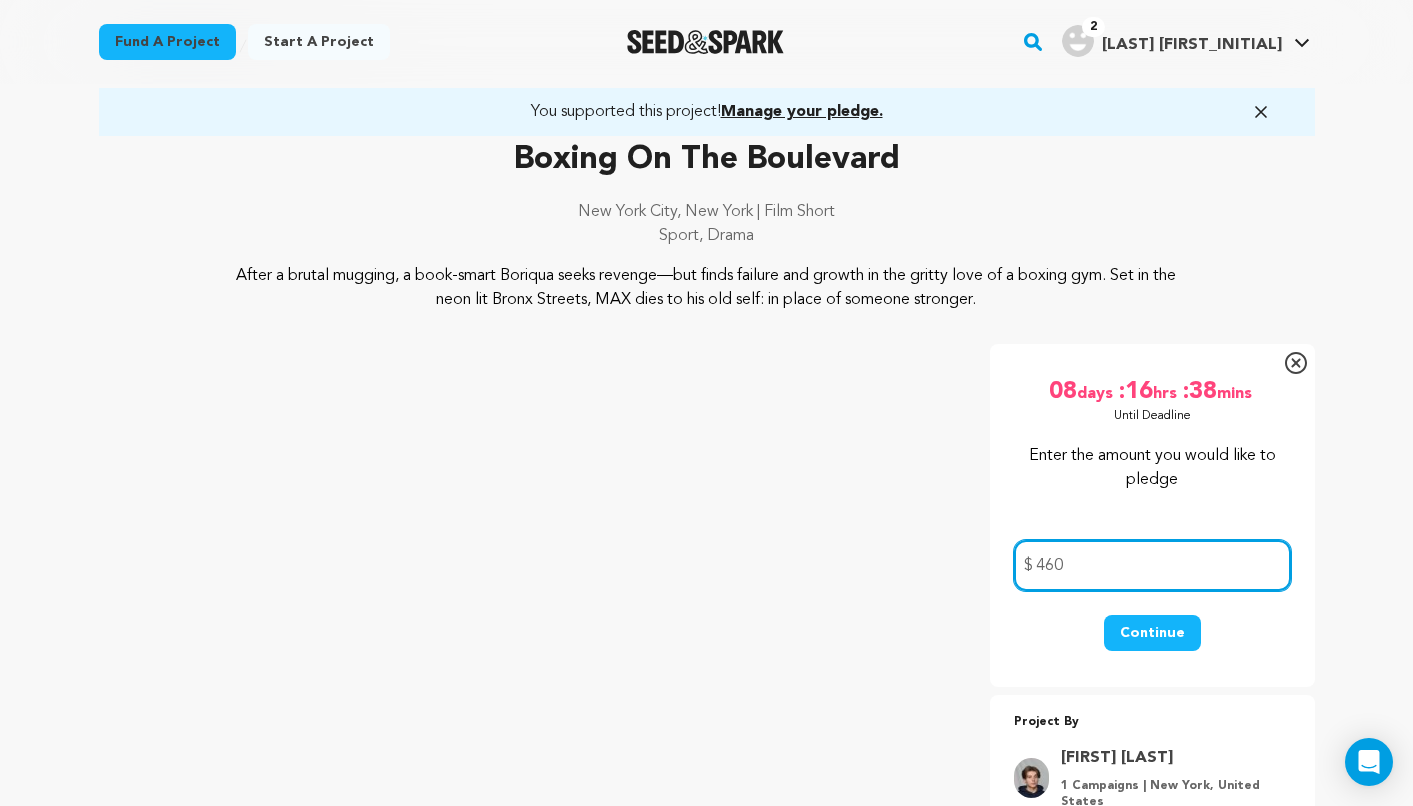 type on "460" 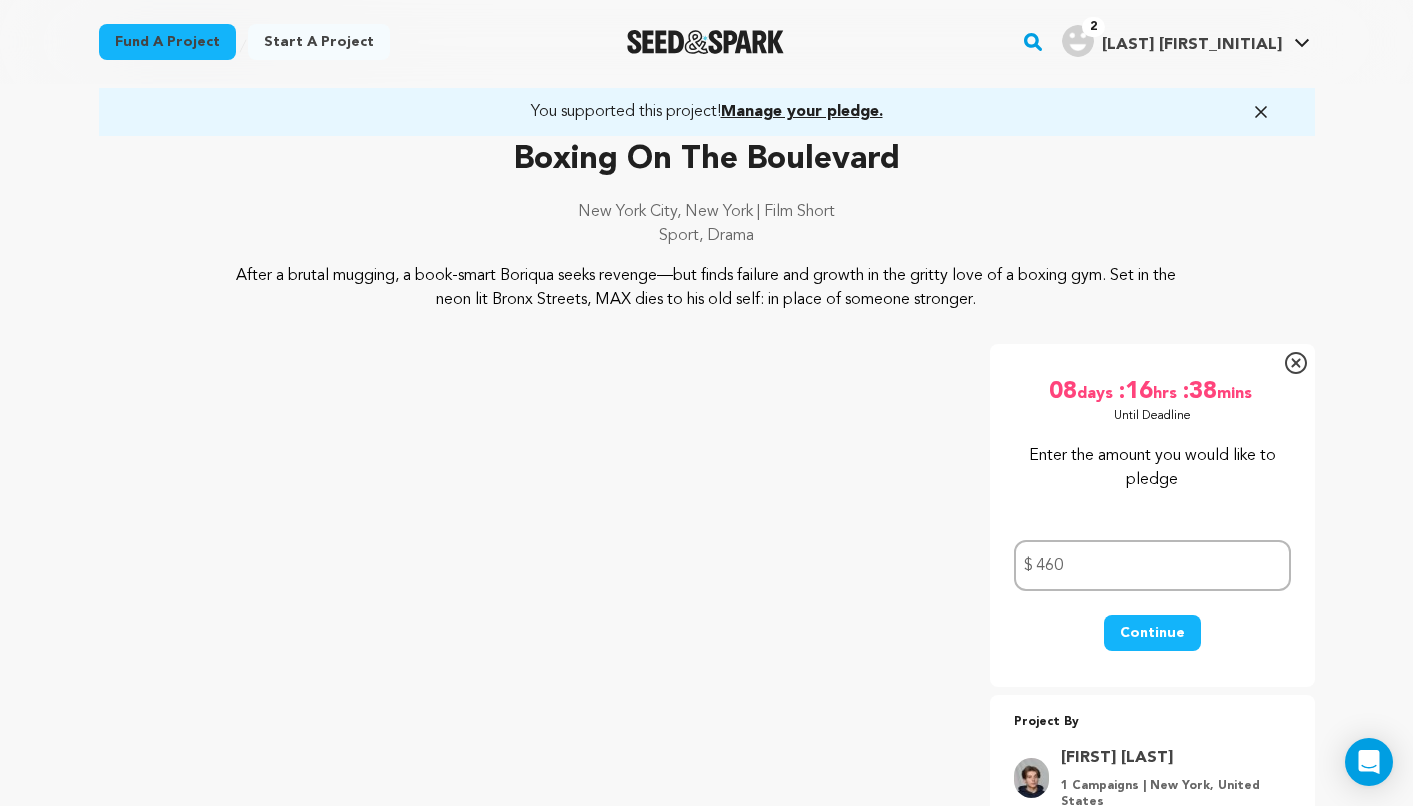click on "Continue" at bounding box center (1152, 643) 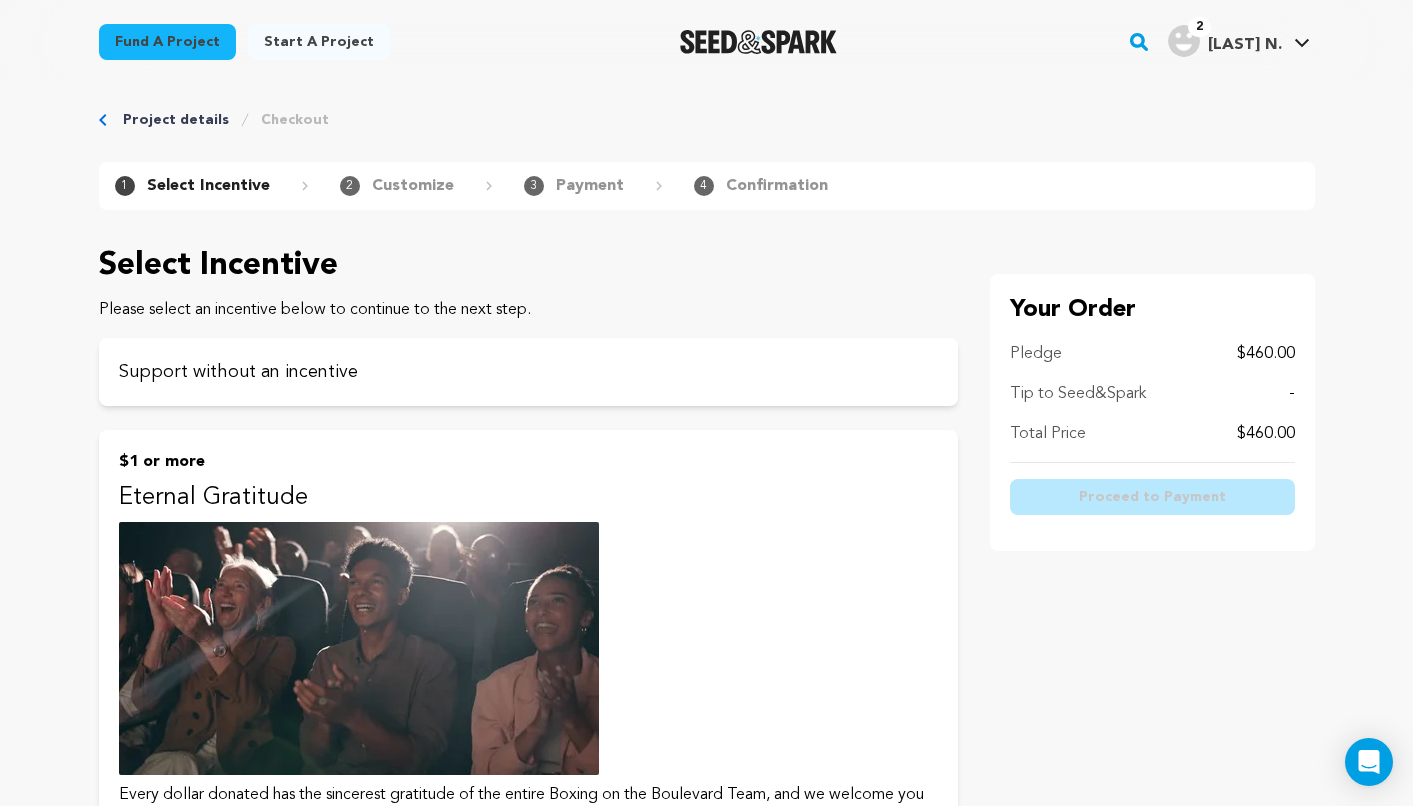 scroll, scrollTop: 14, scrollLeft: 0, axis: vertical 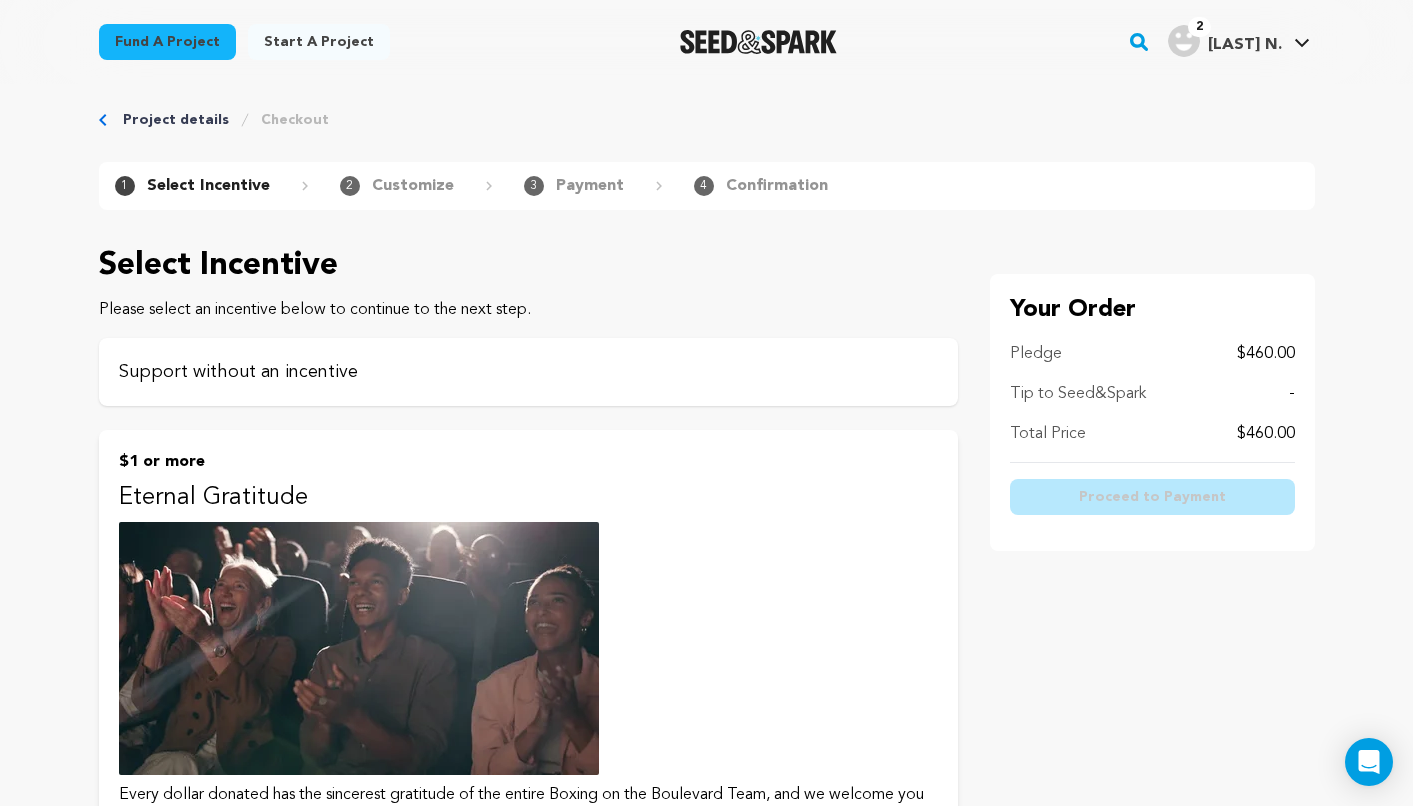 click on "Support without an incentive" at bounding box center (528, 372) 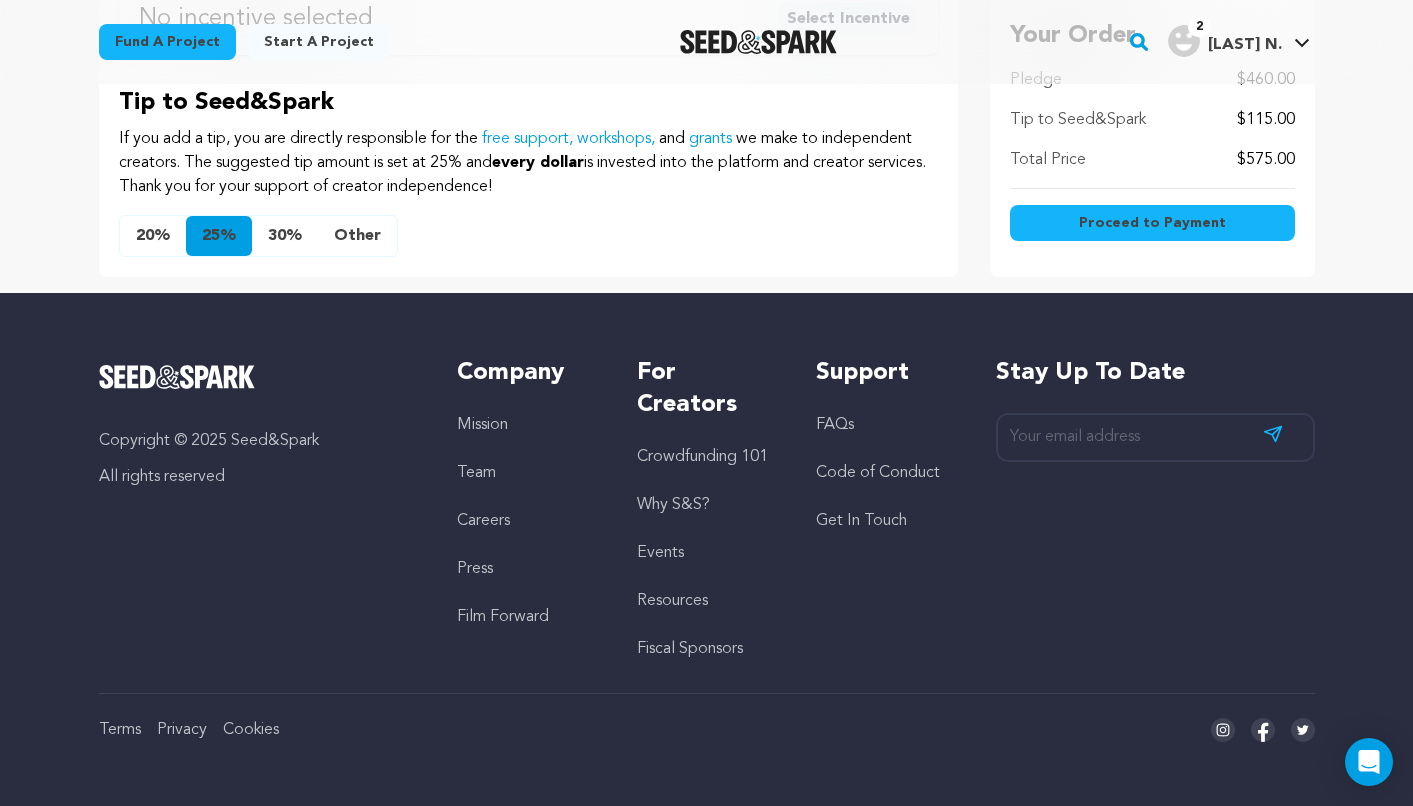 scroll, scrollTop: 666, scrollLeft: 0, axis: vertical 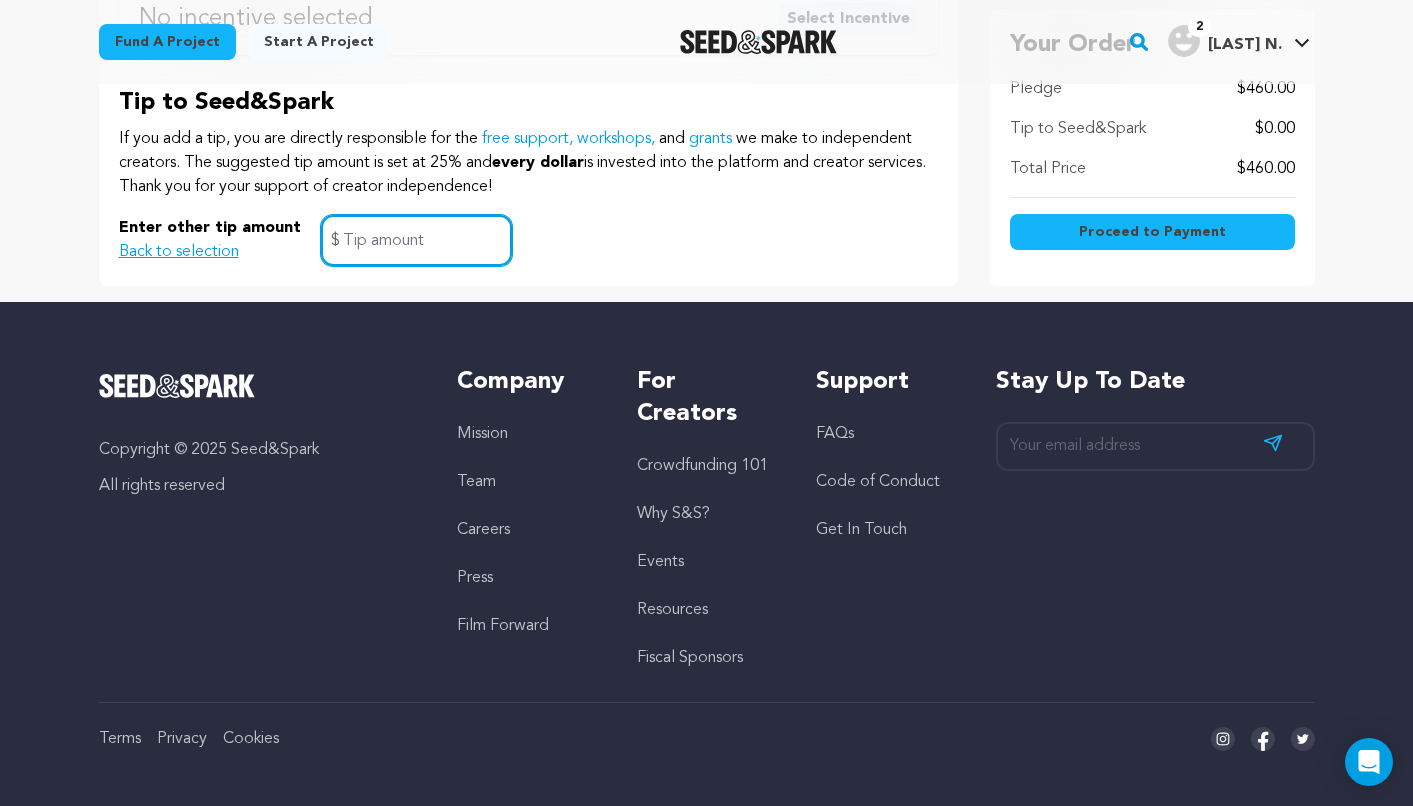 click at bounding box center (416, 240) 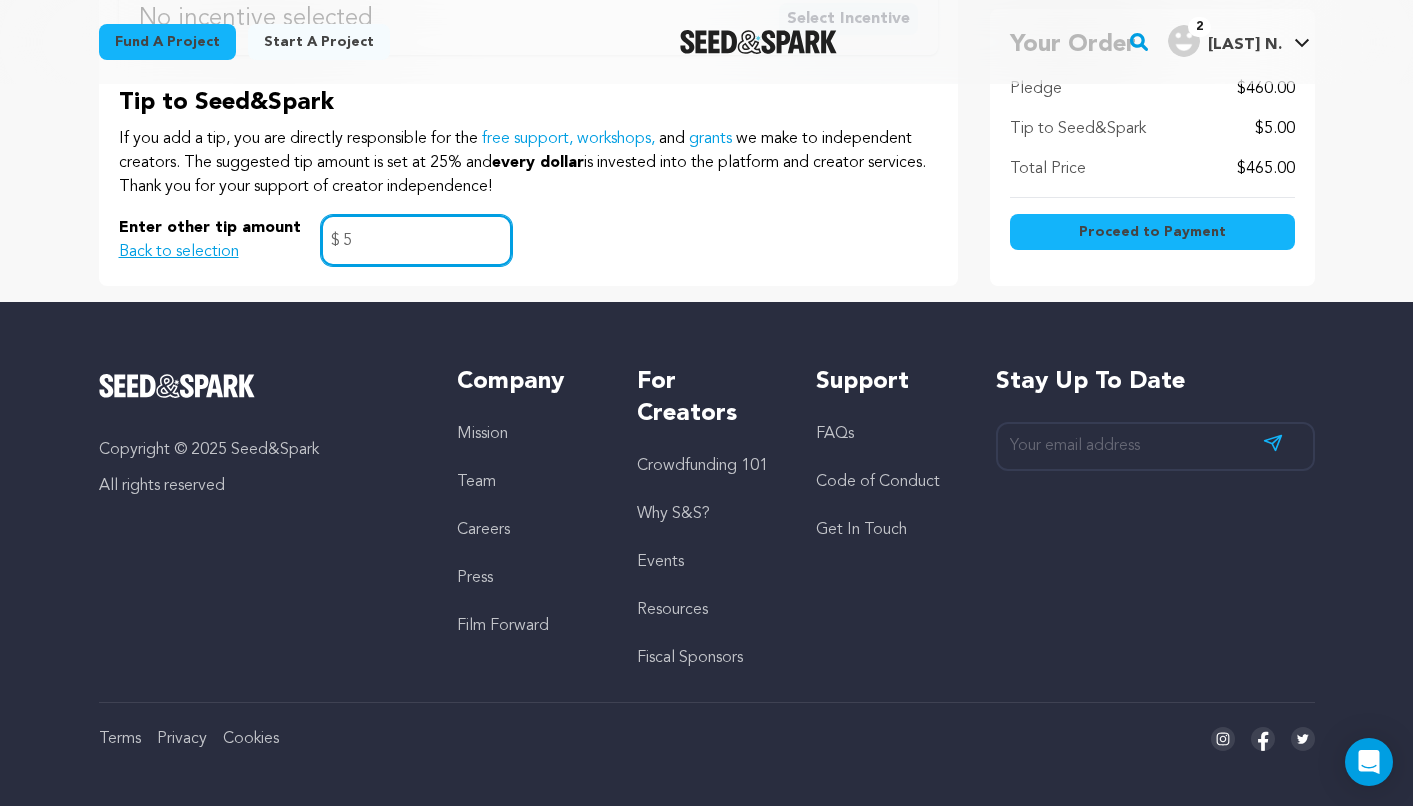 type on "5" 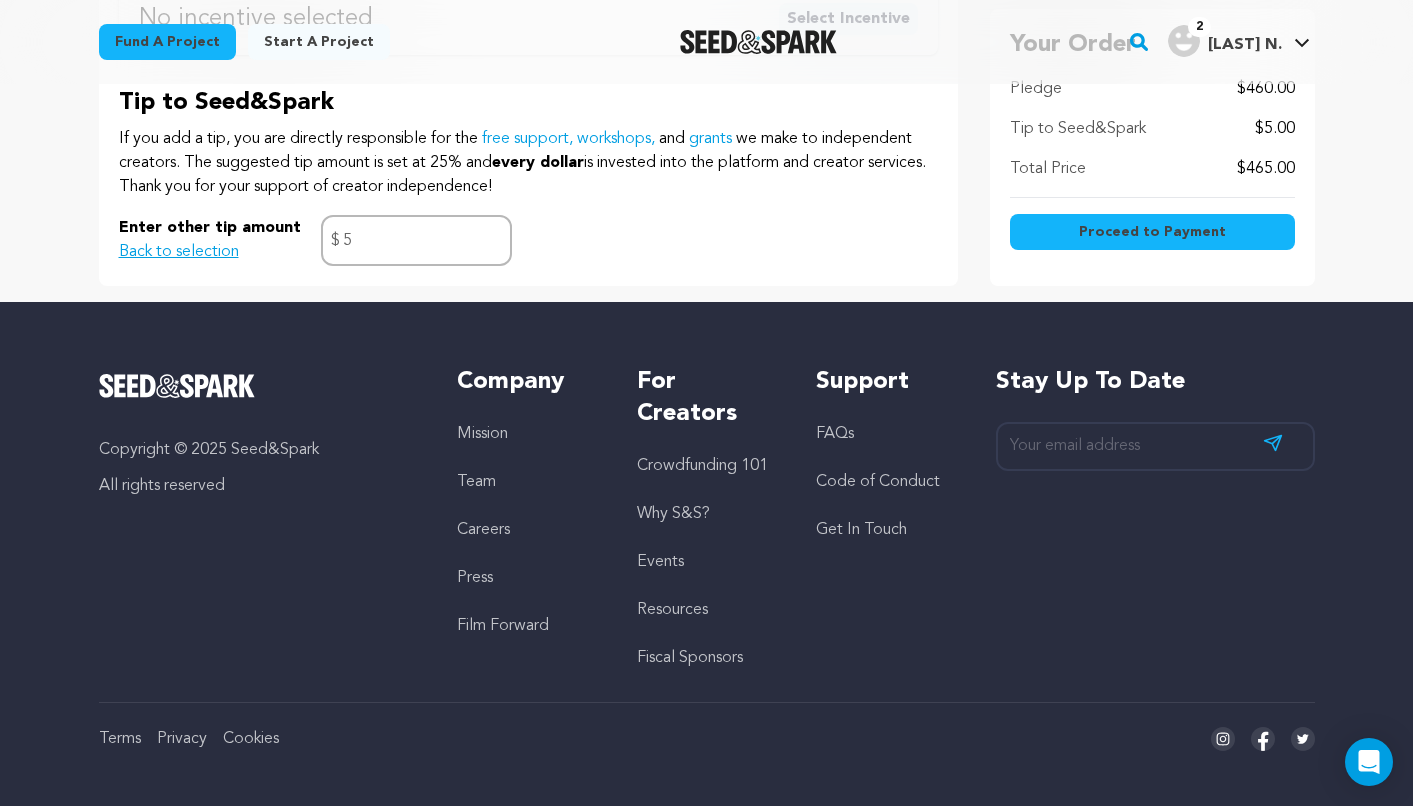 click on "Enter other tip amount
Back to selection
5
$" at bounding box center (528, 240) 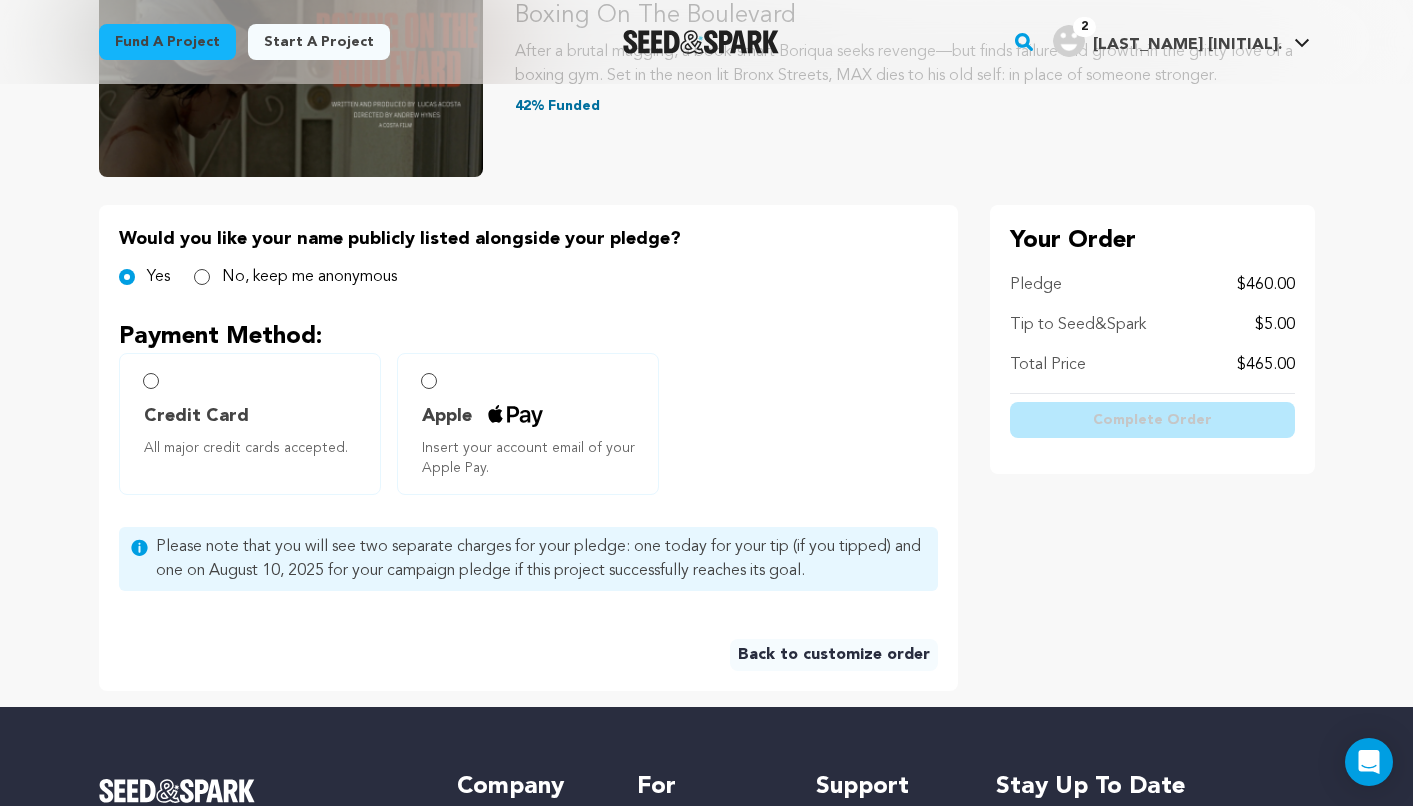 scroll, scrollTop: 306, scrollLeft: 0, axis: vertical 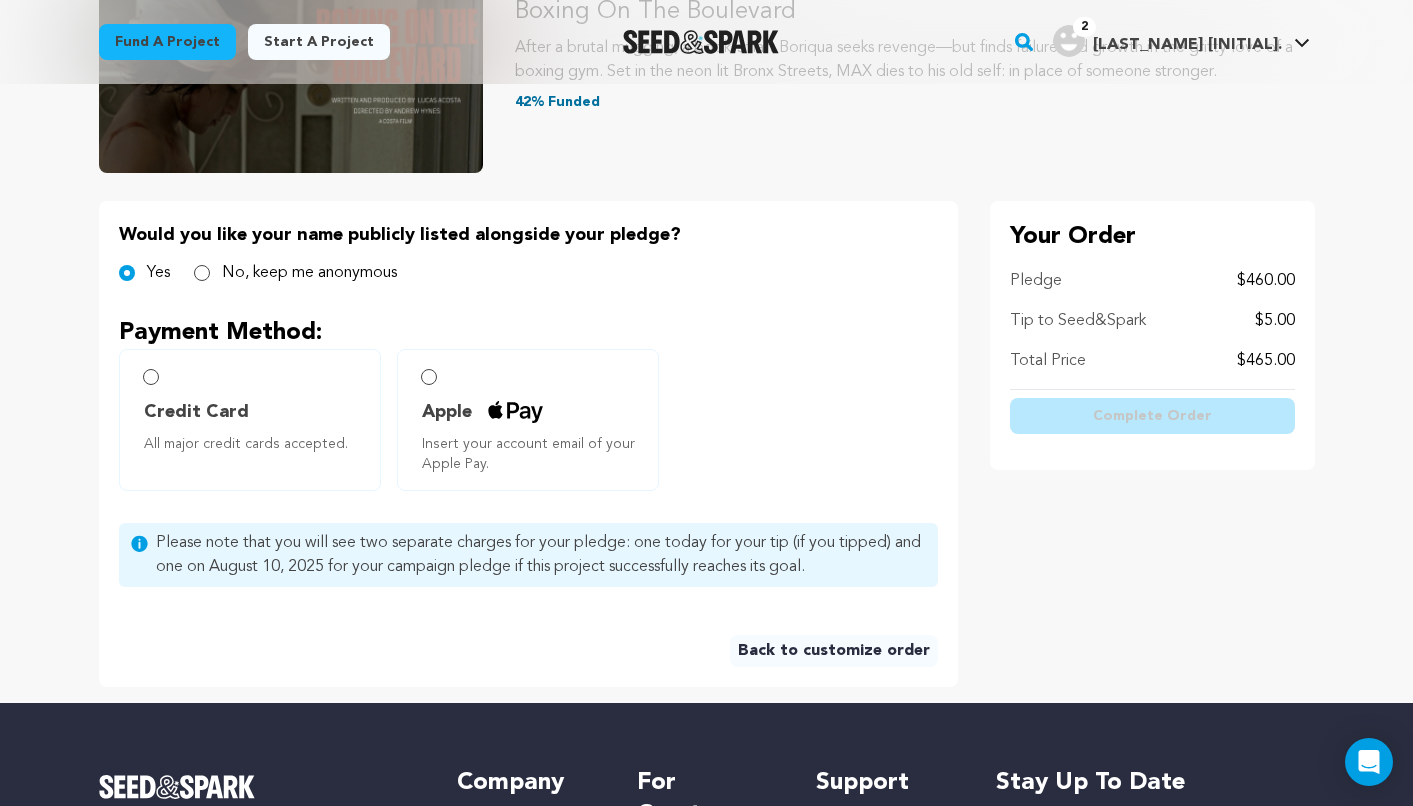 click on "Credit Card
All major credit cards accepted." at bounding box center [250, 420] 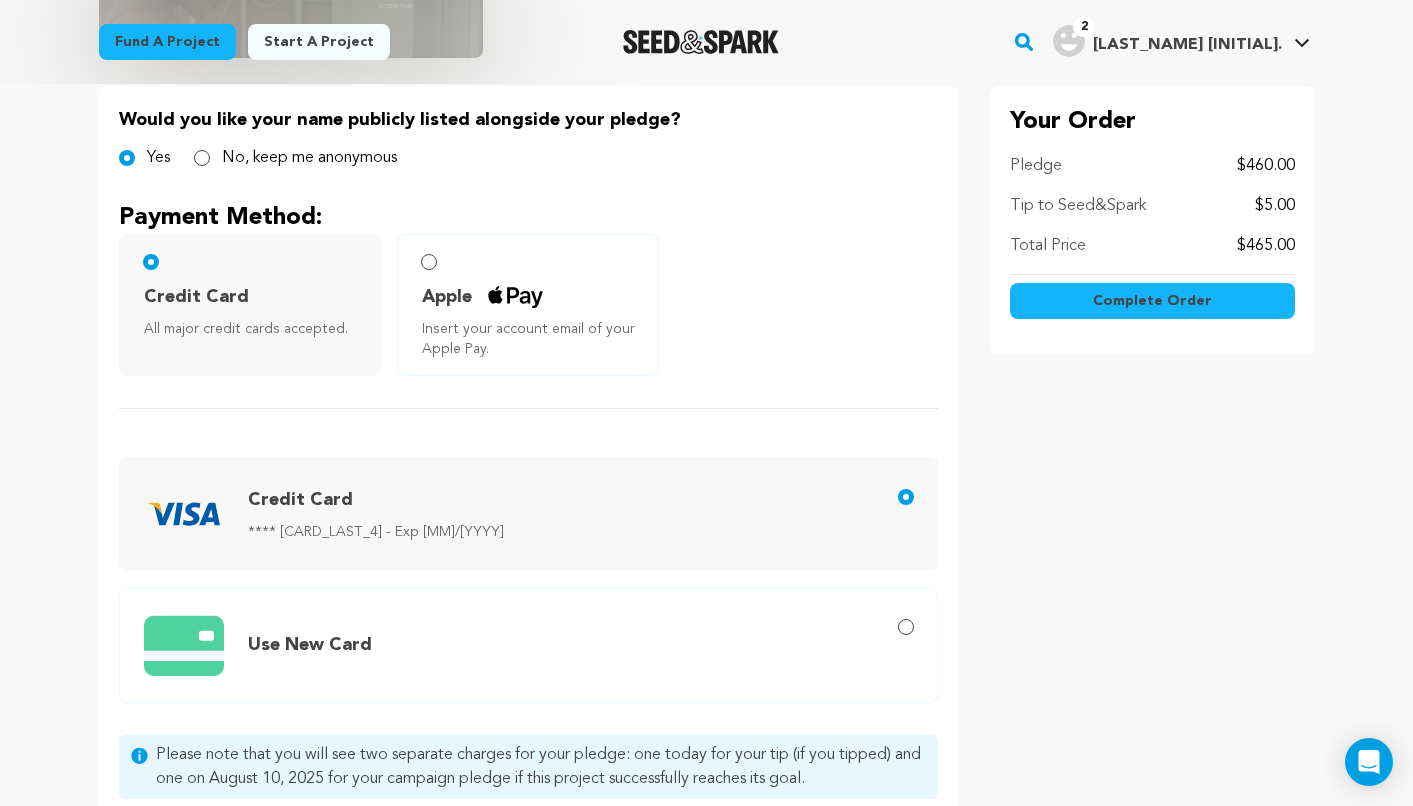 scroll, scrollTop: 438, scrollLeft: 0, axis: vertical 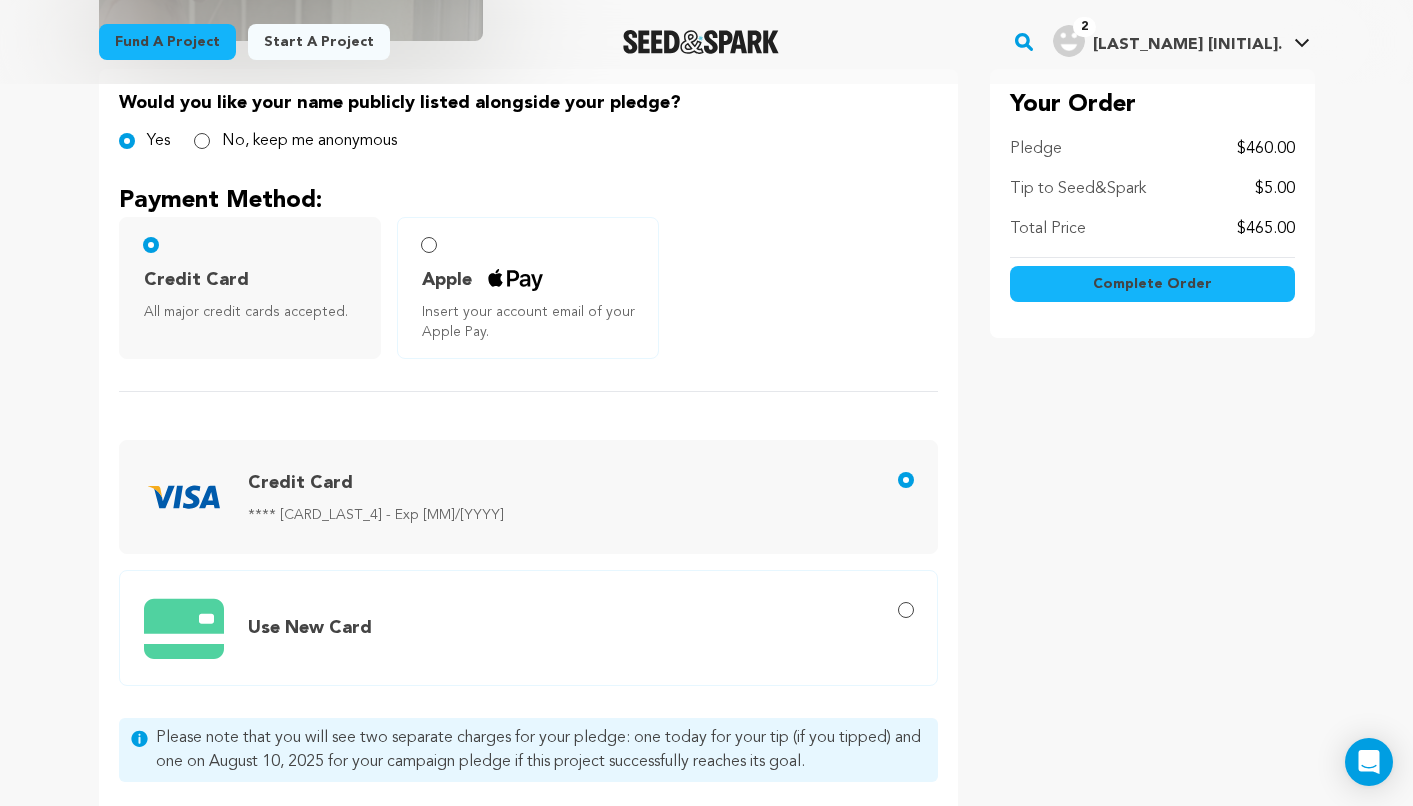 click on "Complete Order" at bounding box center [1152, 284] 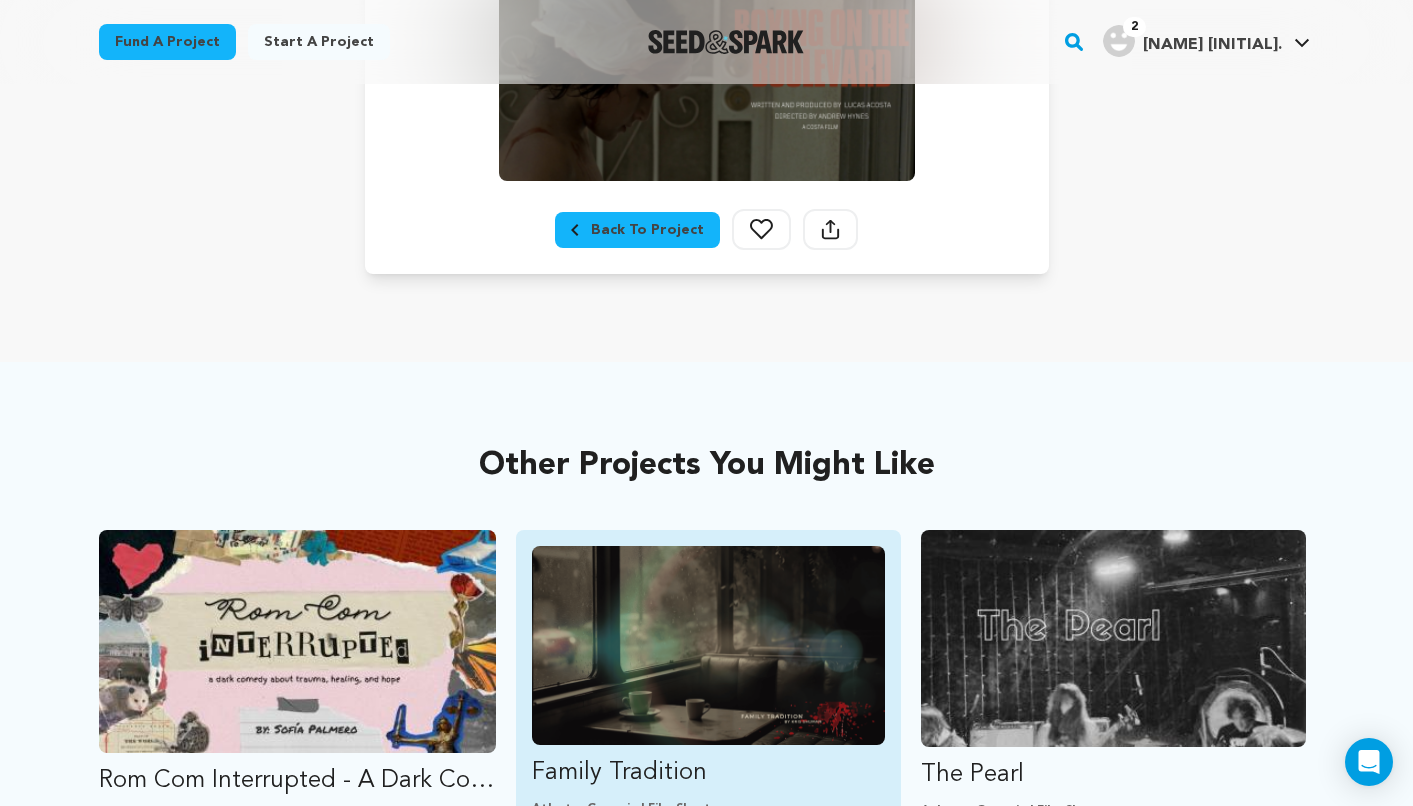scroll, scrollTop: 645, scrollLeft: 0, axis: vertical 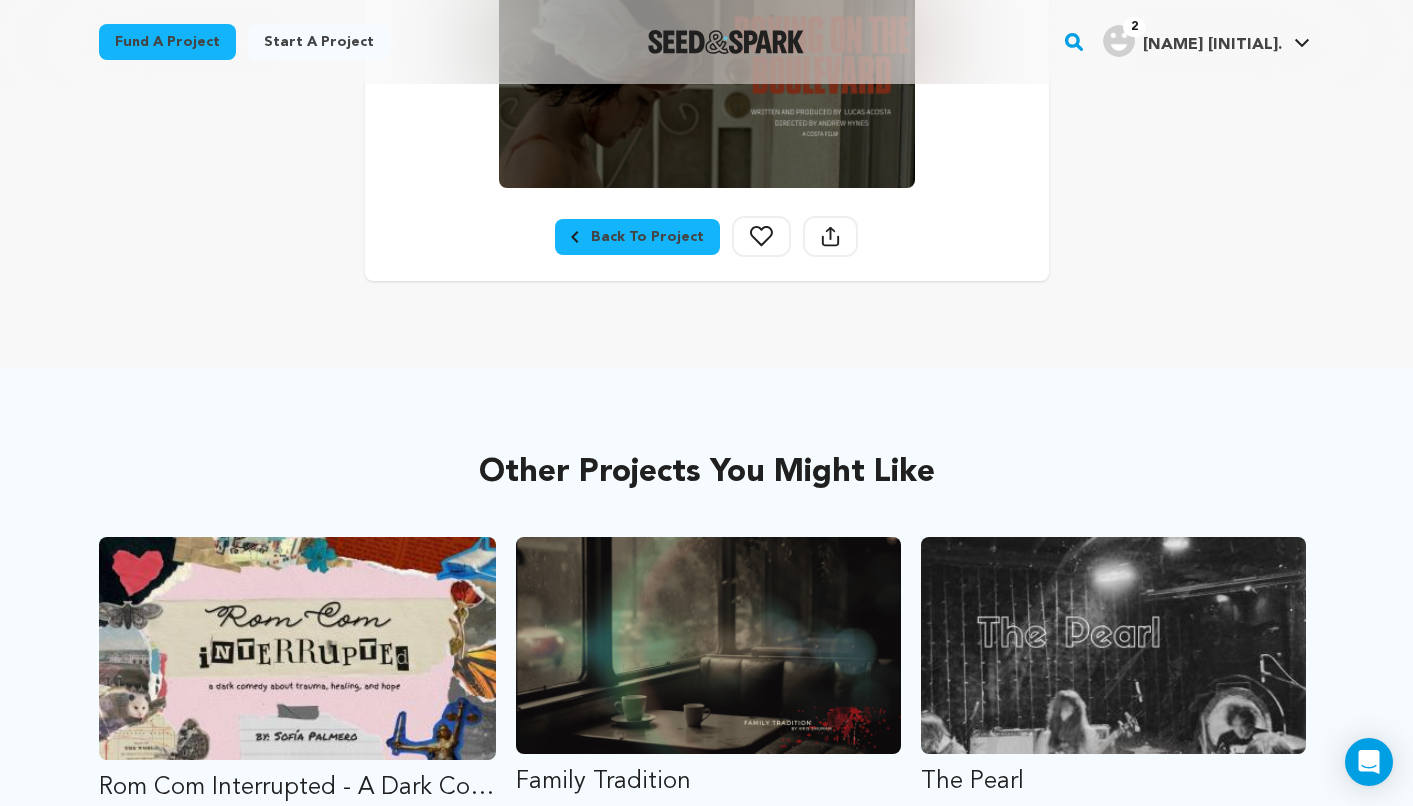 click on "Back To Project" at bounding box center (637, 237) 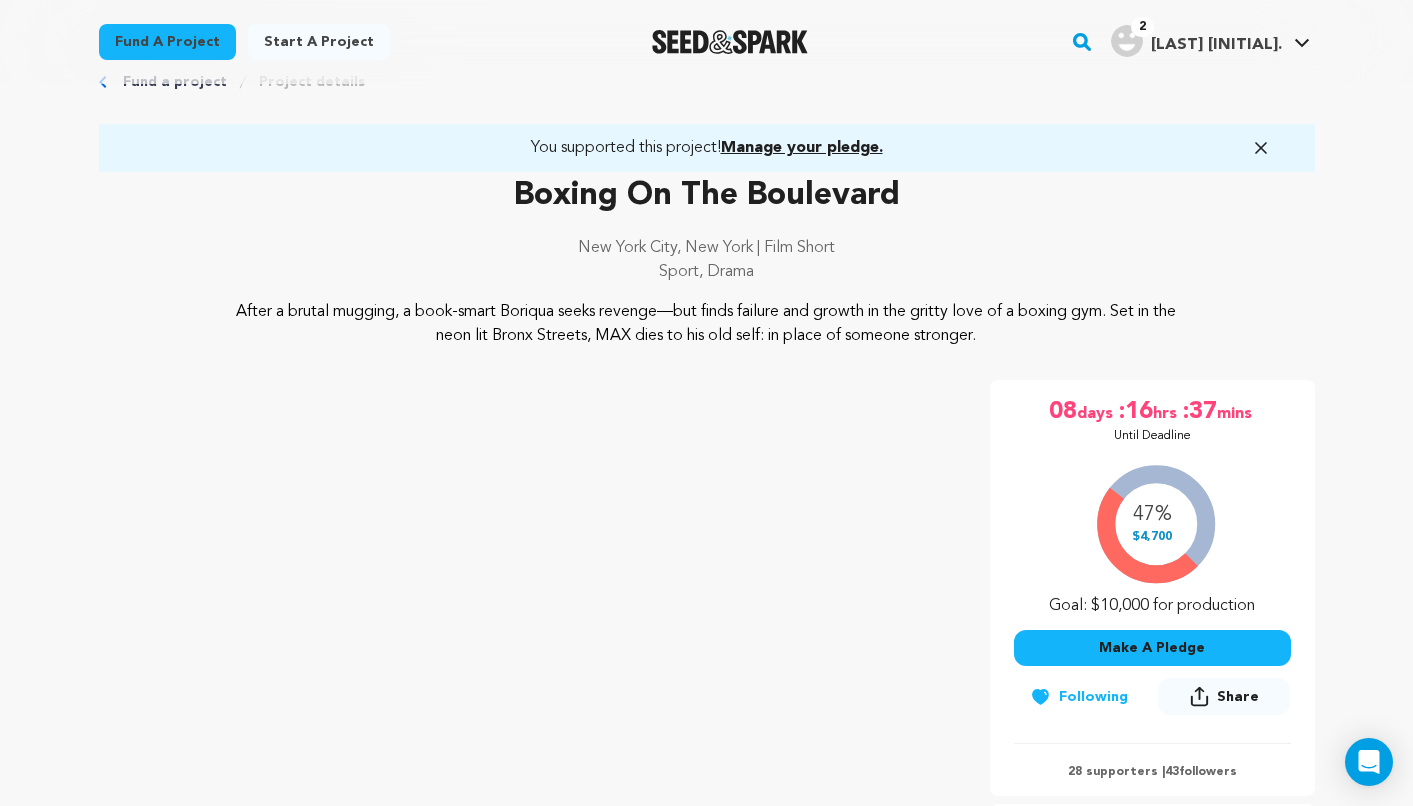 scroll, scrollTop: 54, scrollLeft: 0, axis: vertical 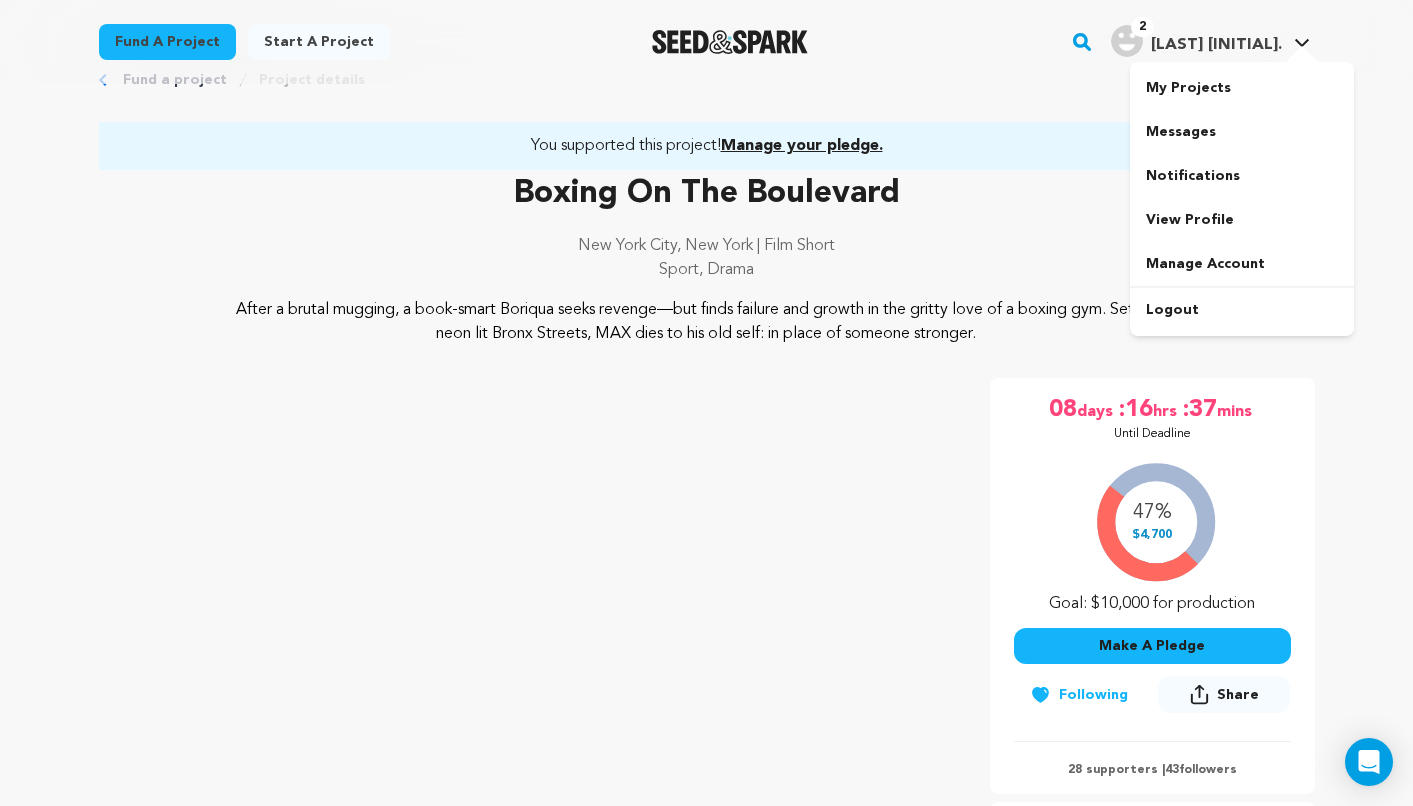 click on "[LAST] [INITIAL]." at bounding box center [1216, 45] 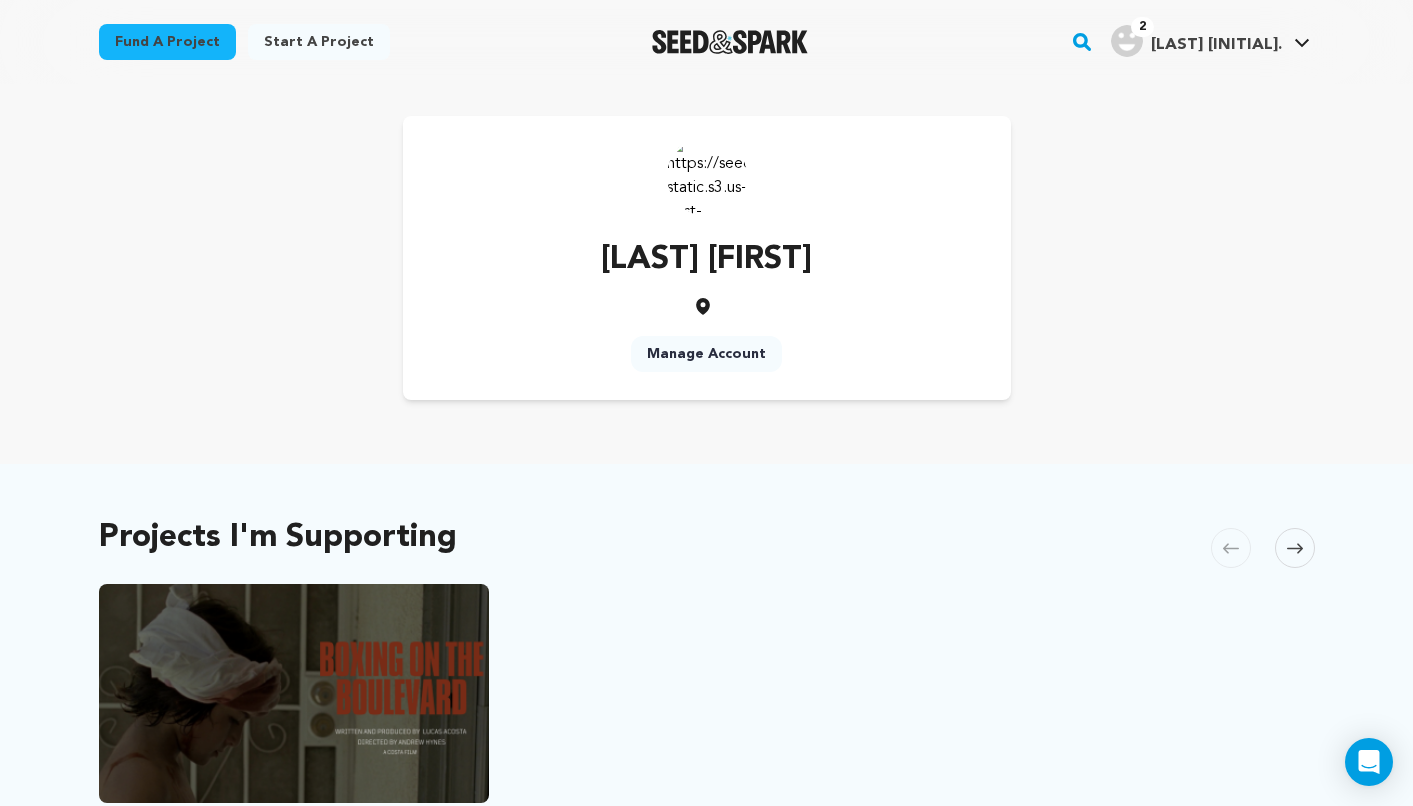scroll, scrollTop: 0, scrollLeft: 0, axis: both 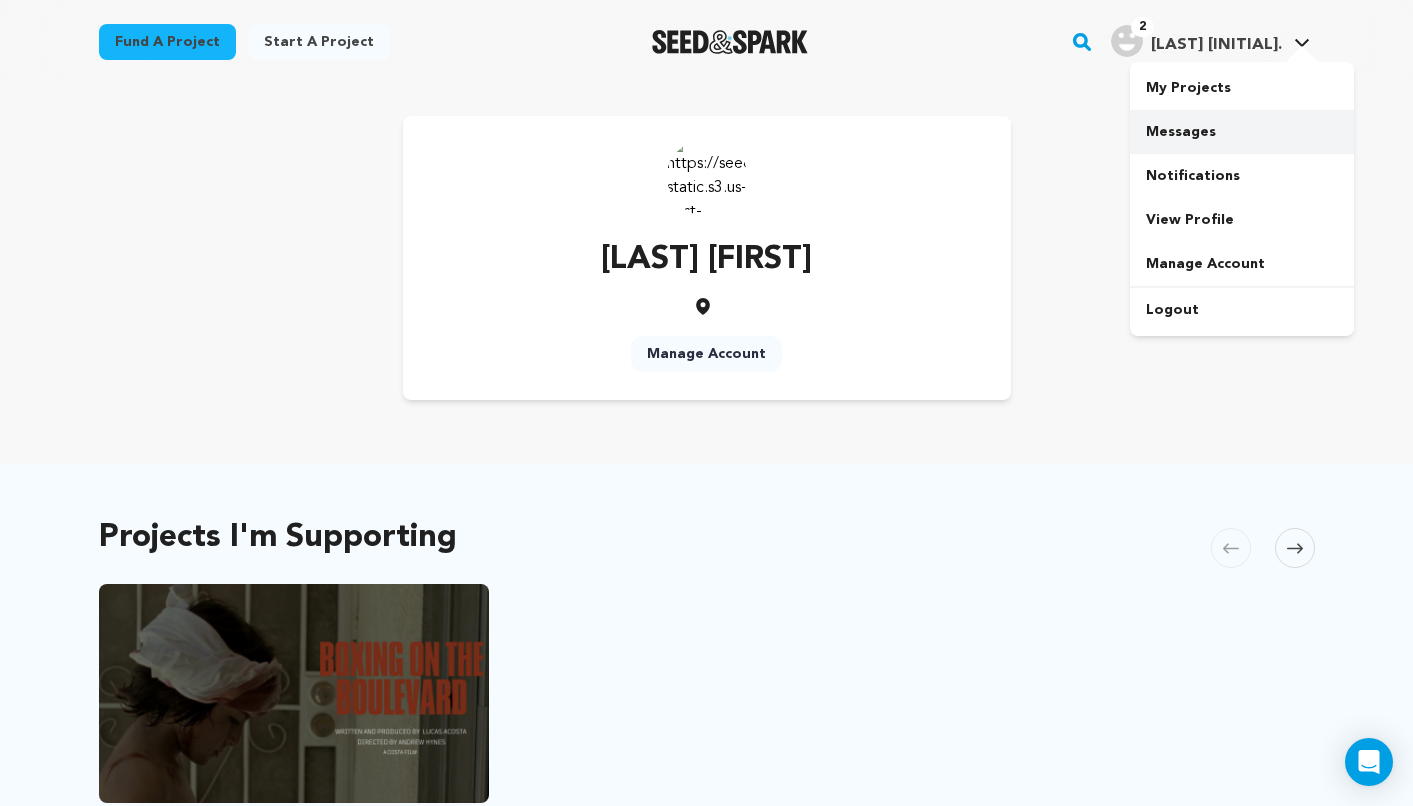 click on "Messages" at bounding box center [1242, 132] 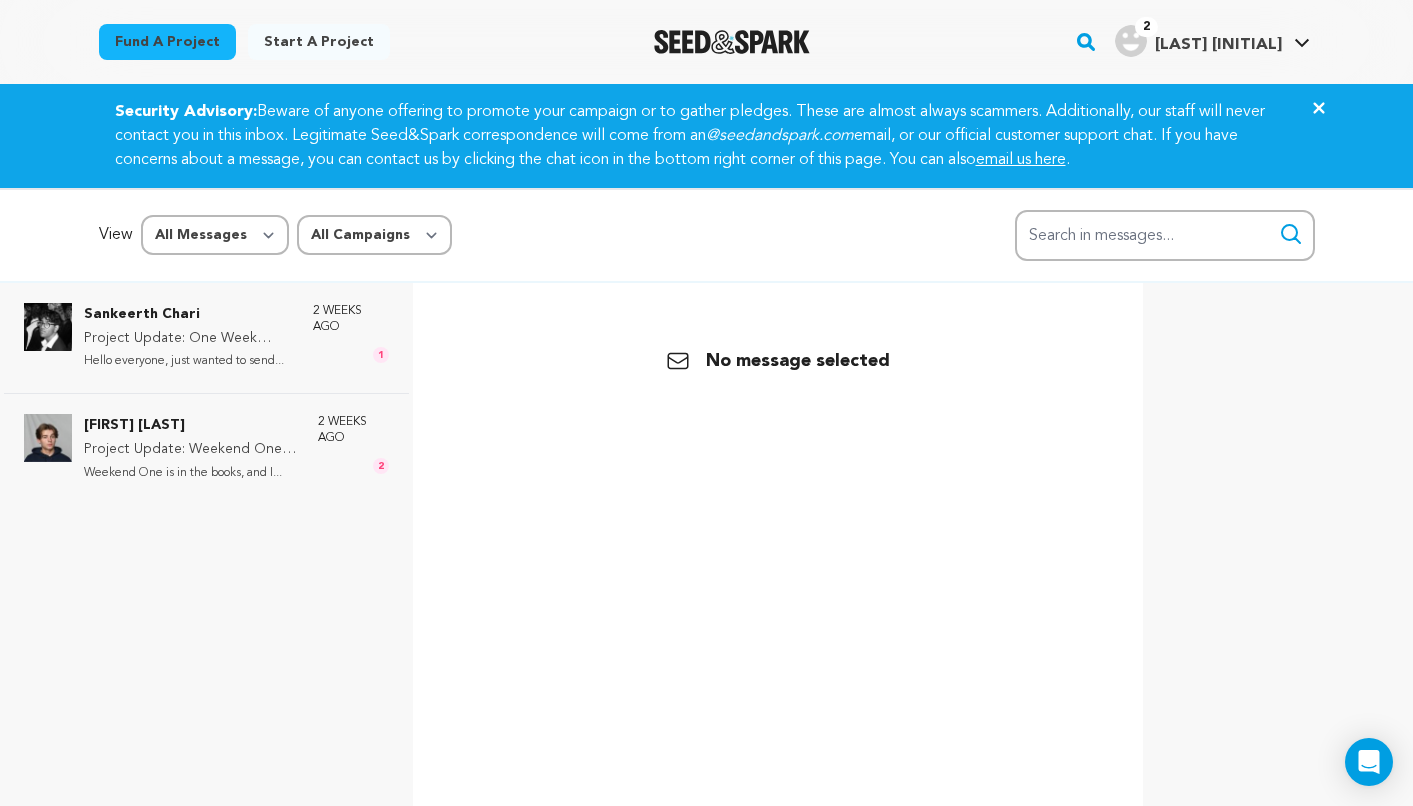 scroll, scrollTop: 0, scrollLeft: 0, axis: both 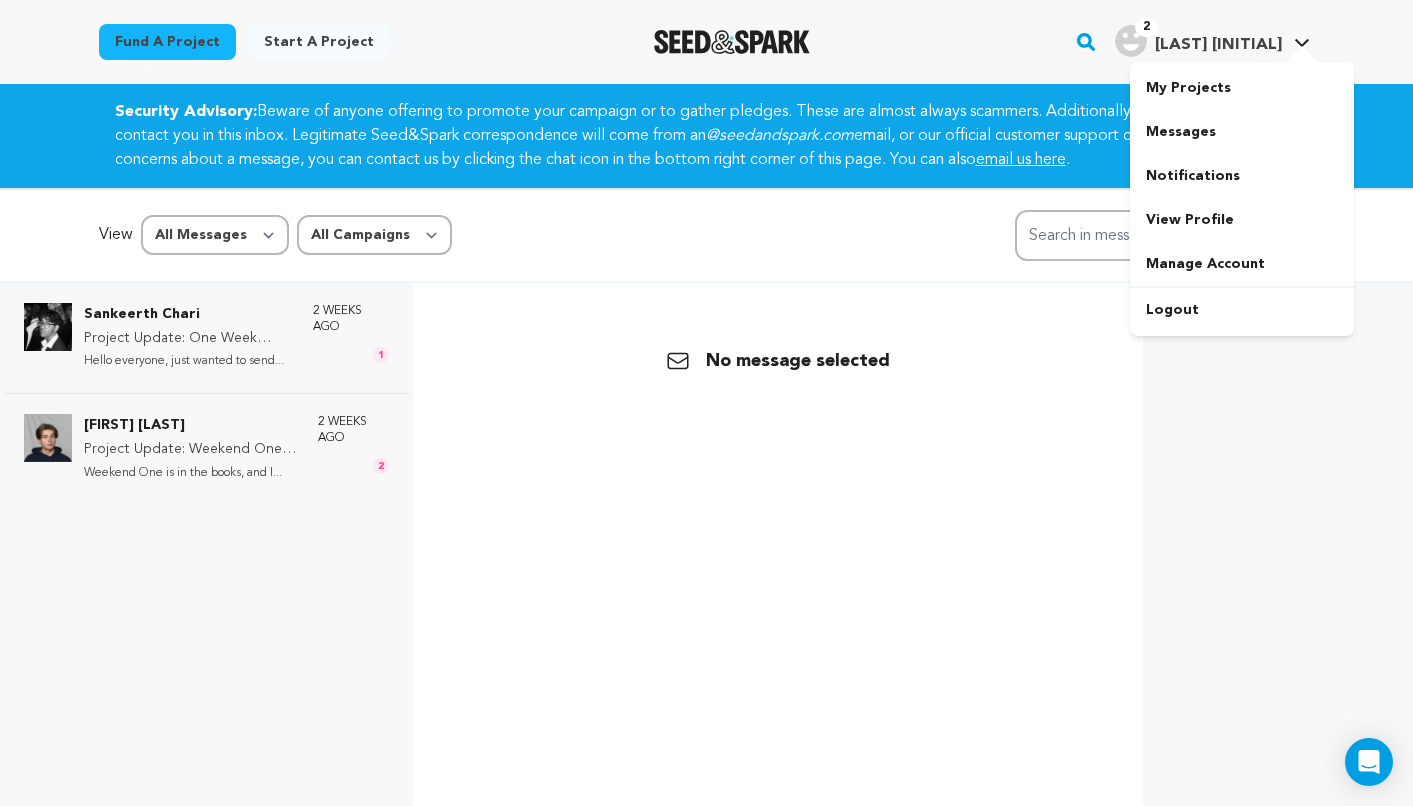 click on "[LAST] [INITIAL]" at bounding box center [1218, 45] 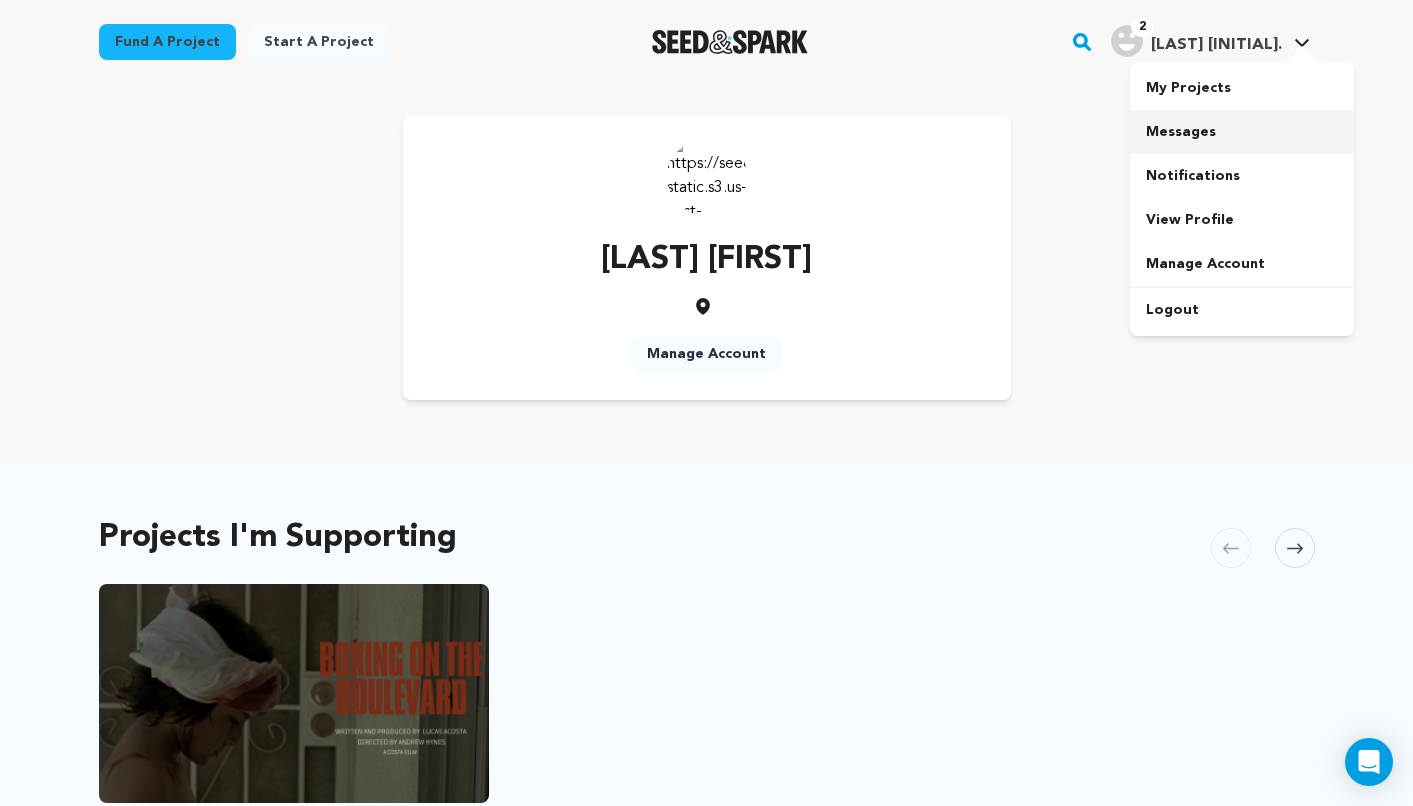 scroll, scrollTop: 0, scrollLeft: 0, axis: both 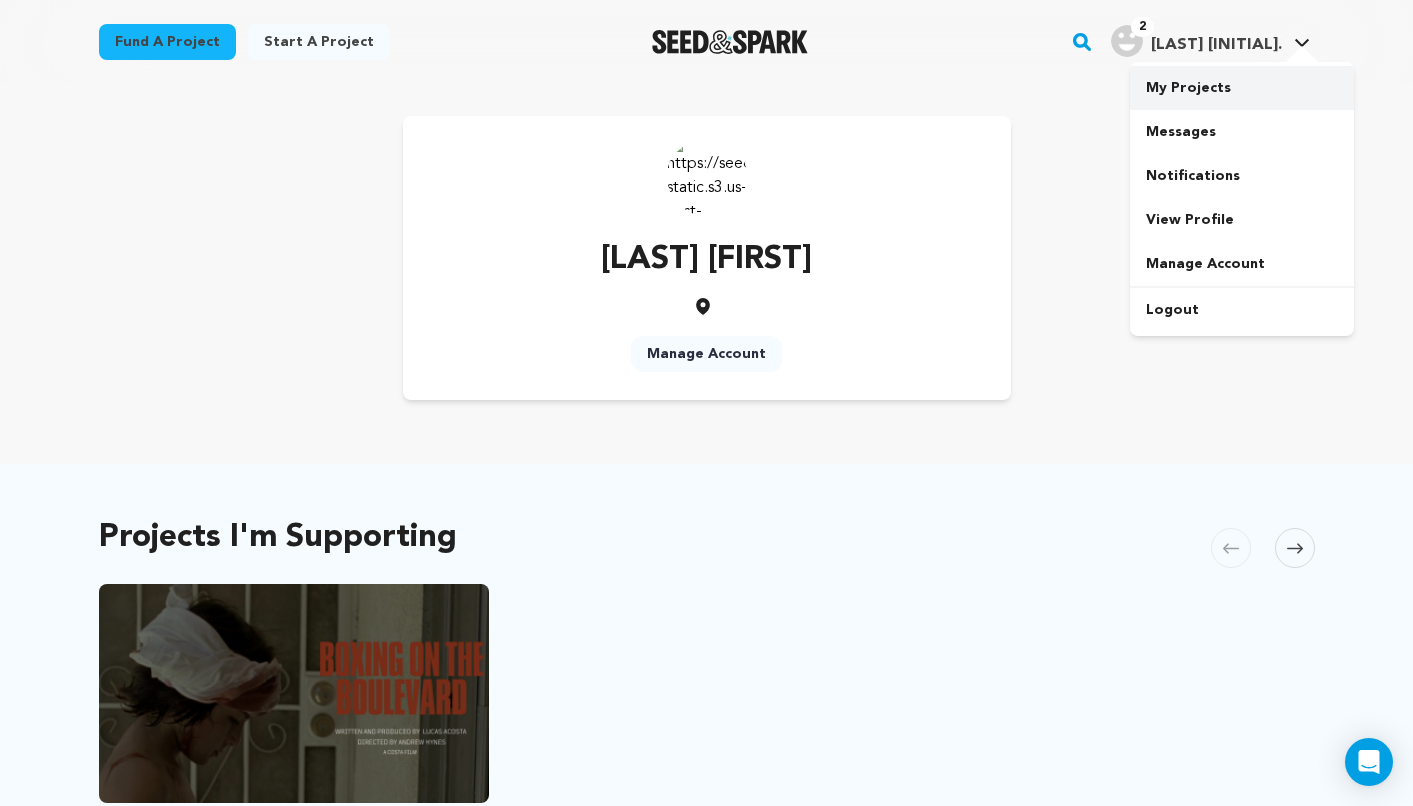 click on "My Projects" at bounding box center (1242, 88) 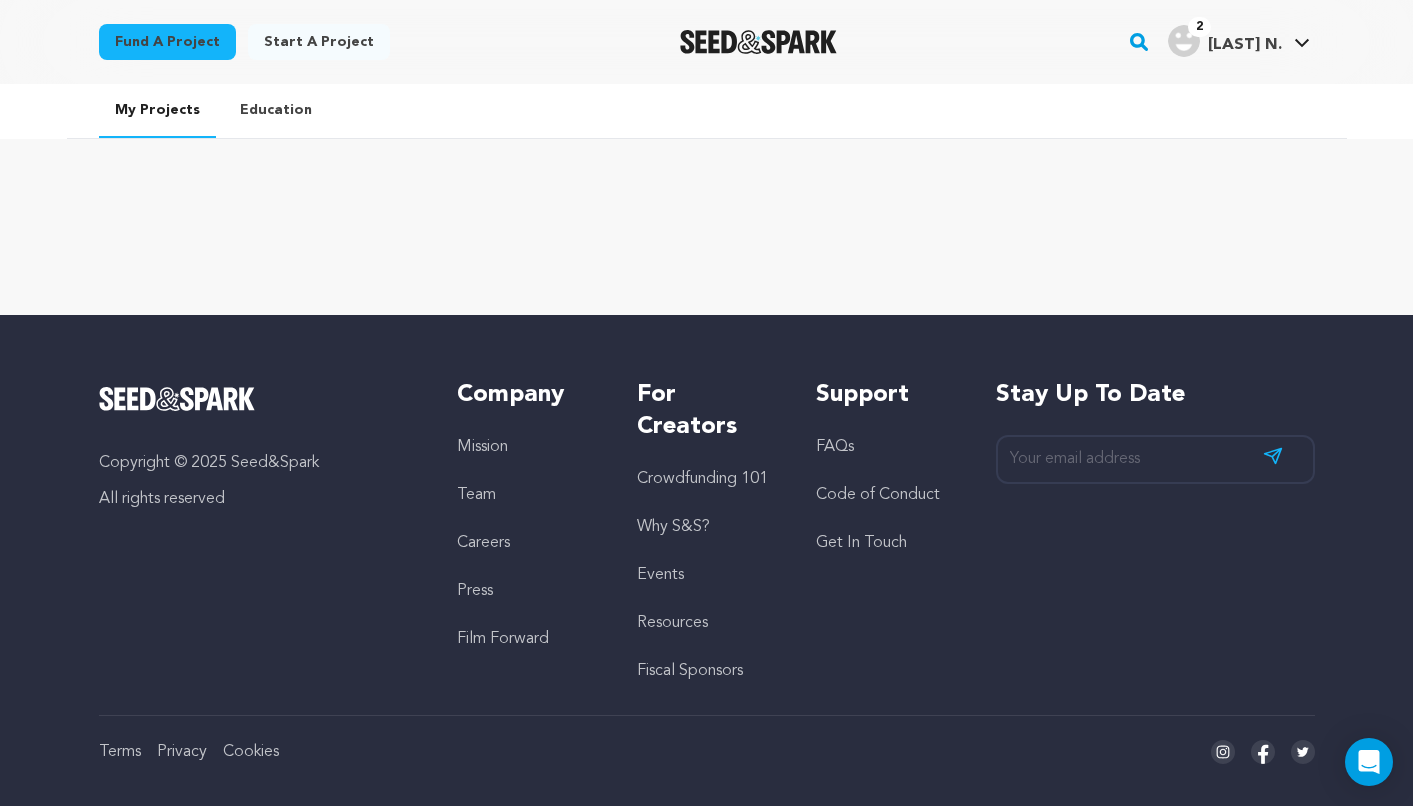 scroll, scrollTop: 0, scrollLeft: 0, axis: both 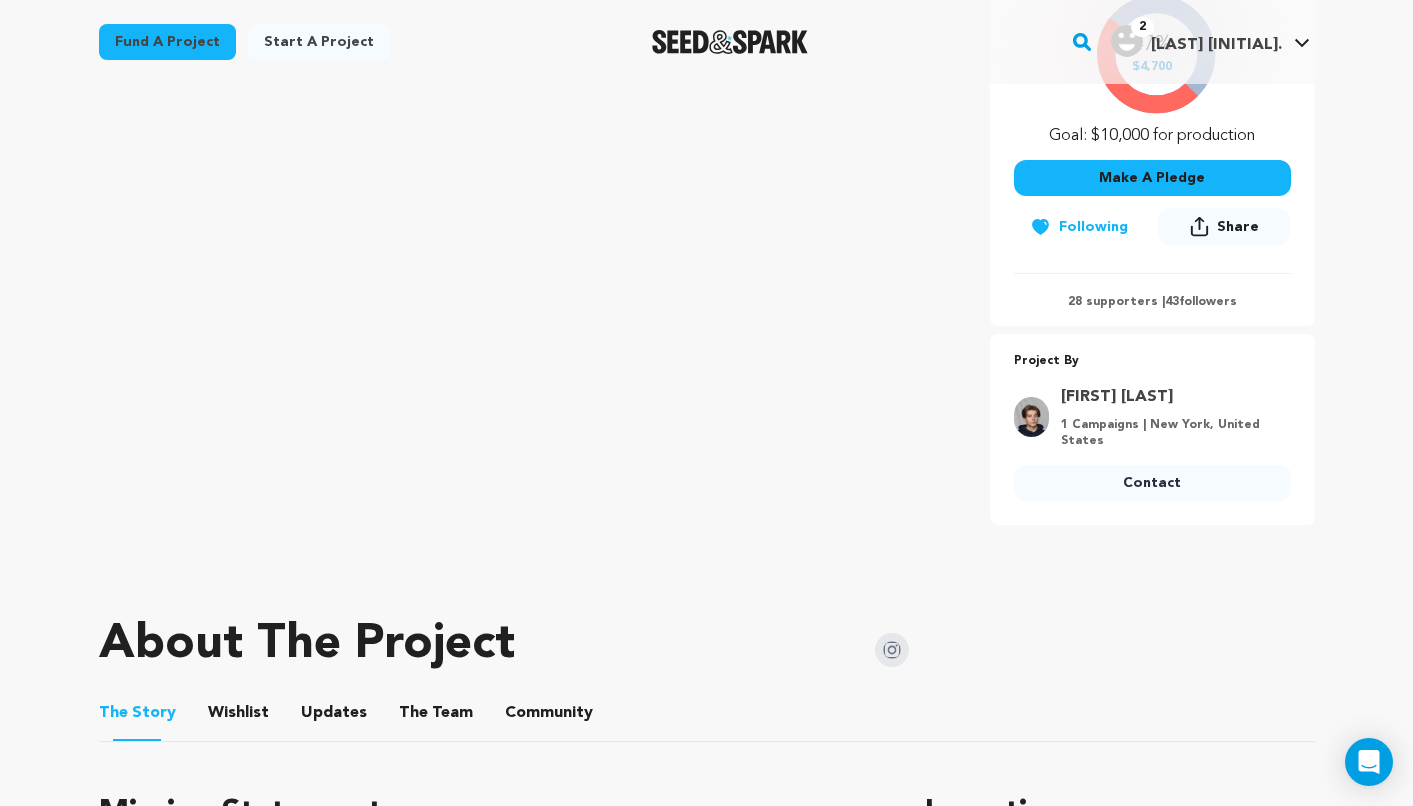 click on "28
supporters |  43
followers" at bounding box center (1152, 302) 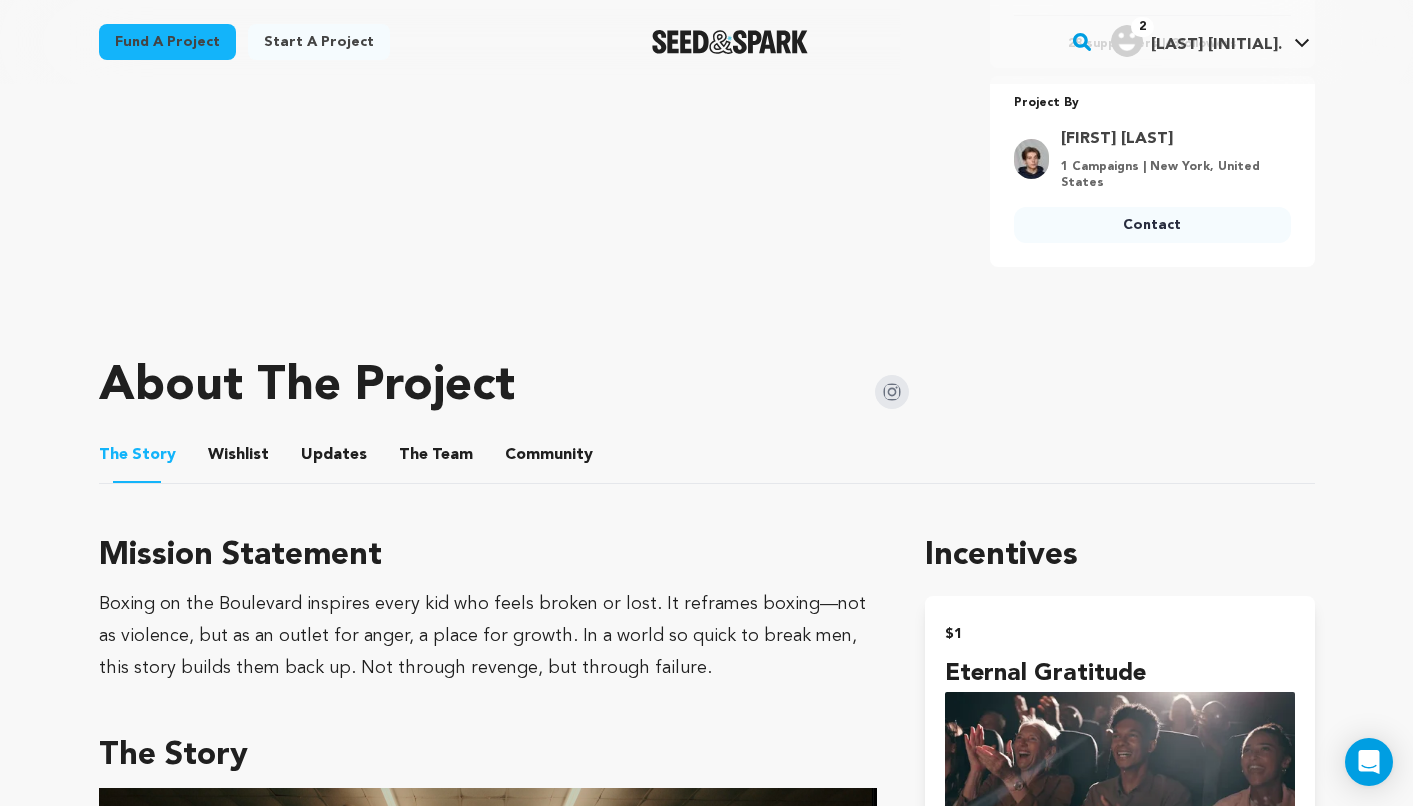 scroll, scrollTop: 750, scrollLeft: 0, axis: vertical 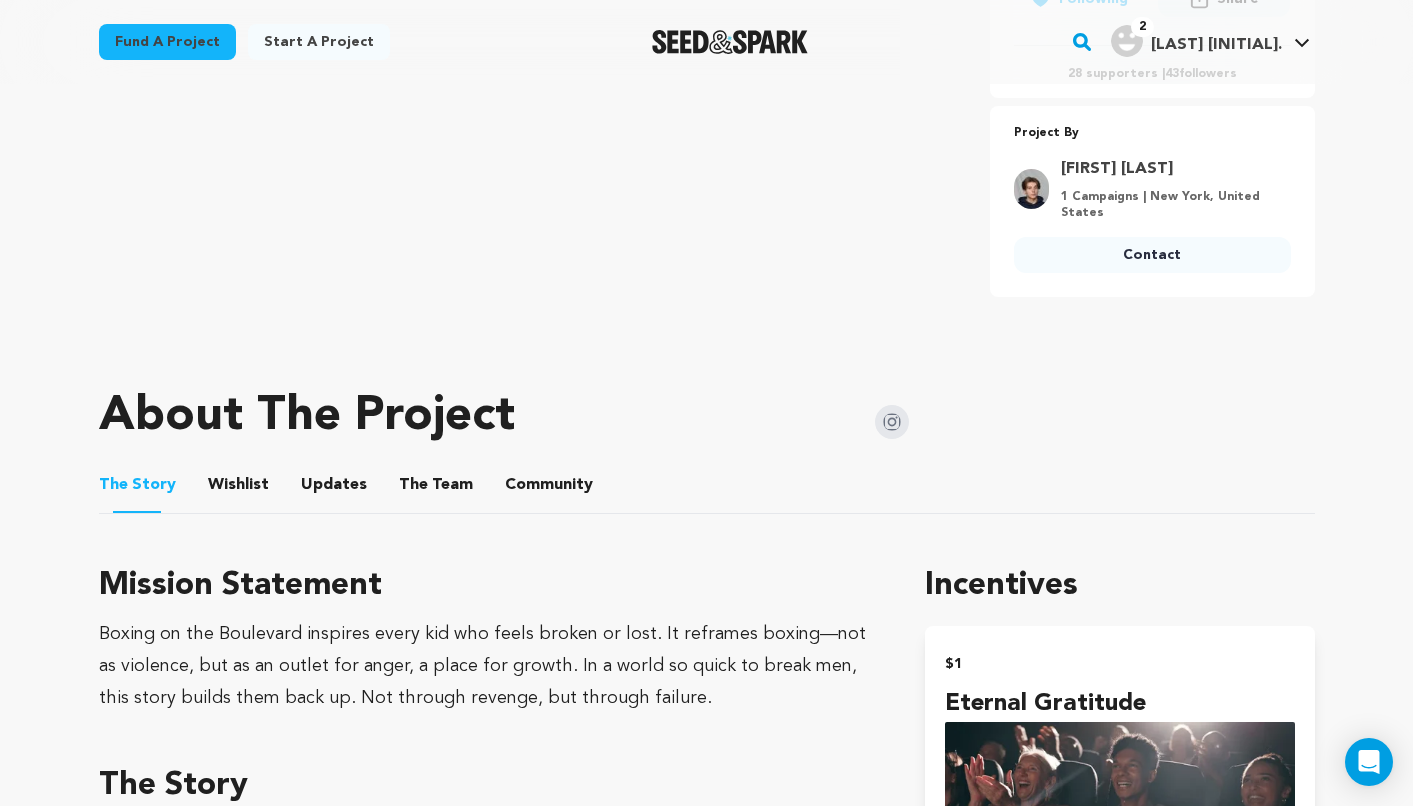 click on "Community" at bounding box center [549, 489] 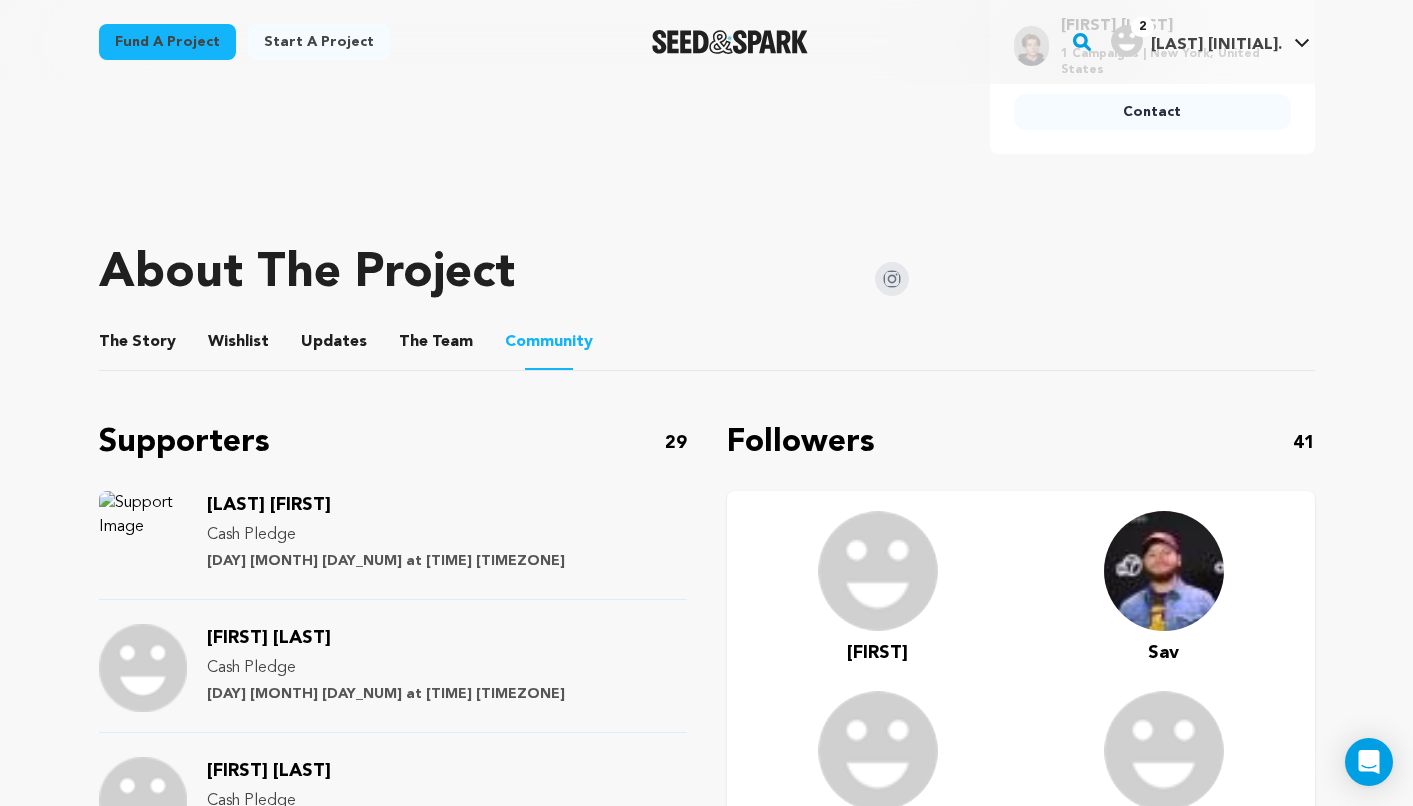 scroll, scrollTop: 899, scrollLeft: 0, axis: vertical 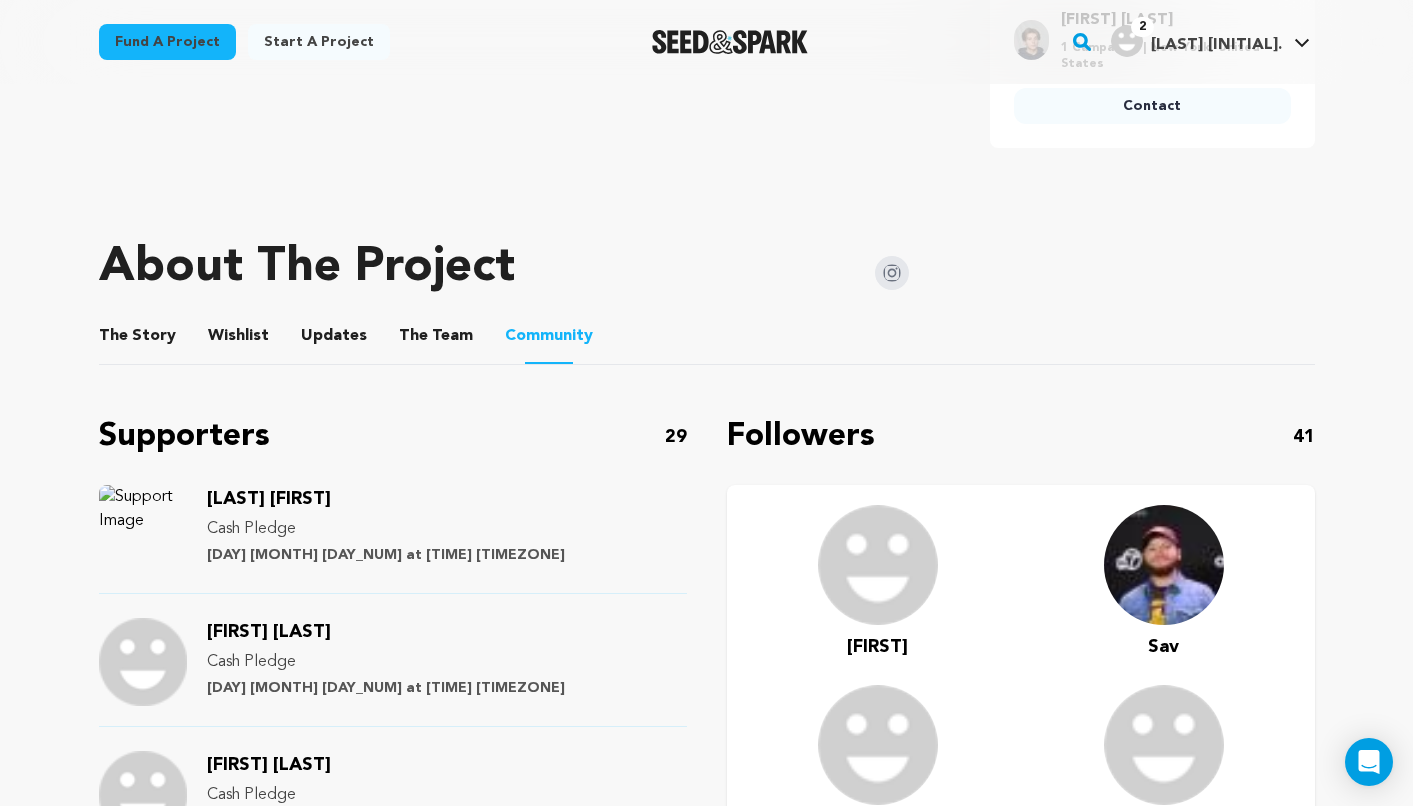 click on "Friday August 1st at 3:22PM PST" at bounding box center [386, 555] 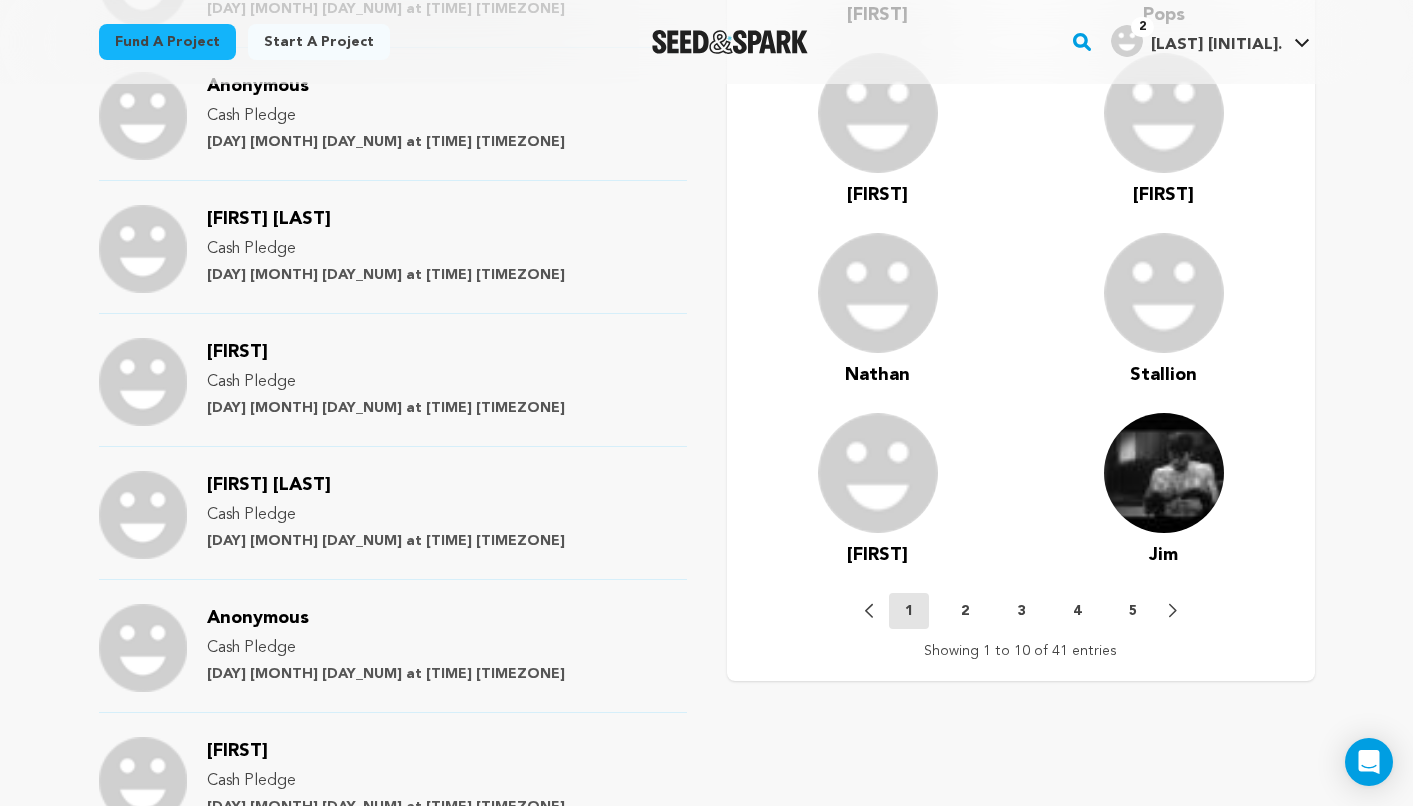 scroll, scrollTop: 1992, scrollLeft: 0, axis: vertical 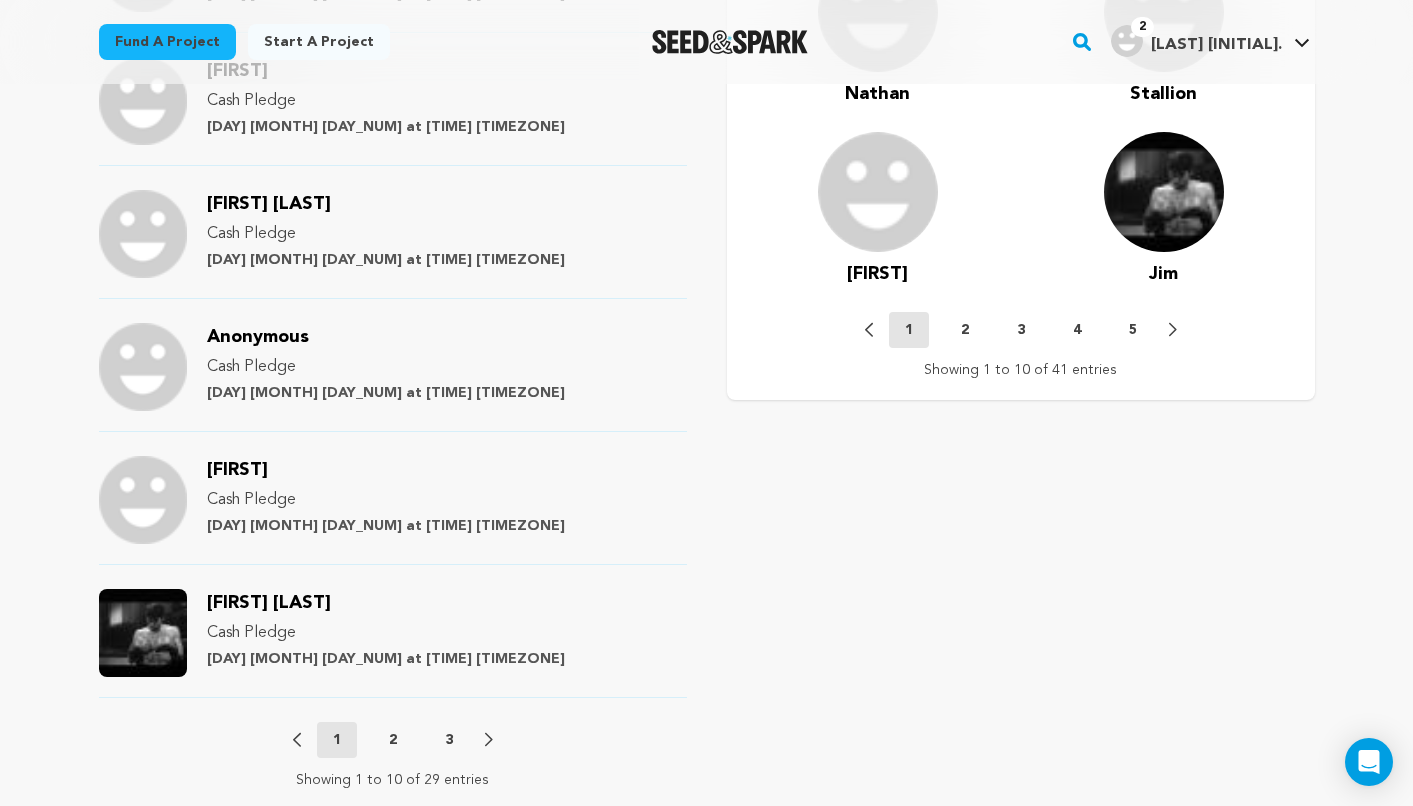click on "Previous
1
2
3
4
5
Next
Showing 1 to 10 of 41 entries" at bounding box center [1021, 346] 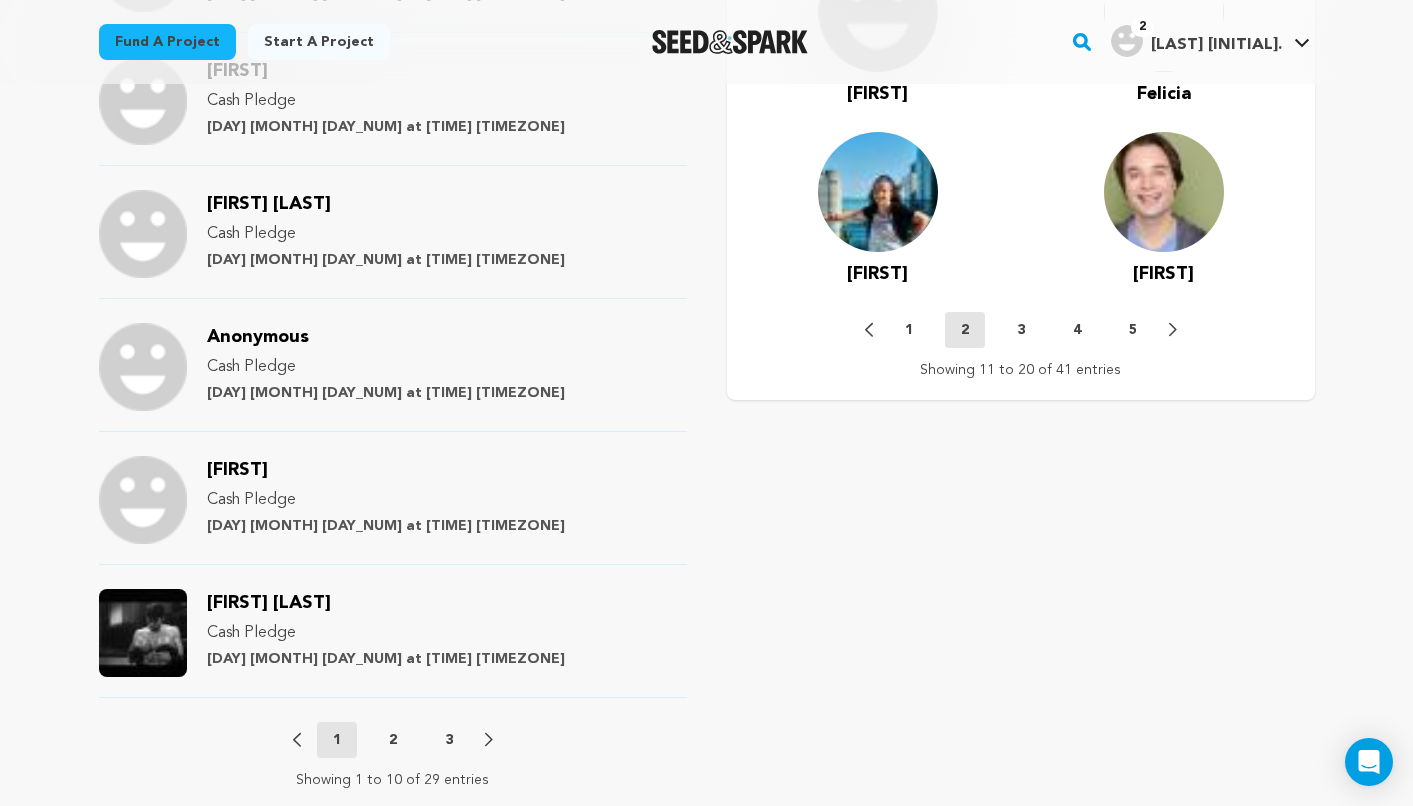 click 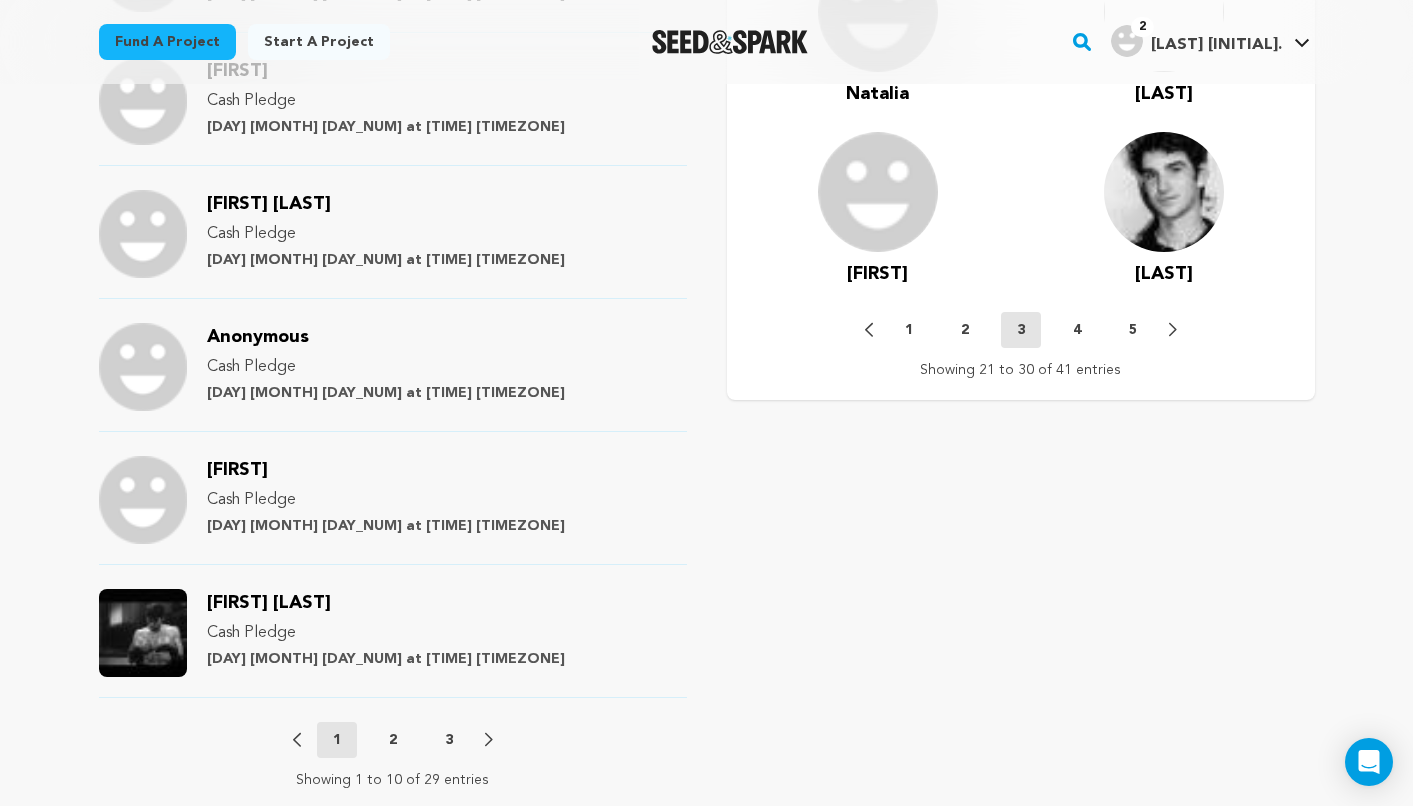click 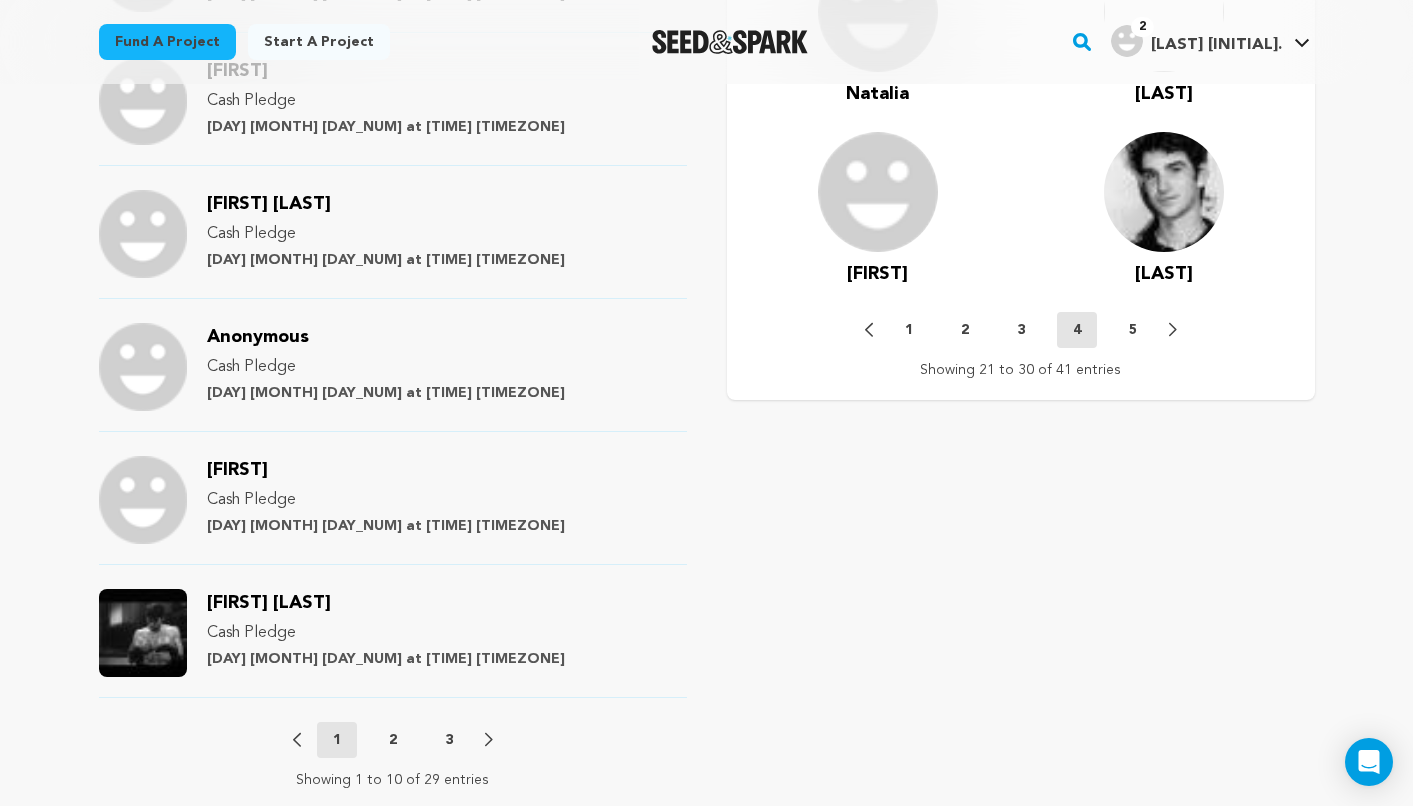 click 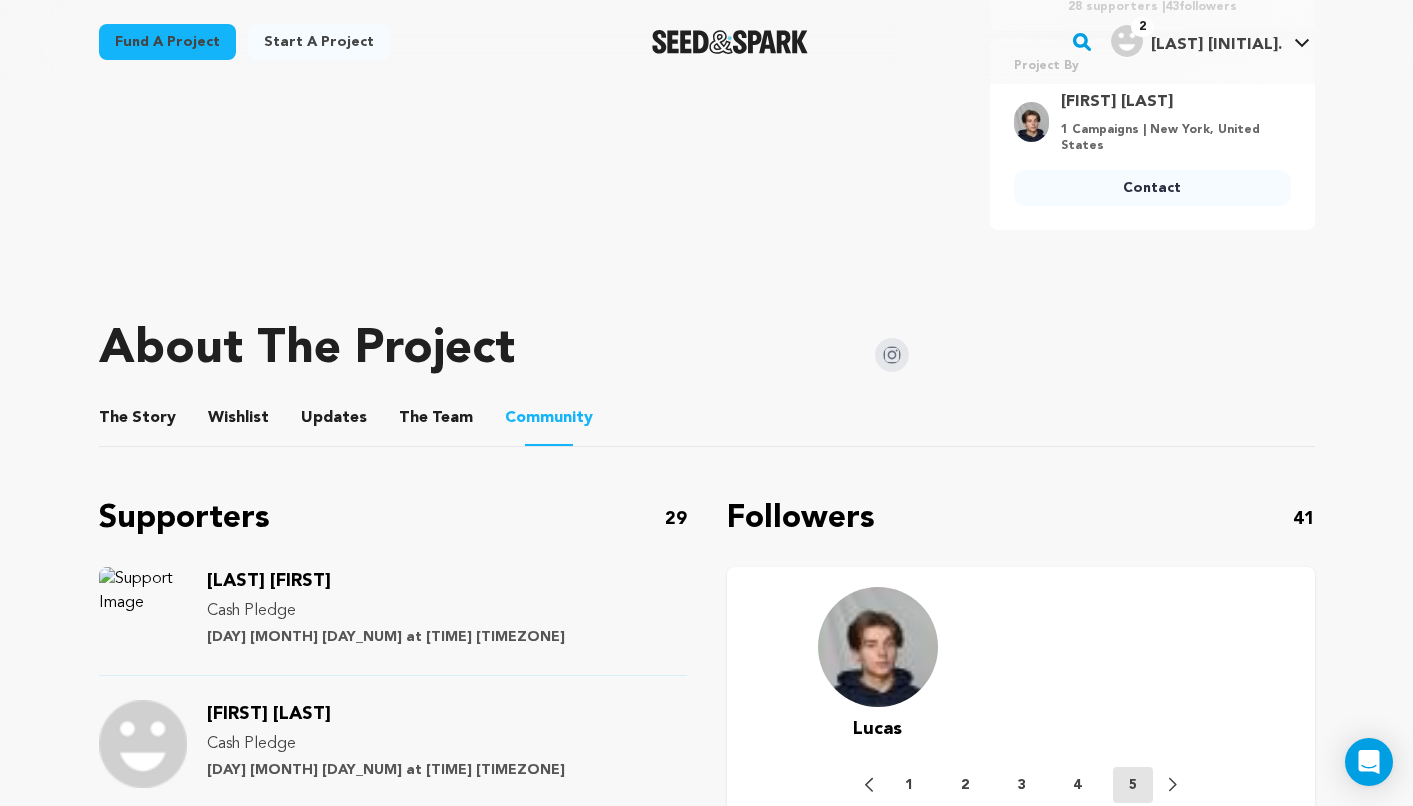 scroll, scrollTop: 755, scrollLeft: 0, axis: vertical 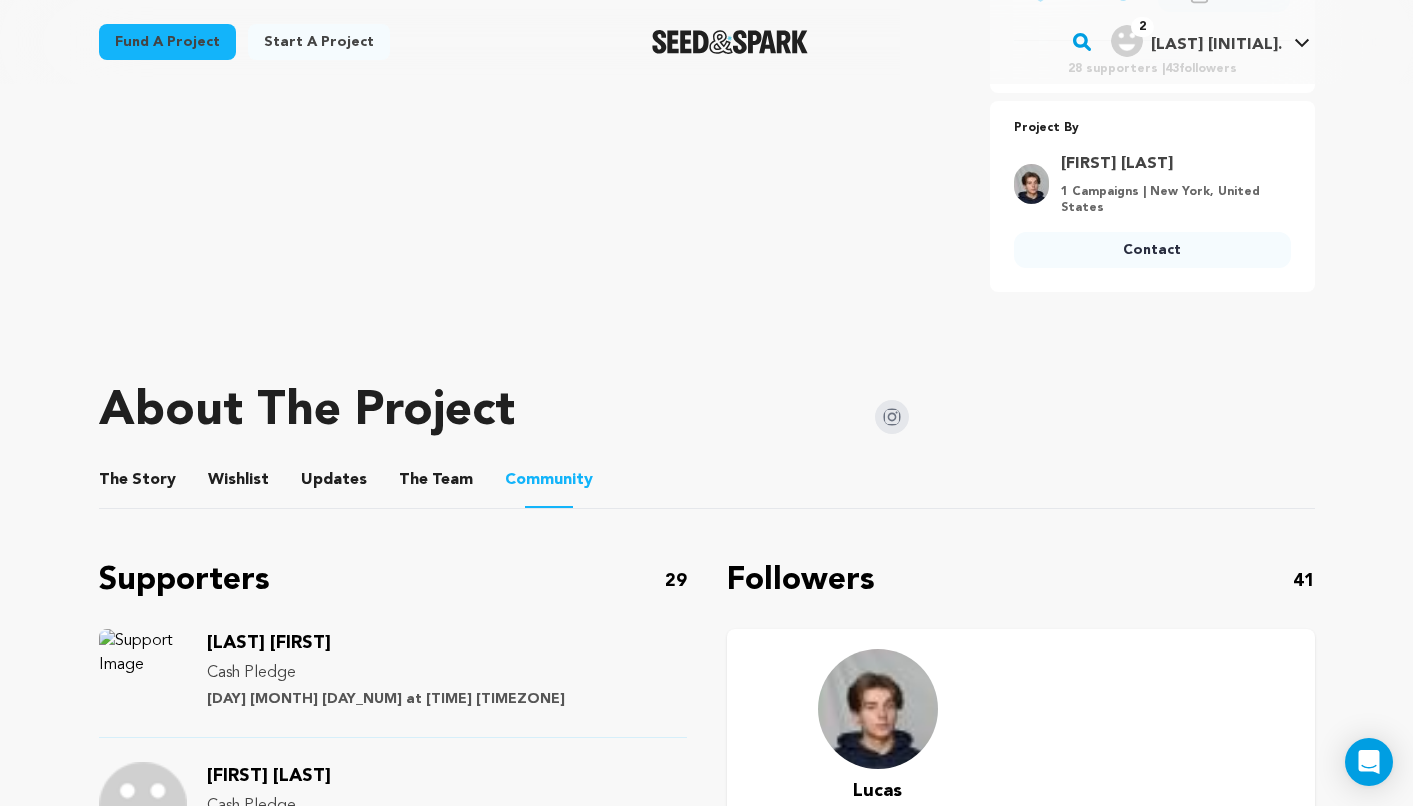 click on "Updates" at bounding box center [334, 484] 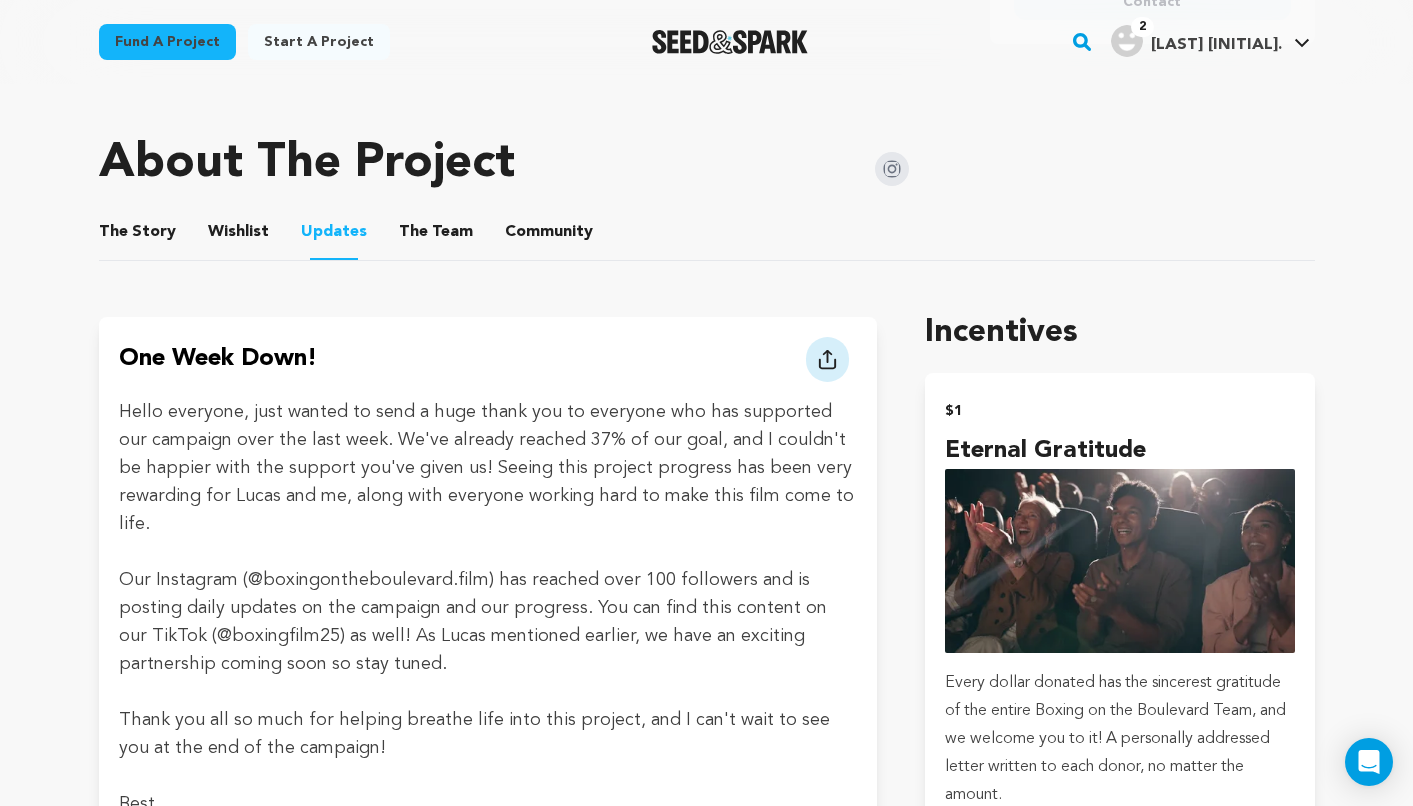 scroll, scrollTop: 1160, scrollLeft: 0, axis: vertical 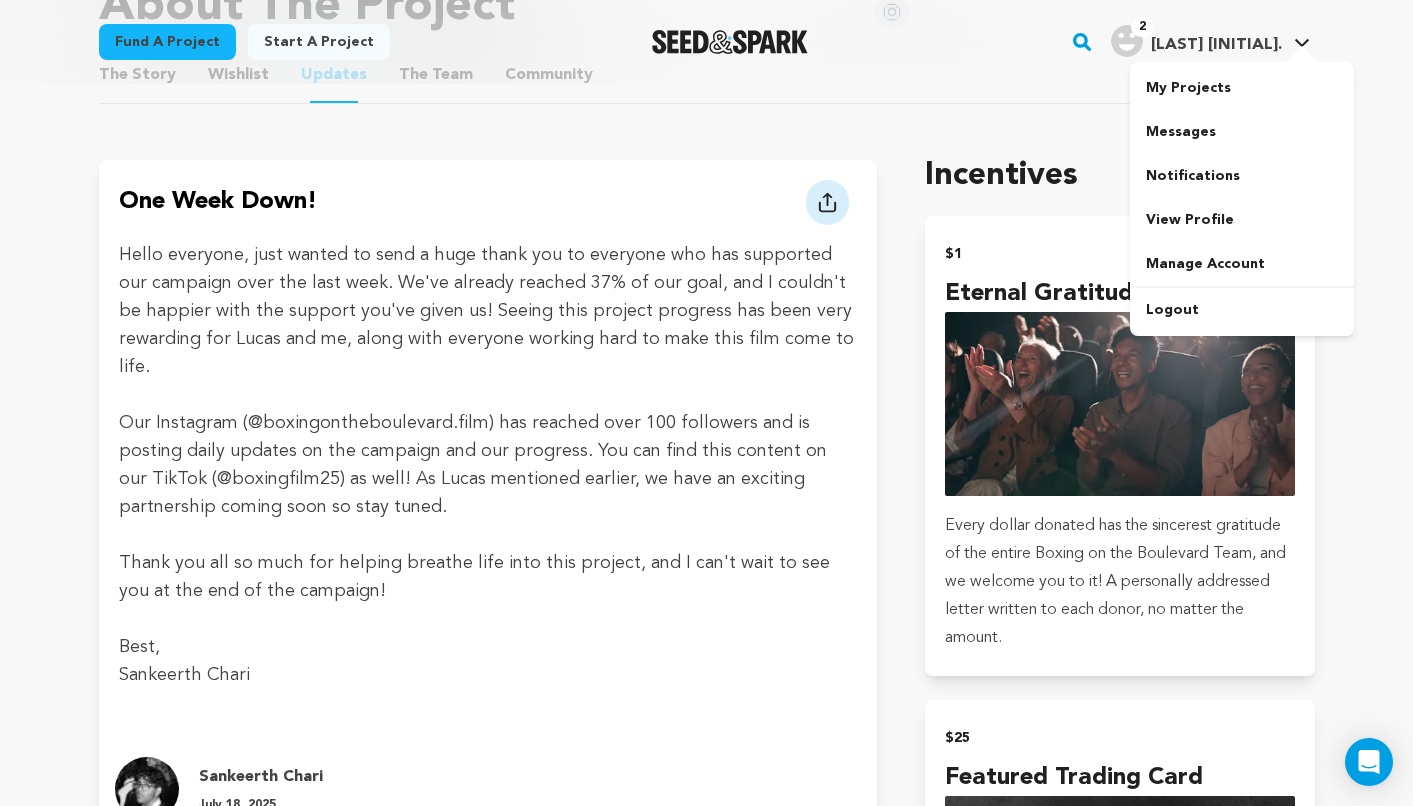 click on "2" at bounding box center (1142, 27) 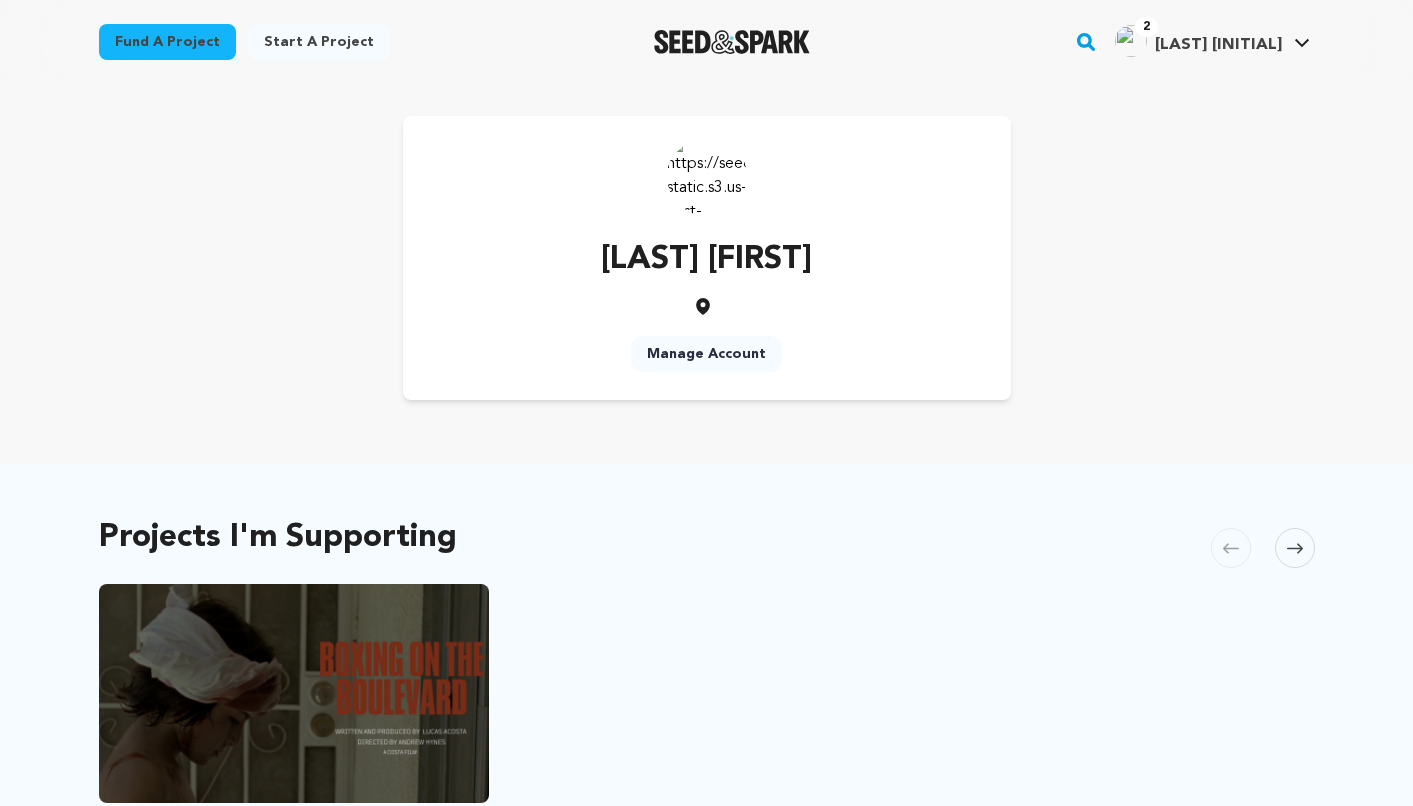scroll, scrollTop: 0, scrollLeft: 0, axis: both 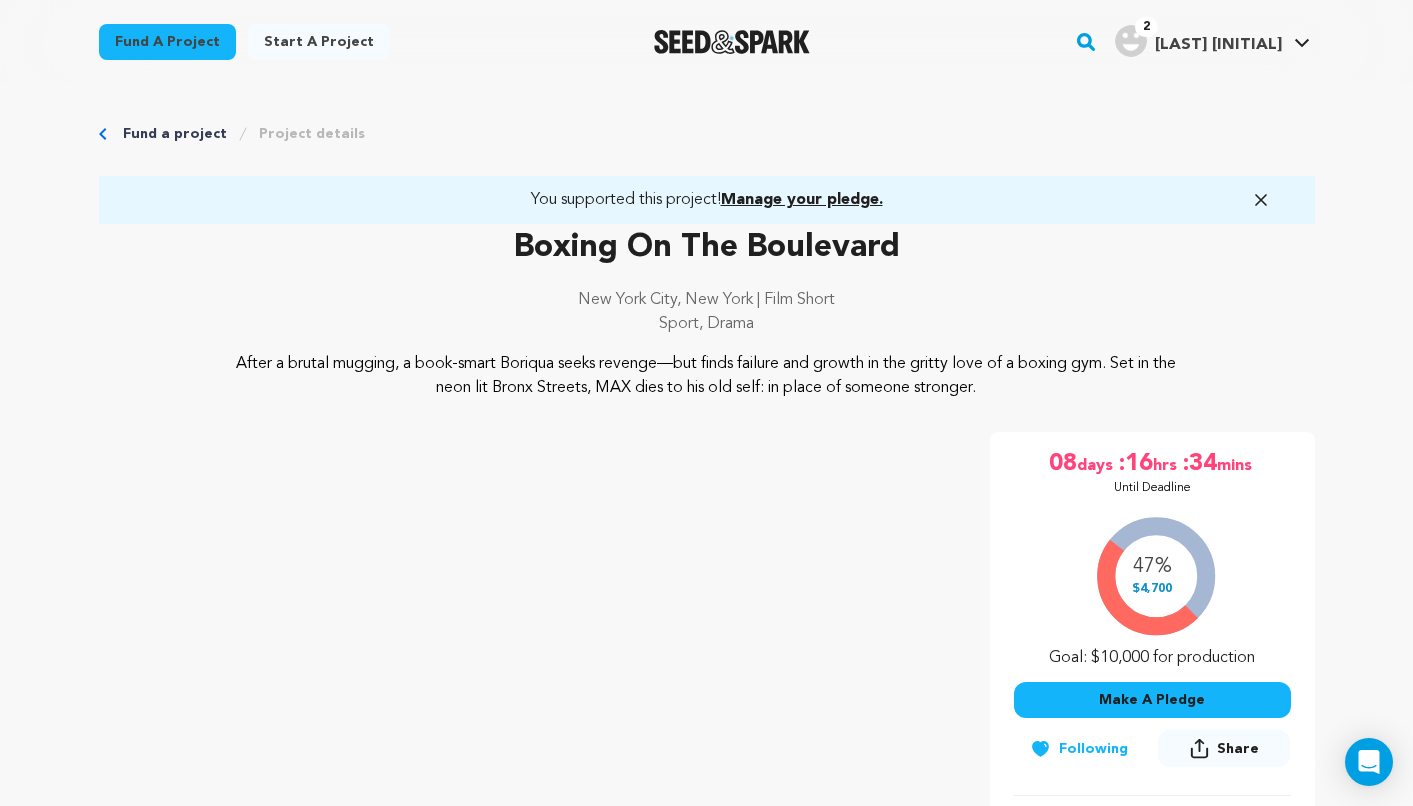 click on "Project details" at bounding box center [312, 134] 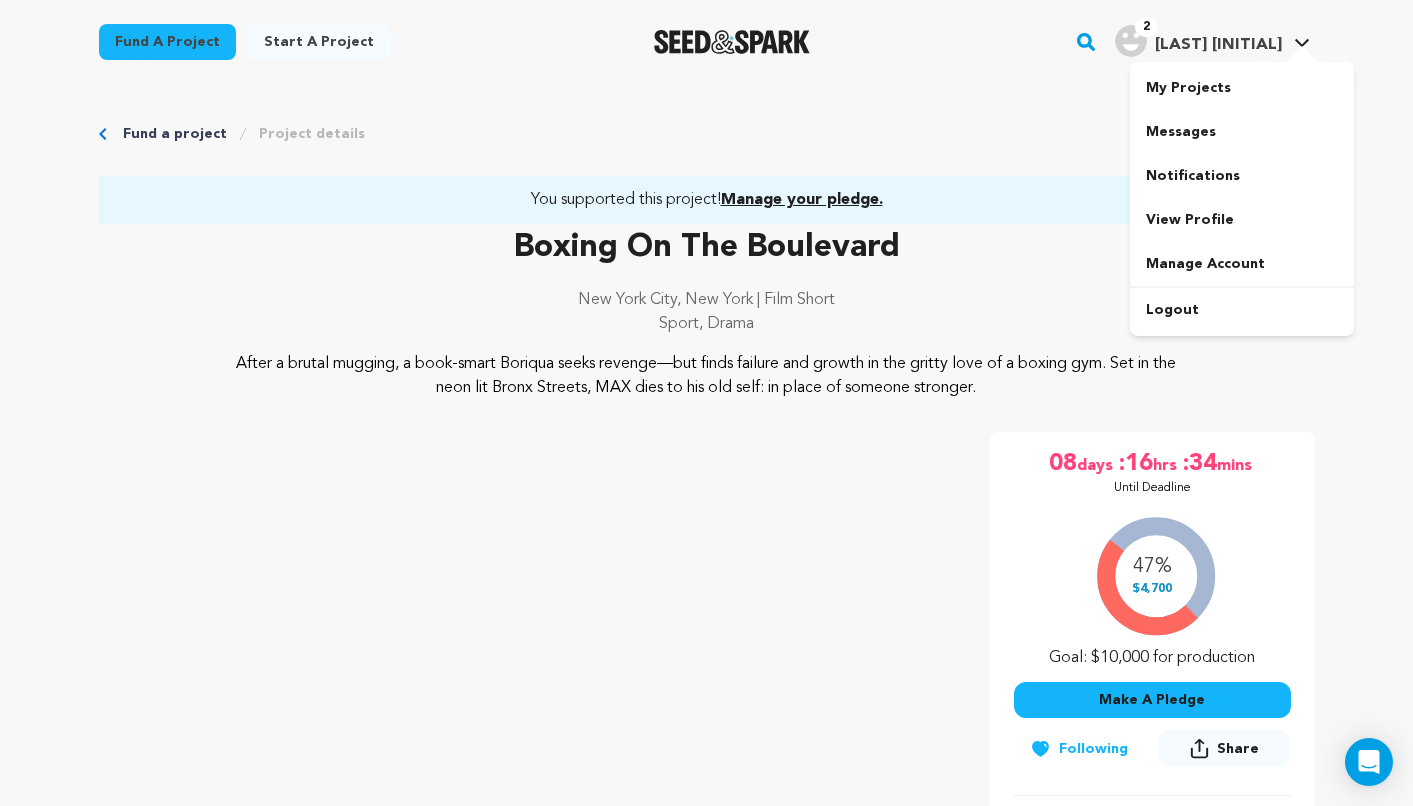 click on "[LAST] [INITIAL]." at bounding box center (1218, 45) 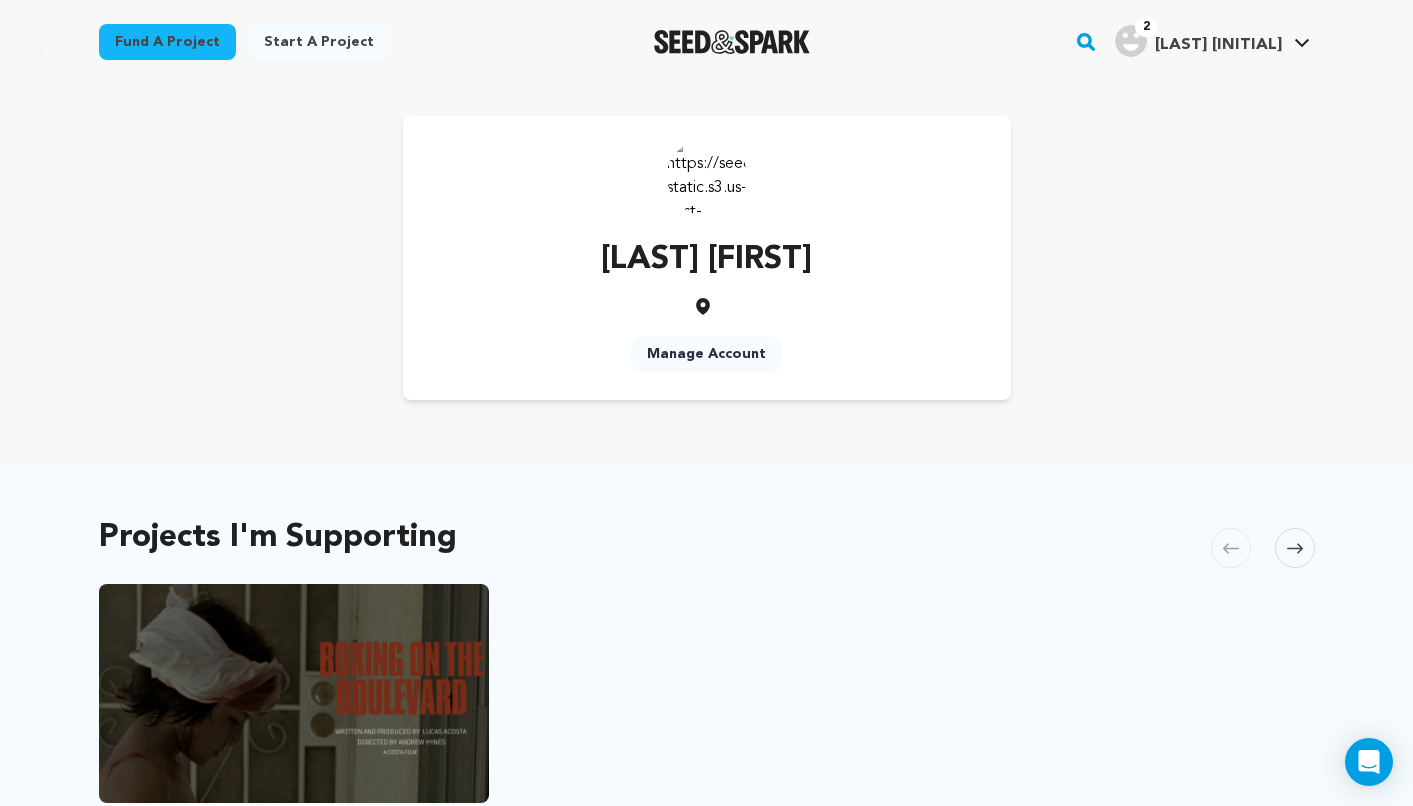 scroll, scrollTop: 0, scrollLeft: 0, axis: both 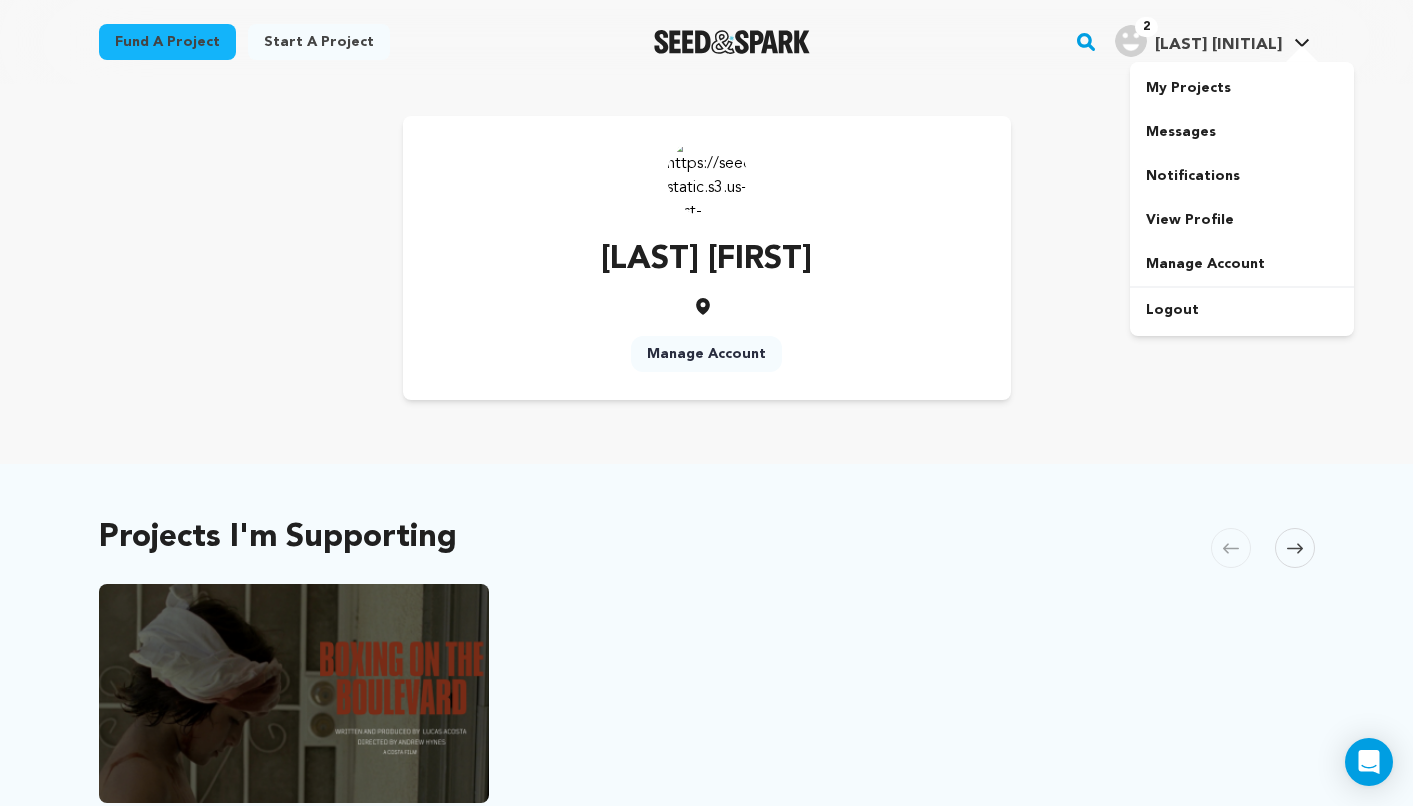 click 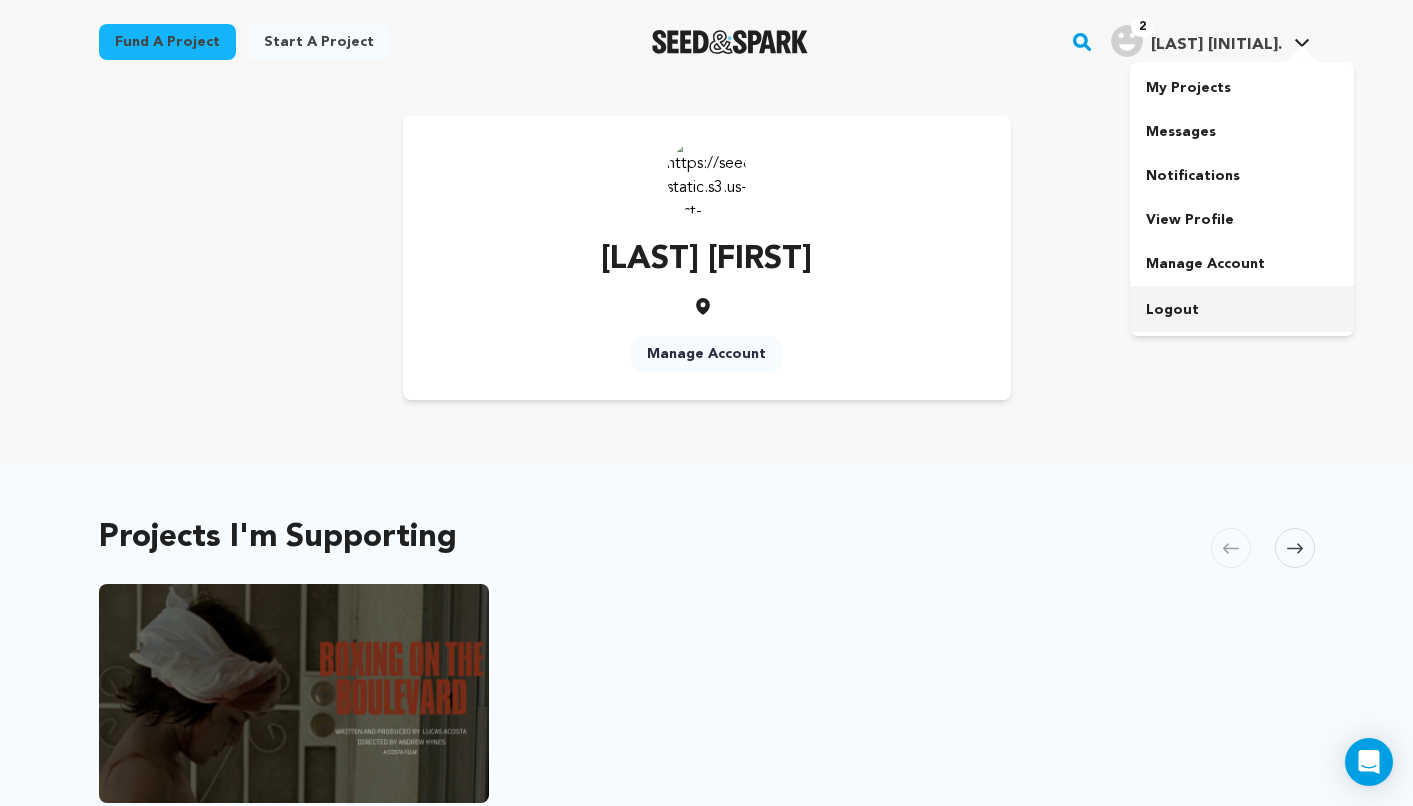 scroll, scrollTop: 0, scrollLeft: 0, axis: both 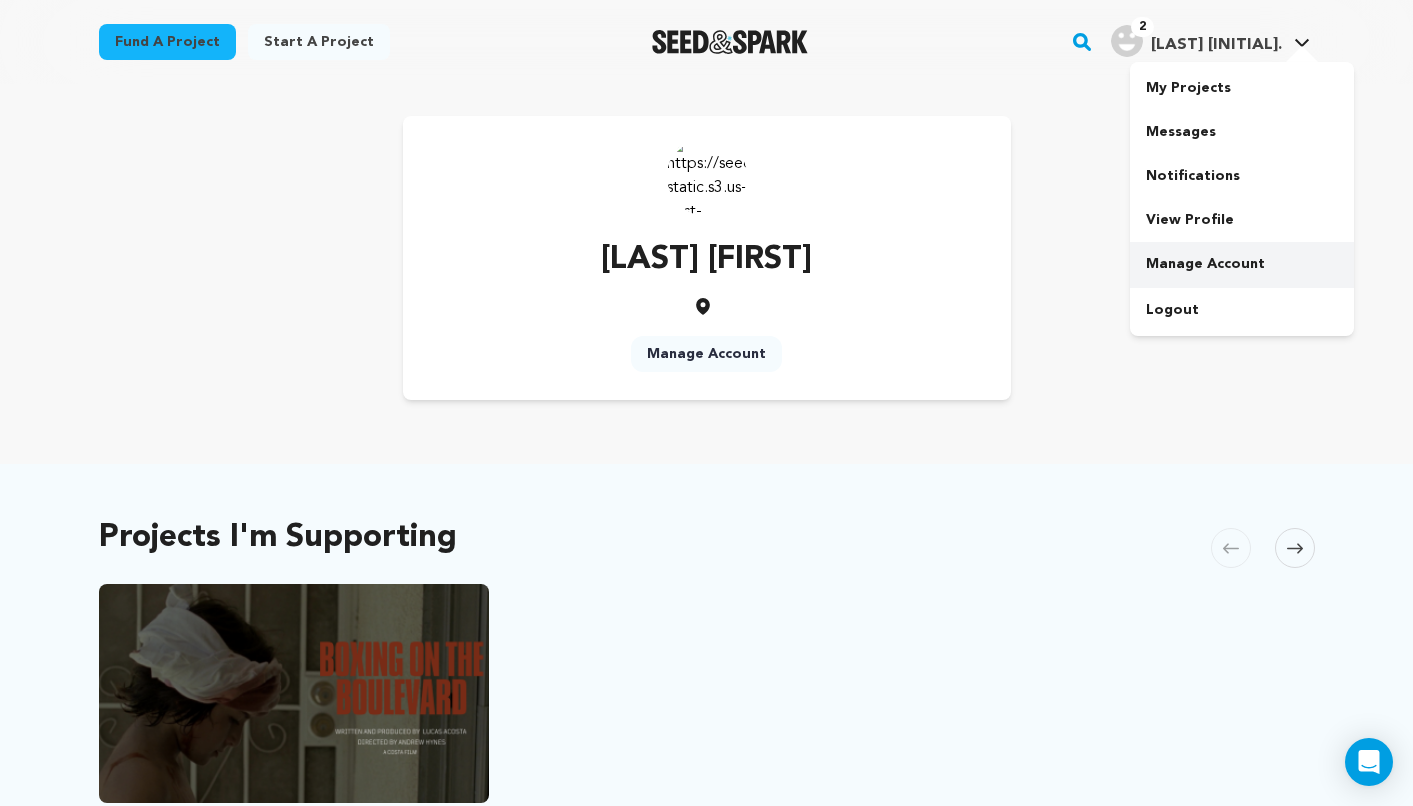 click on "Manage Account" at bounding box center (1242, 264) 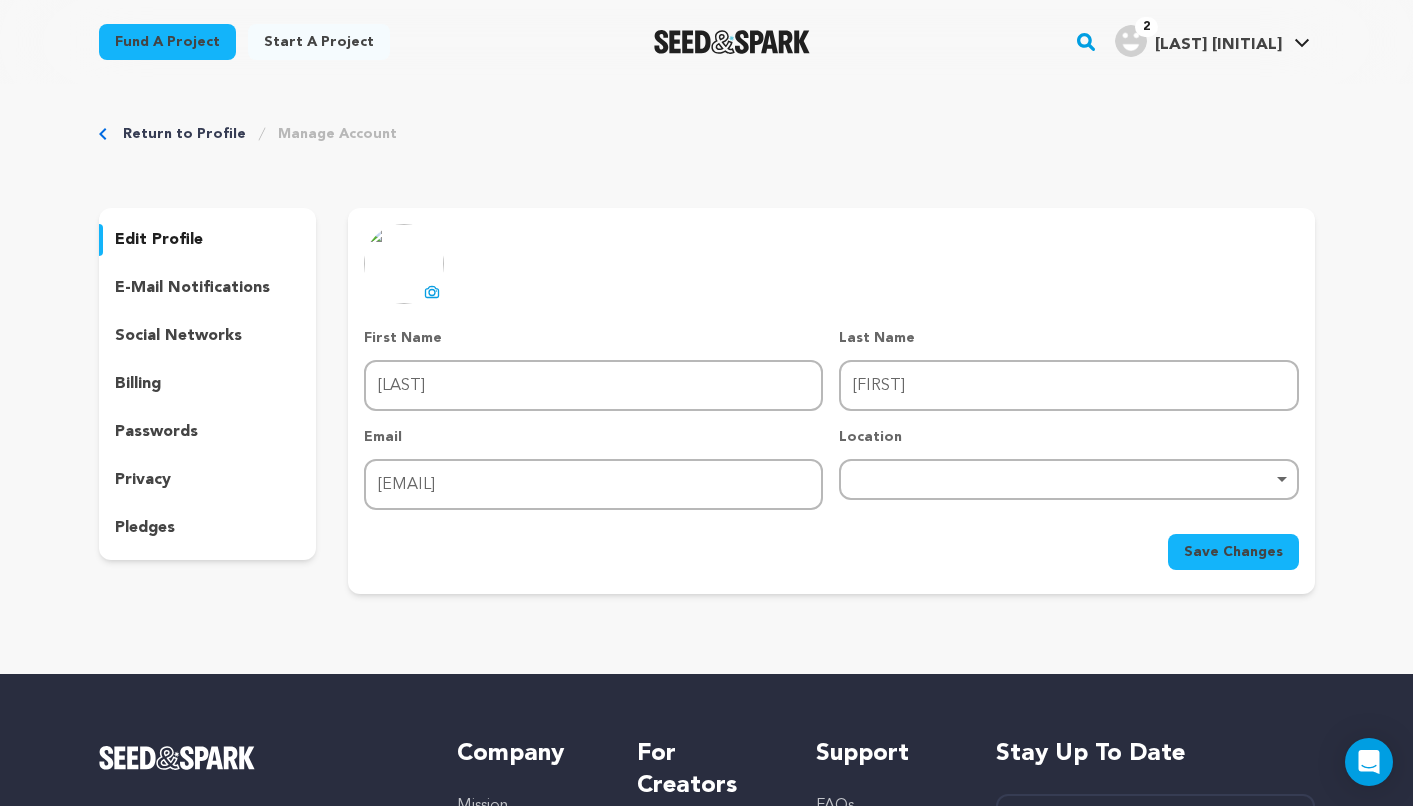 scroll, scrollTop: 0, scrollLeft: 0, axis: both 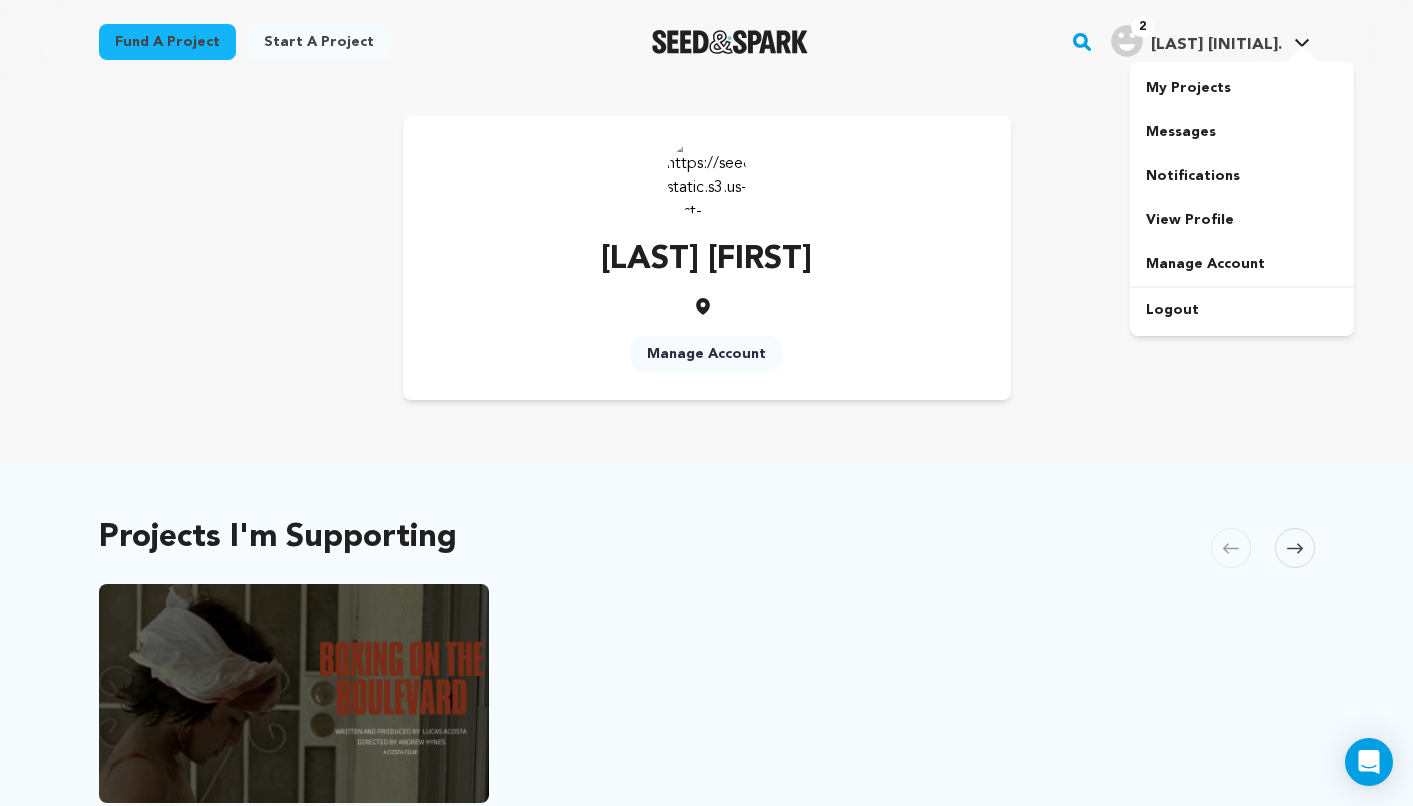 click on "[LAST] [FIRST]" at bounding box center [1216, 45] 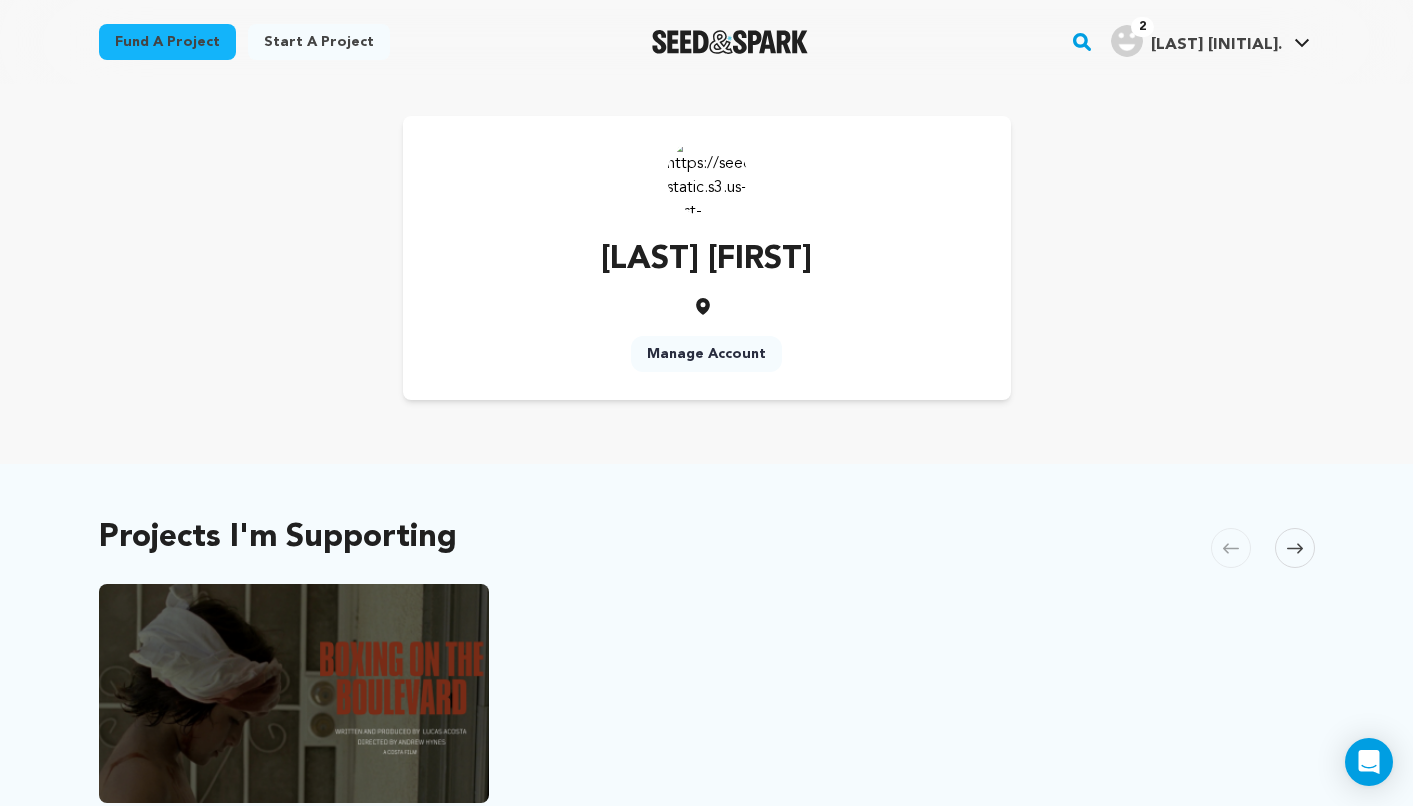 scroll, scrollTop: 0, scrollLeft: 0, axis: both 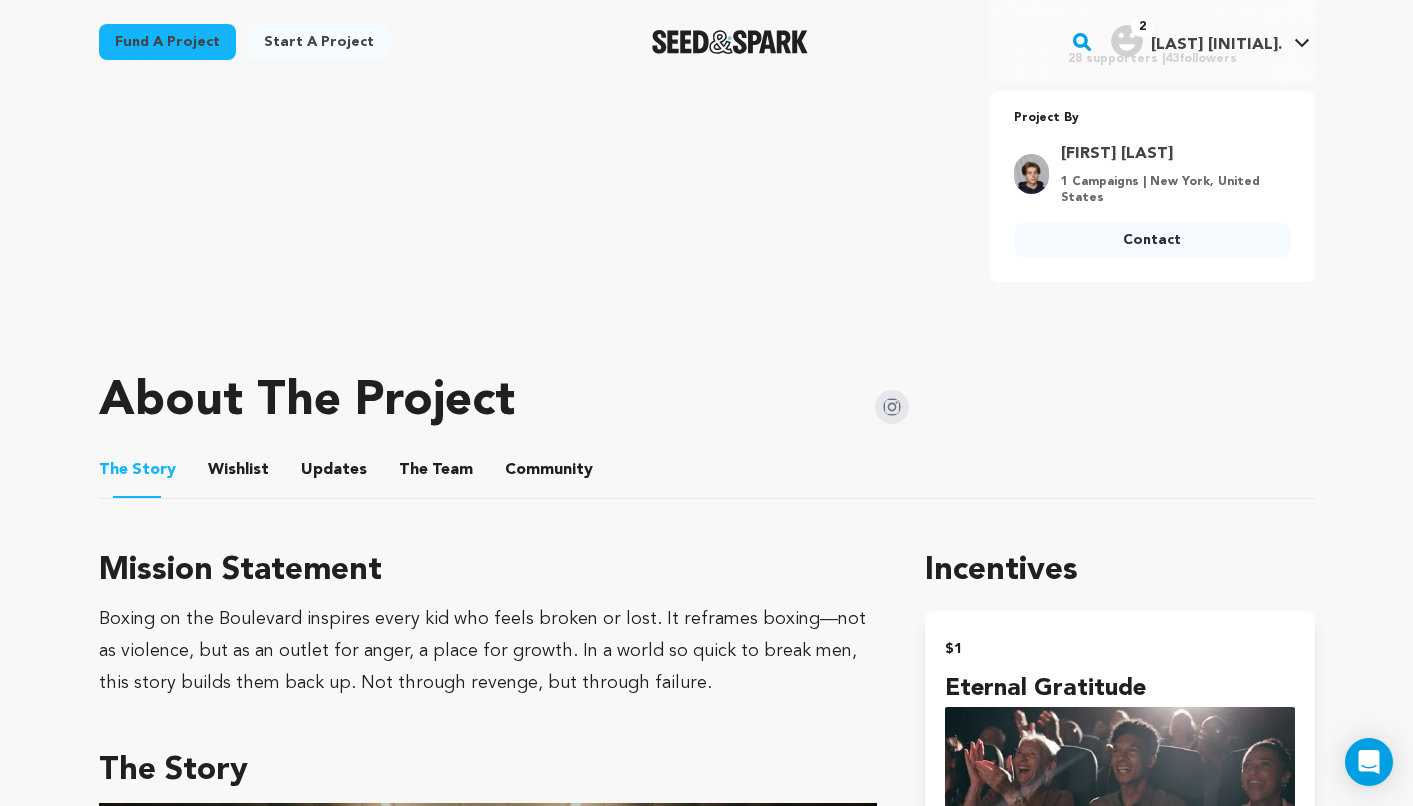 click on "Wishlist" at bounding box center (238, 474) 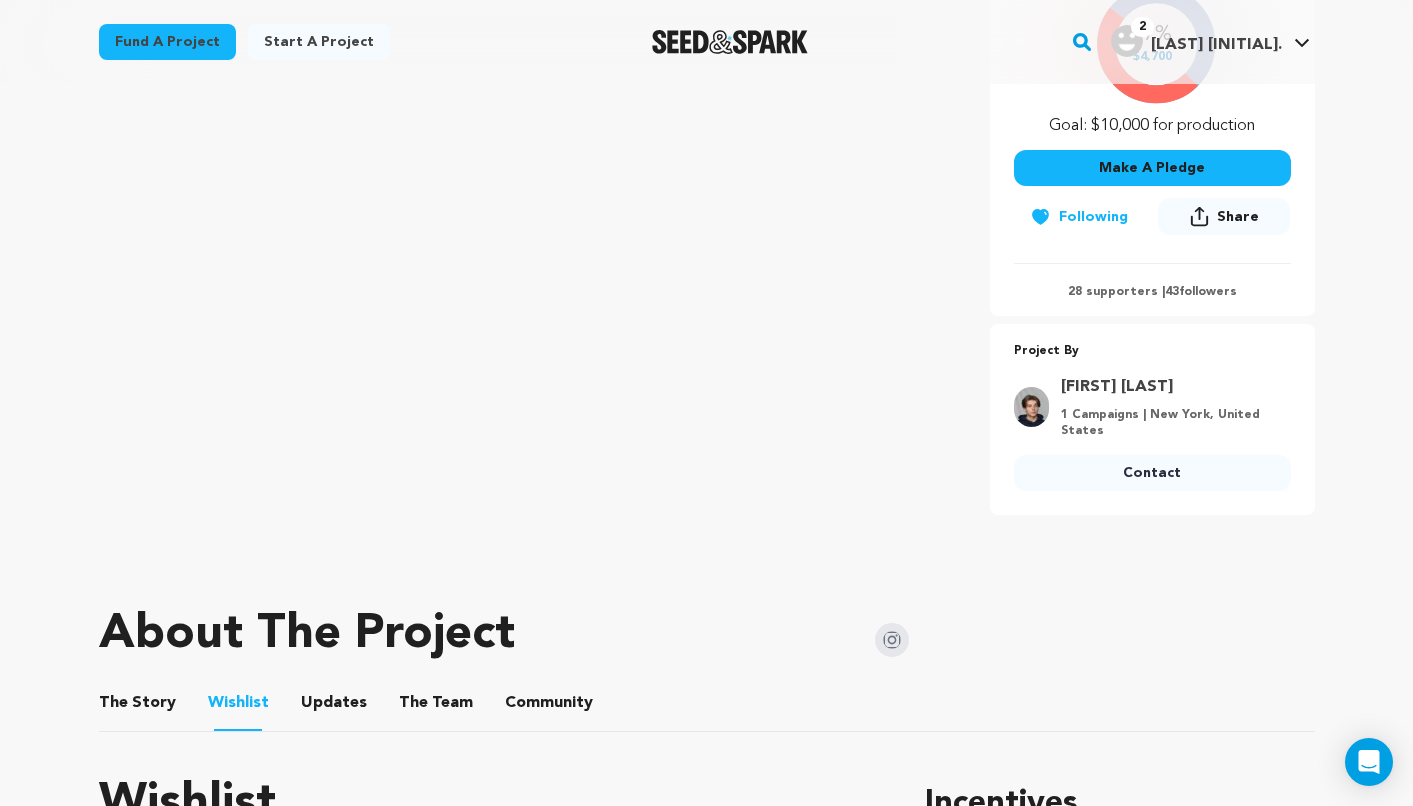scroll, scrollTop: 432, scrollLeft: 0, axis: vertical 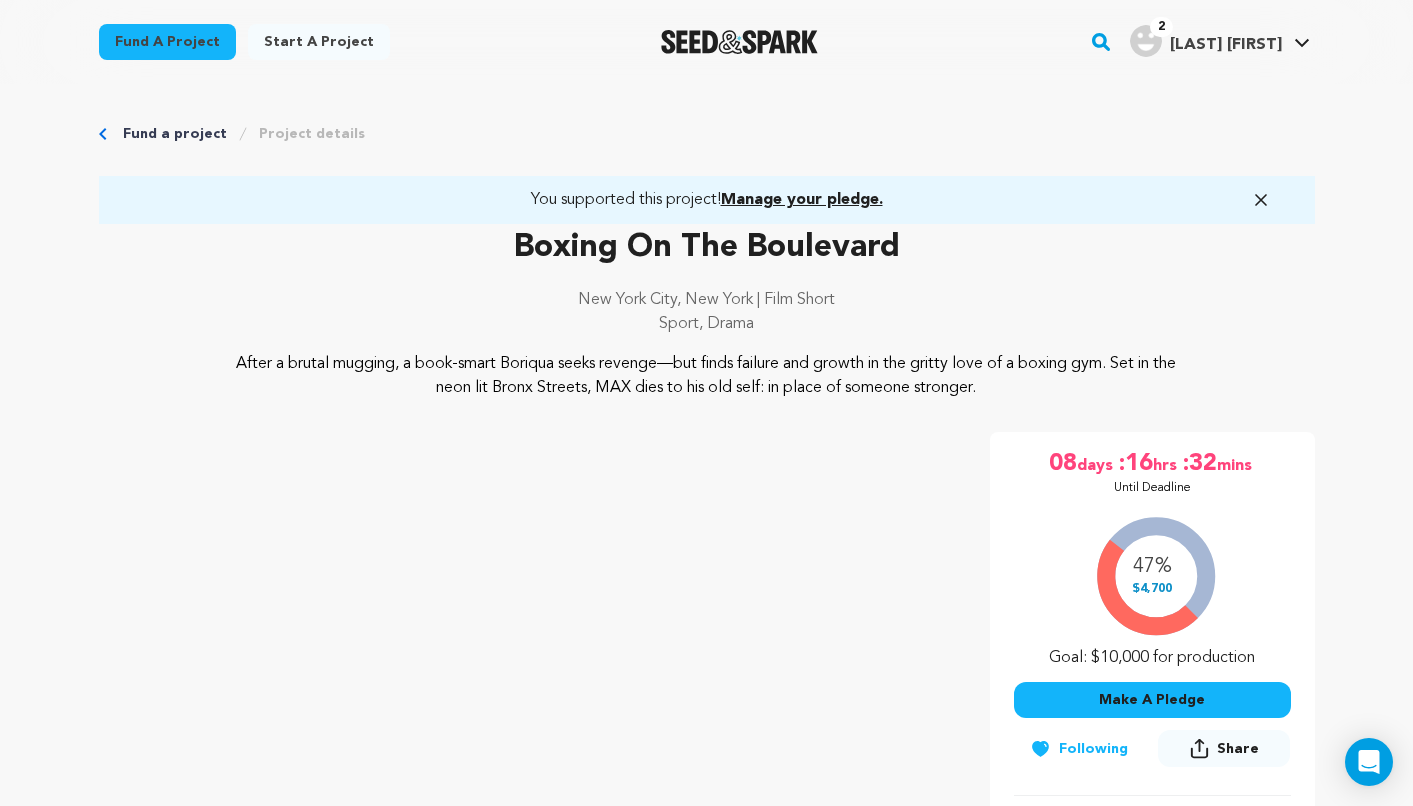click on "Project details" at bounding box center [312, 134] 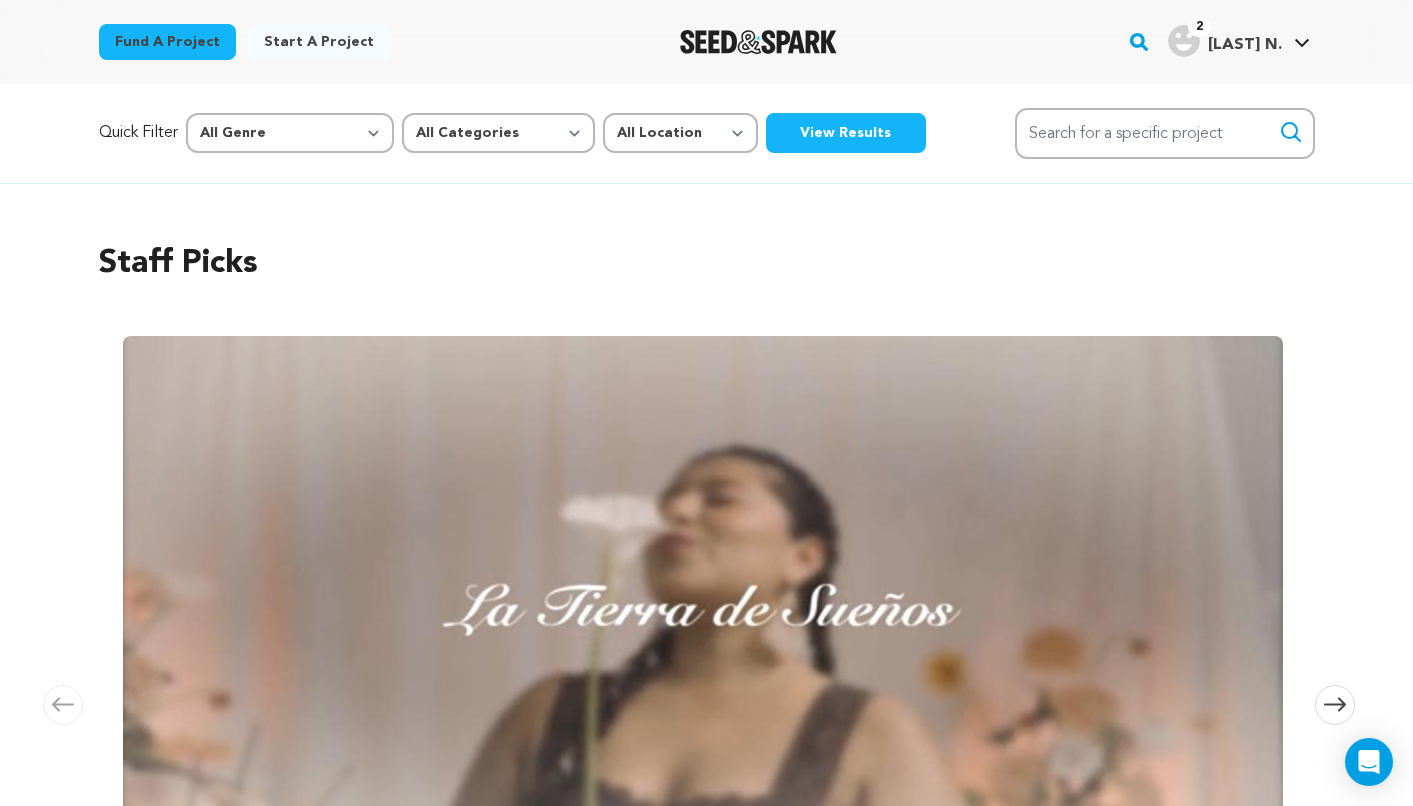 scroll, scrollTop: 0, scrollLeft: 0, axis: both 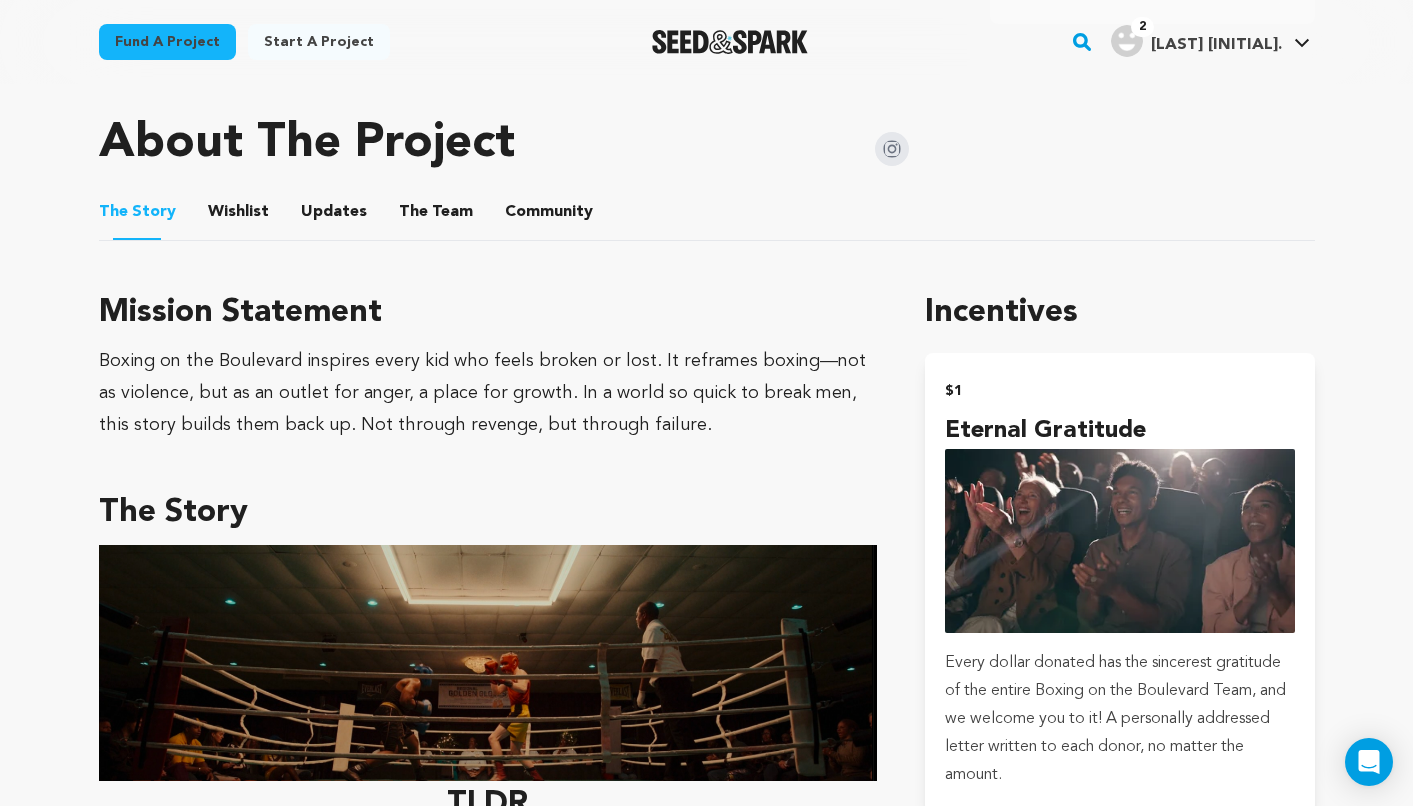 click on "Wishlist" at bounding box center [238, 216] 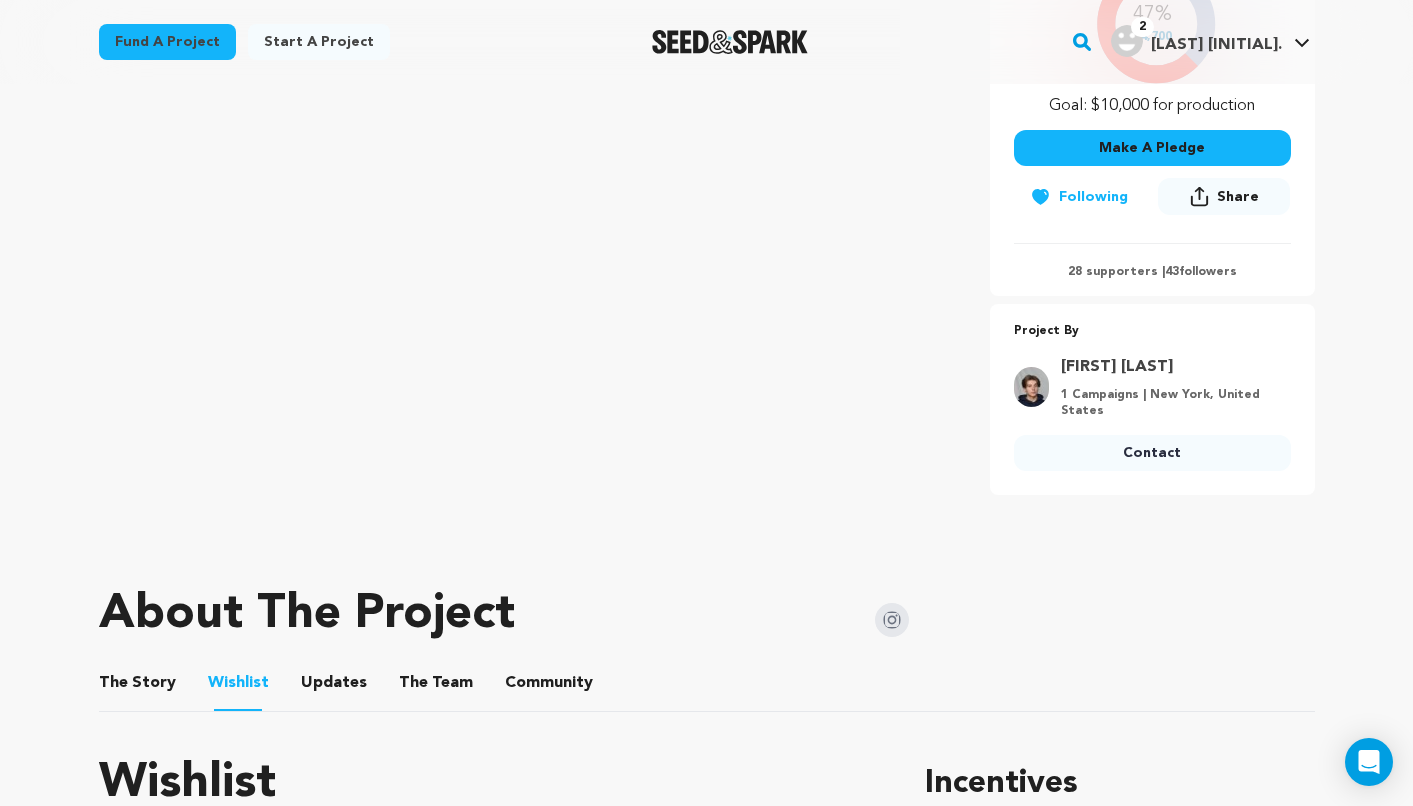 scroll, scrollTop: 501, scrollLeft: 0, axis: vertical 